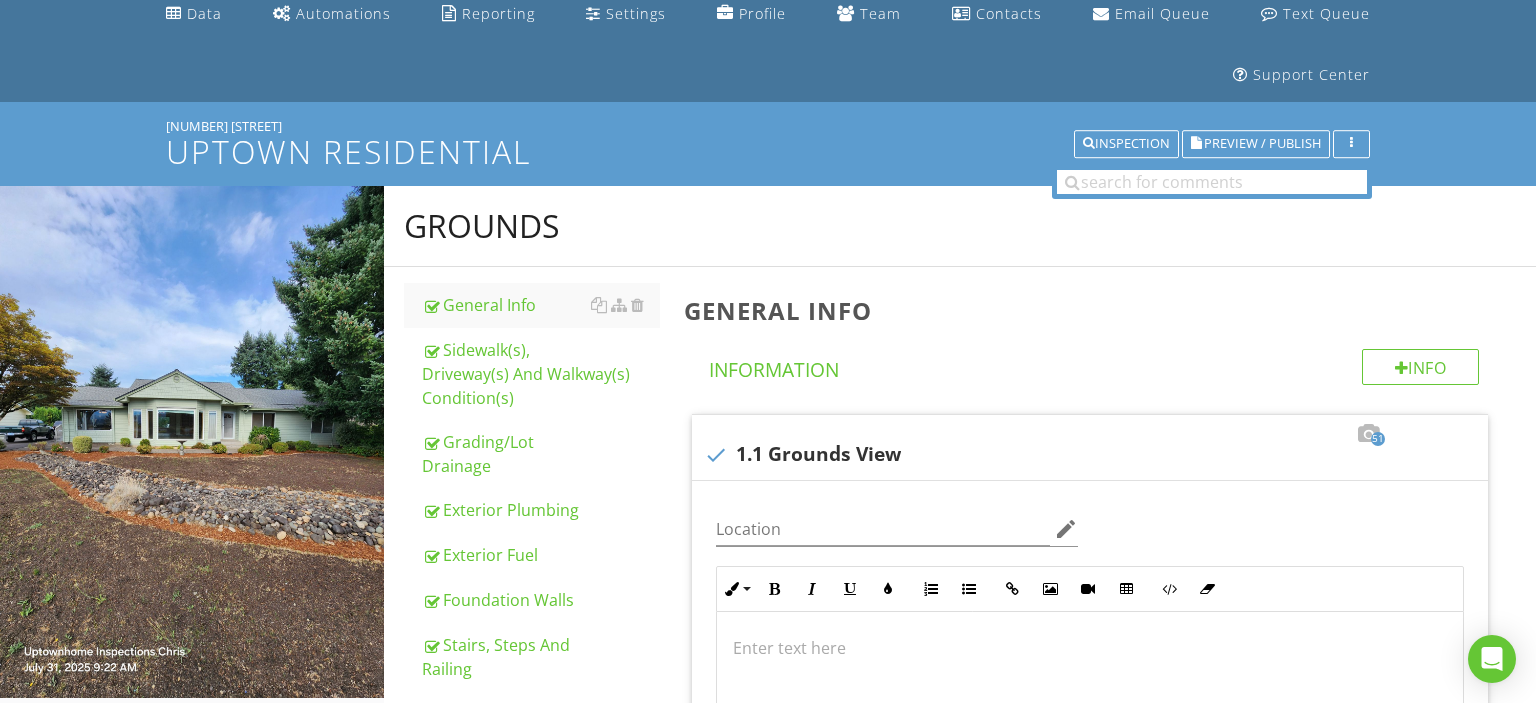 scroll, scrollTop: 159, scrollLeft: 0, axis: vertical 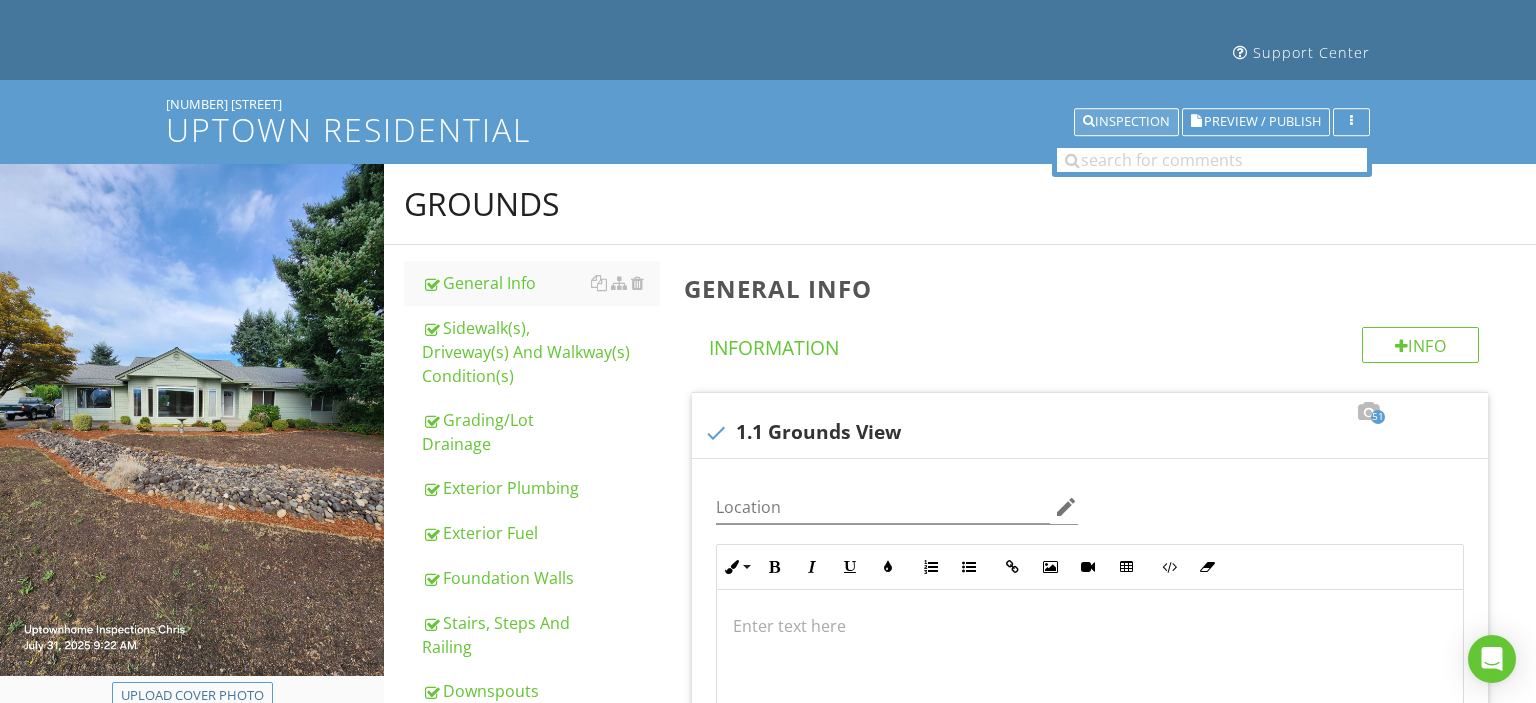 click on "Inspection" at bounding box center [1126, 122] 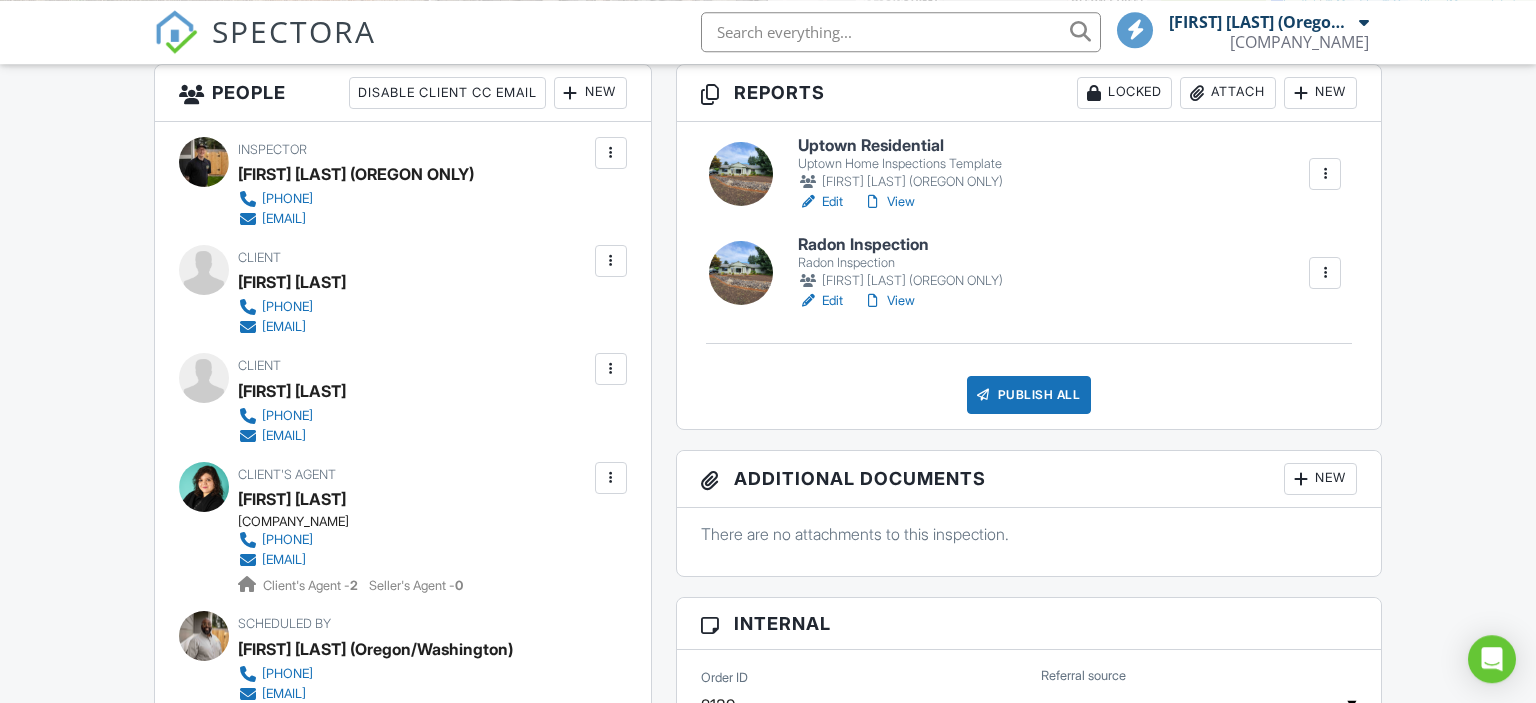 scroll, scrollTop: 587, scrollLeft: 0, axis: vertical 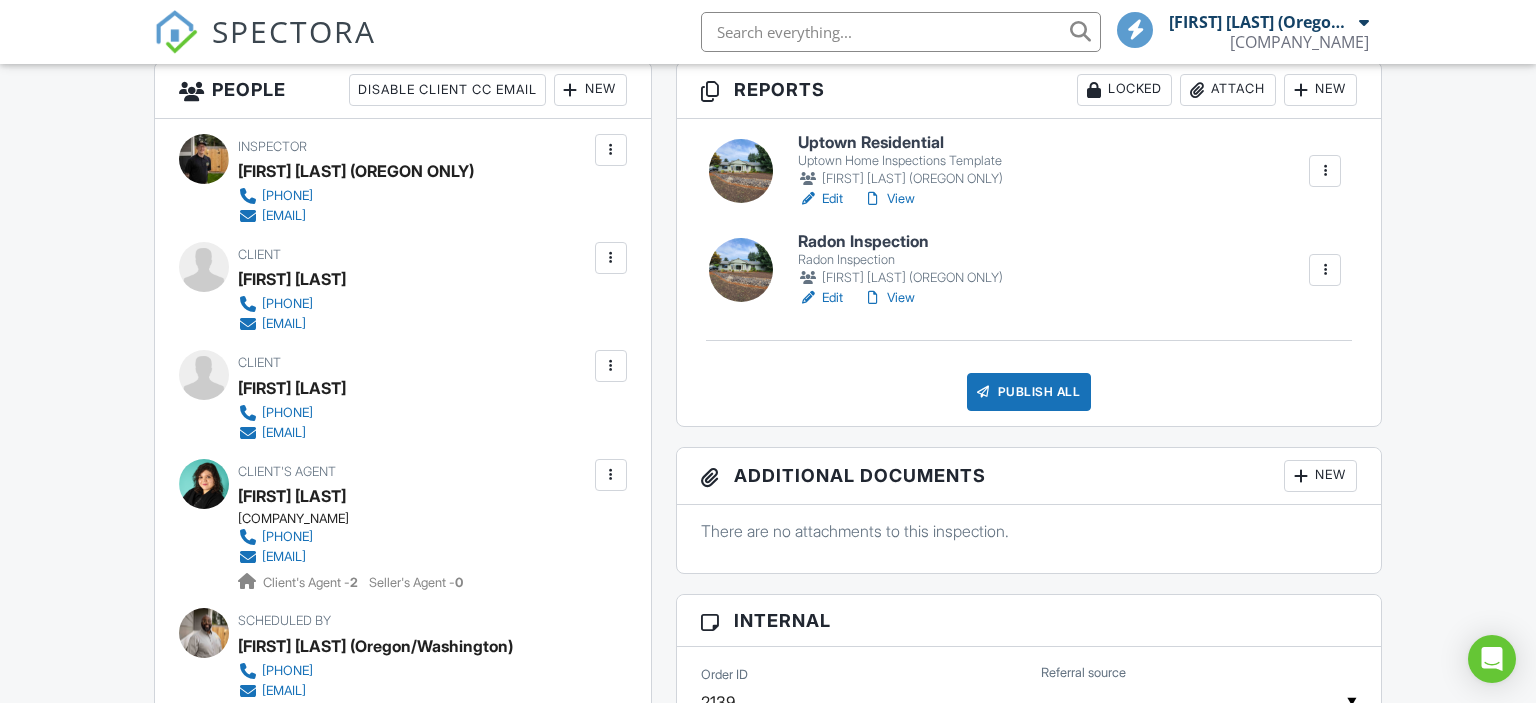 click on "Uptown Home Inspections Template" at bounding box center (900, 161) 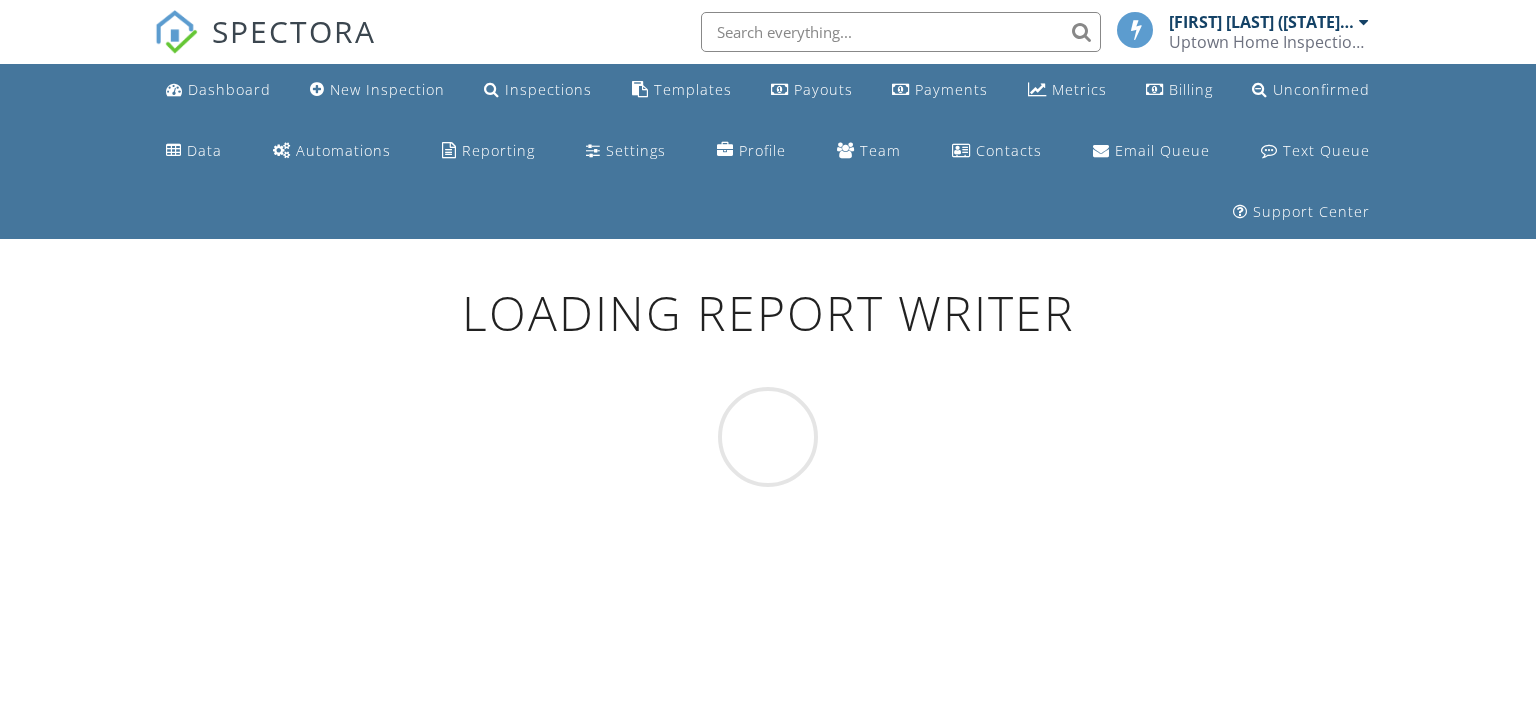 scroll, scrollTop: 0, scrollLeft: 0, axis: both 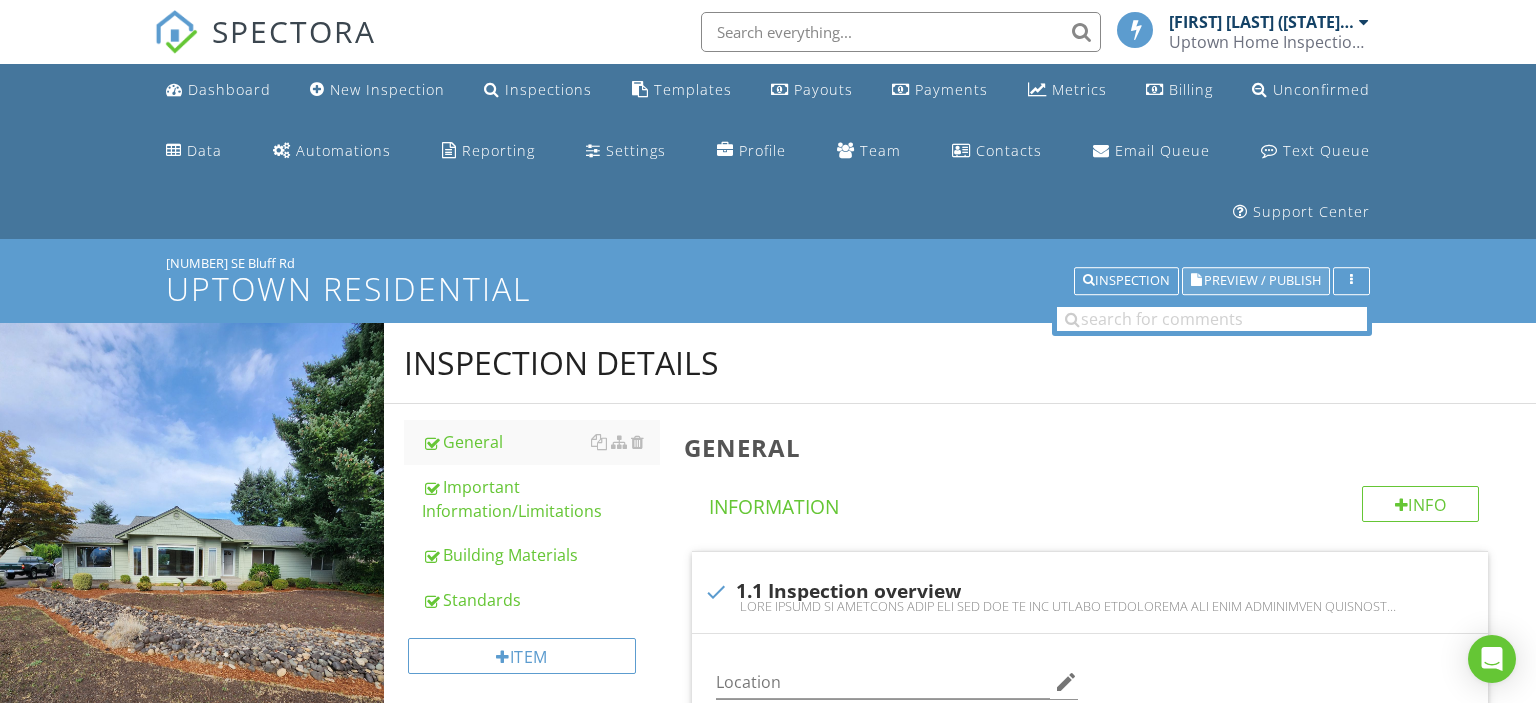click on "Preview / Publish" at bounding box center (1262, 281) 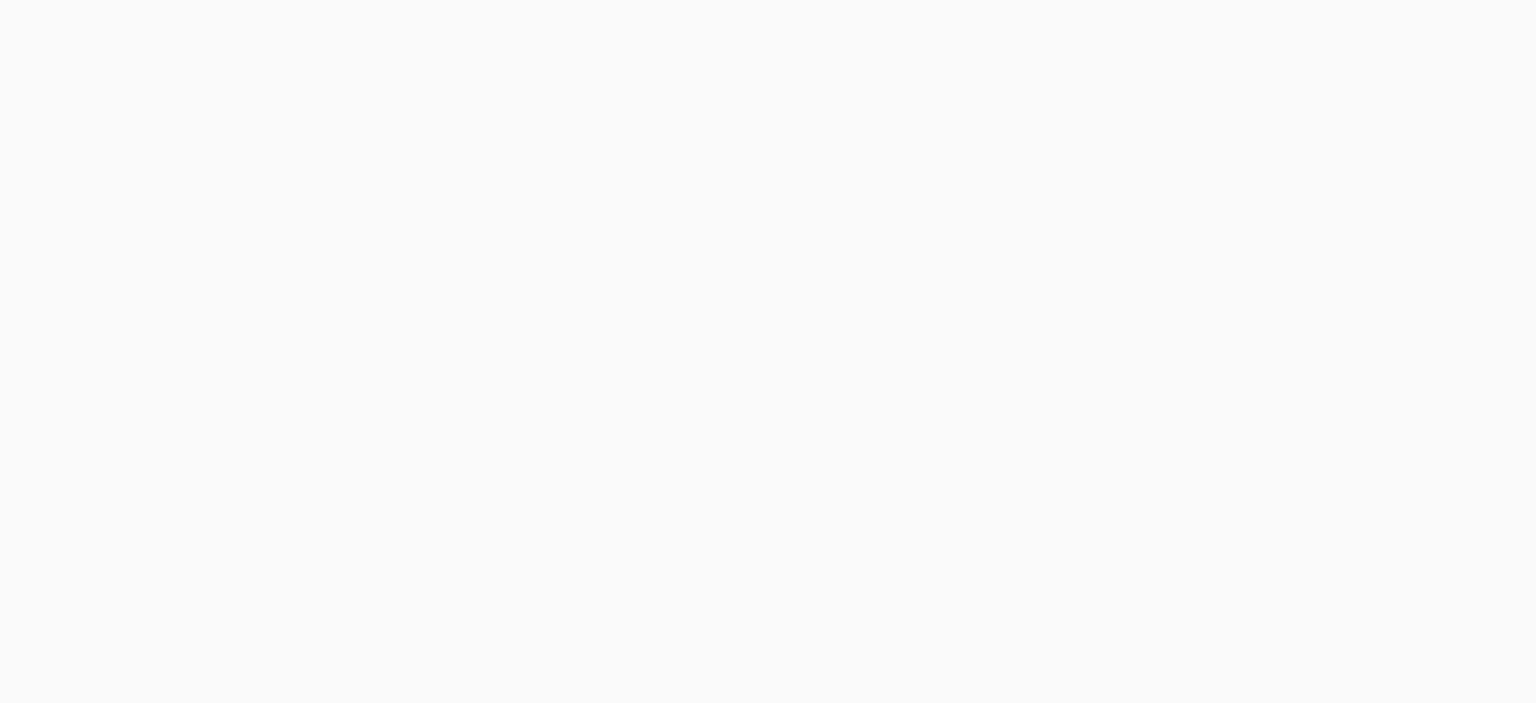 scroll, scrollTop: 0, scrollLeft: 0, axis: both 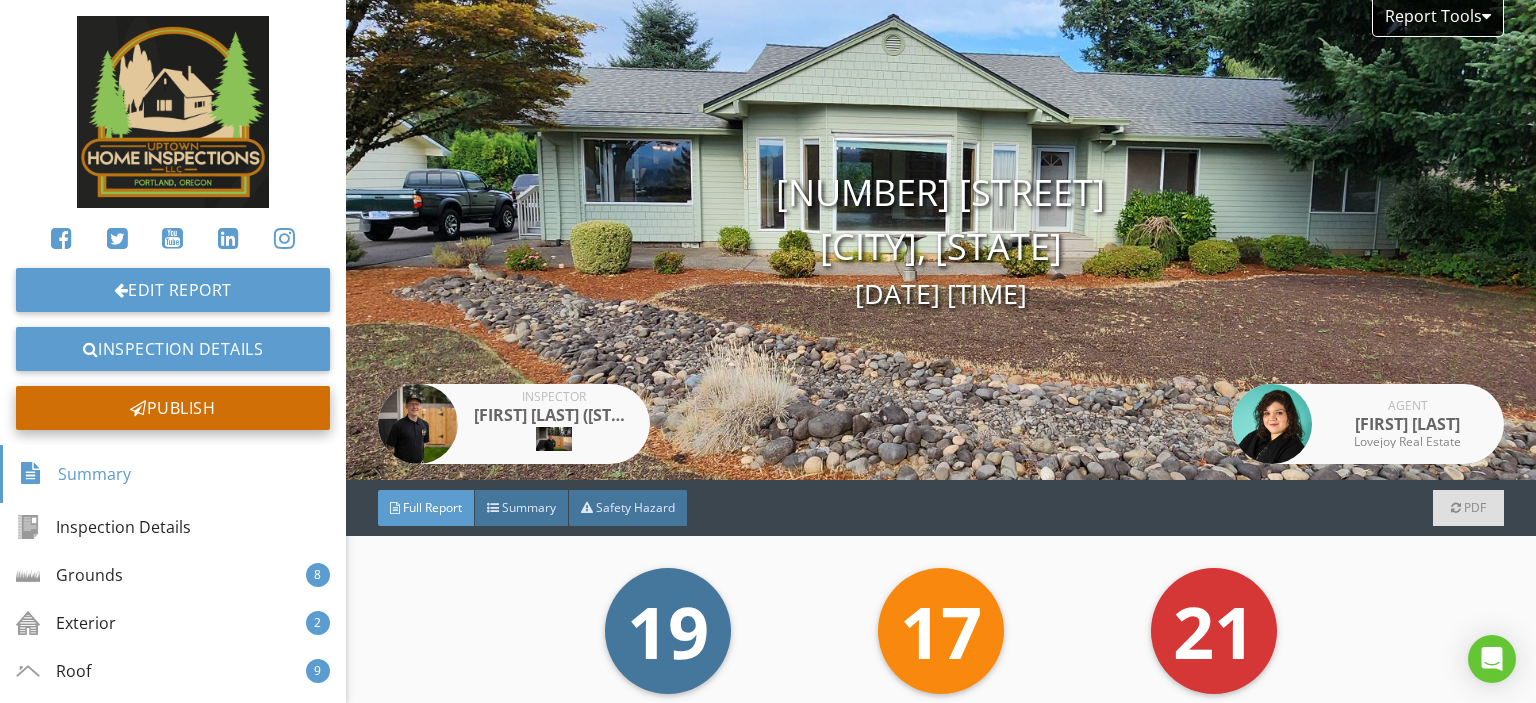 click on "Publish" at bounding box center (173, 408) 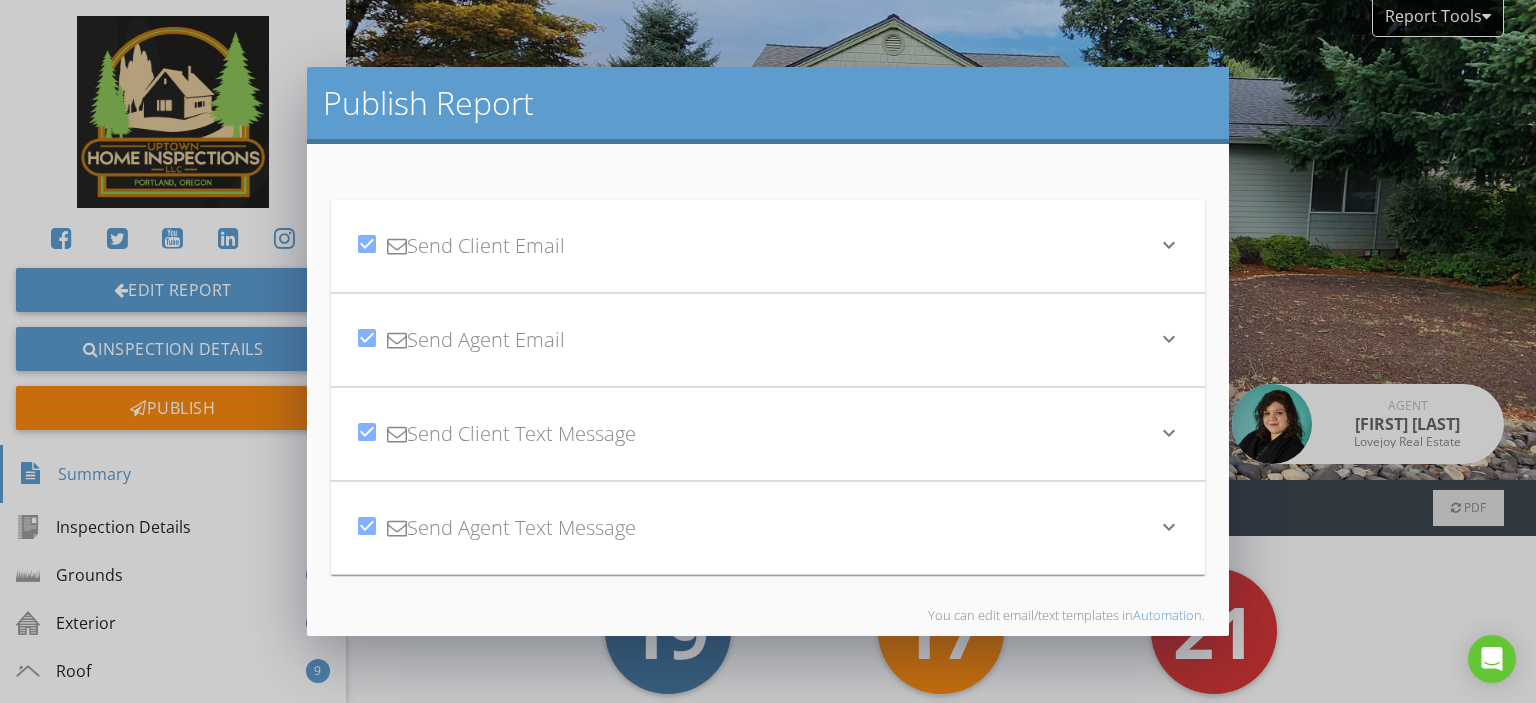 scroll, scrollTop: 94, scrollLeft: 0, axis: vertical 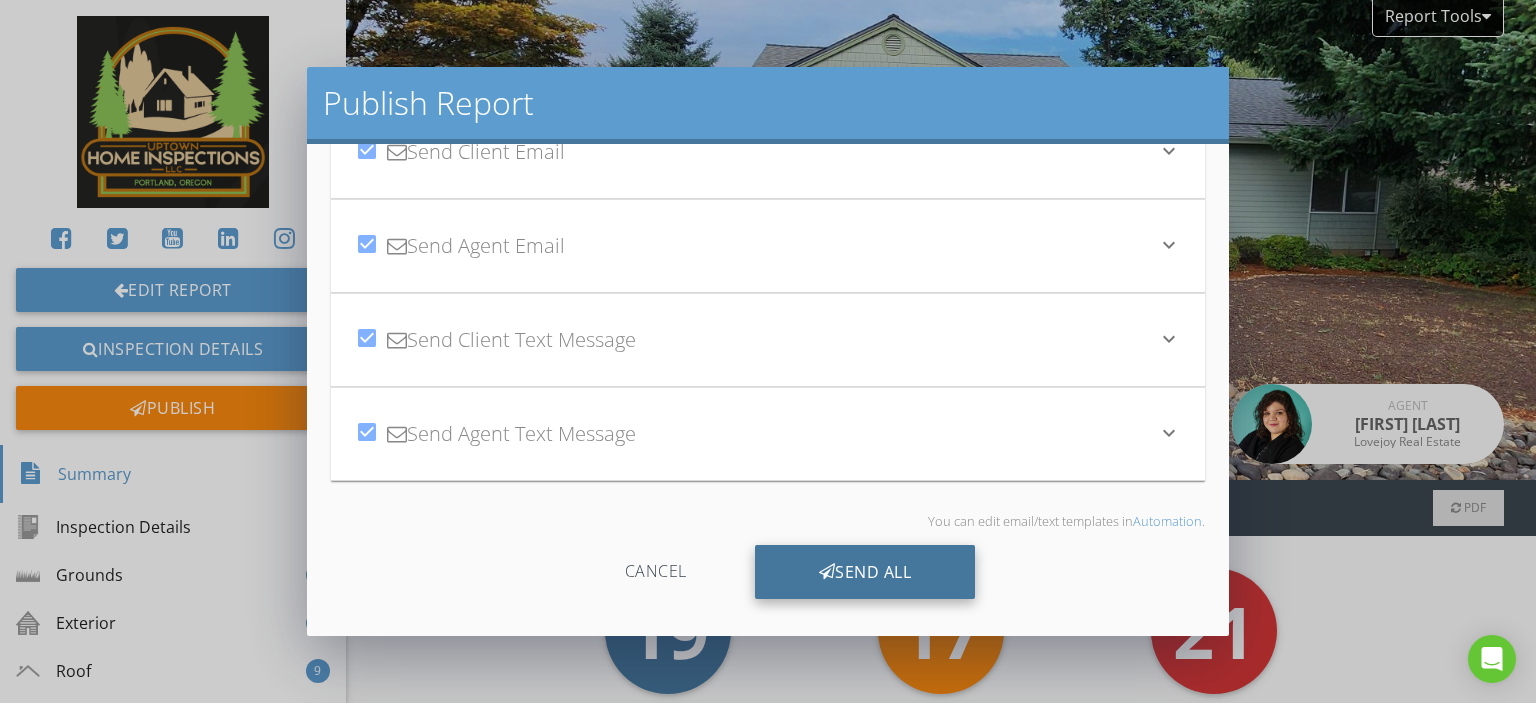 click at bounding box center (827, 572) 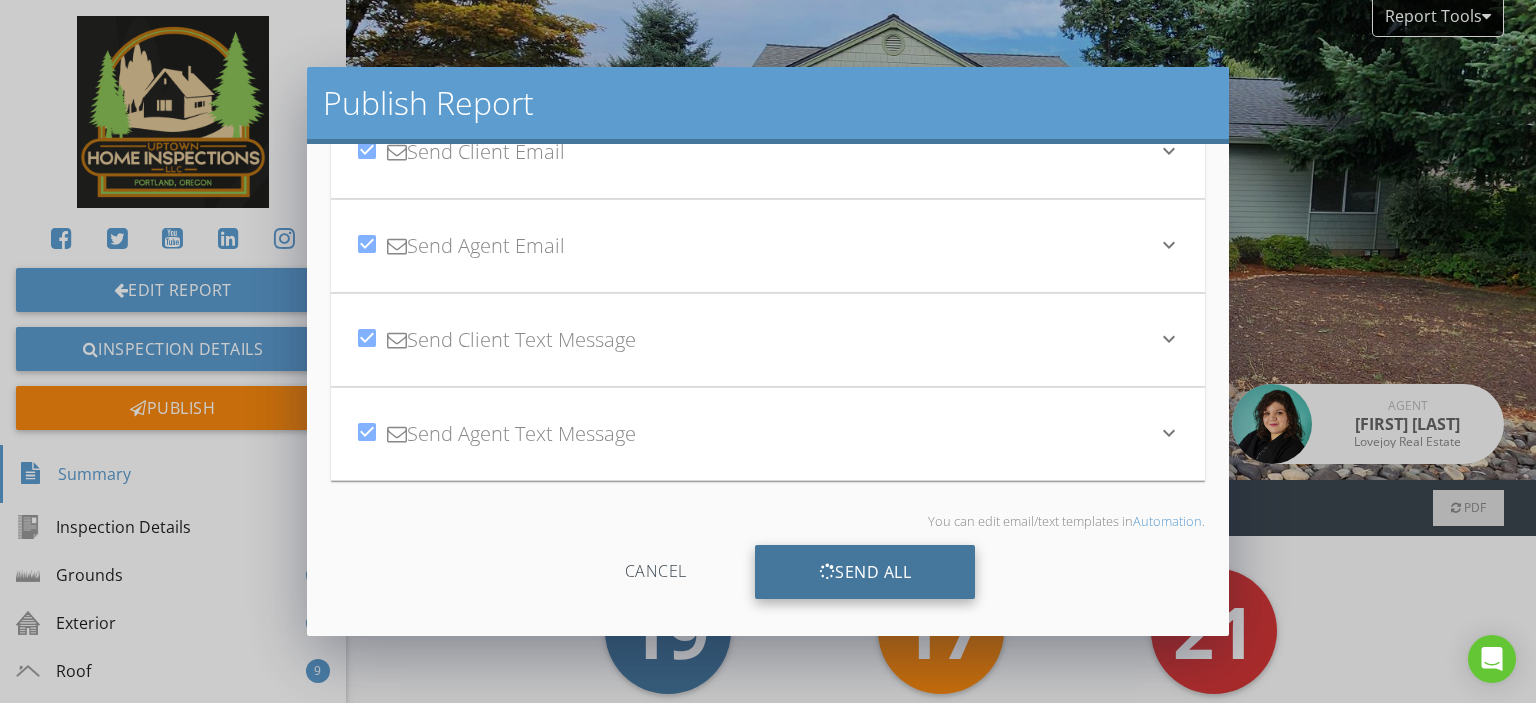 scroll, scrollTop: 94, scrollLeft: 0, axis: vertical 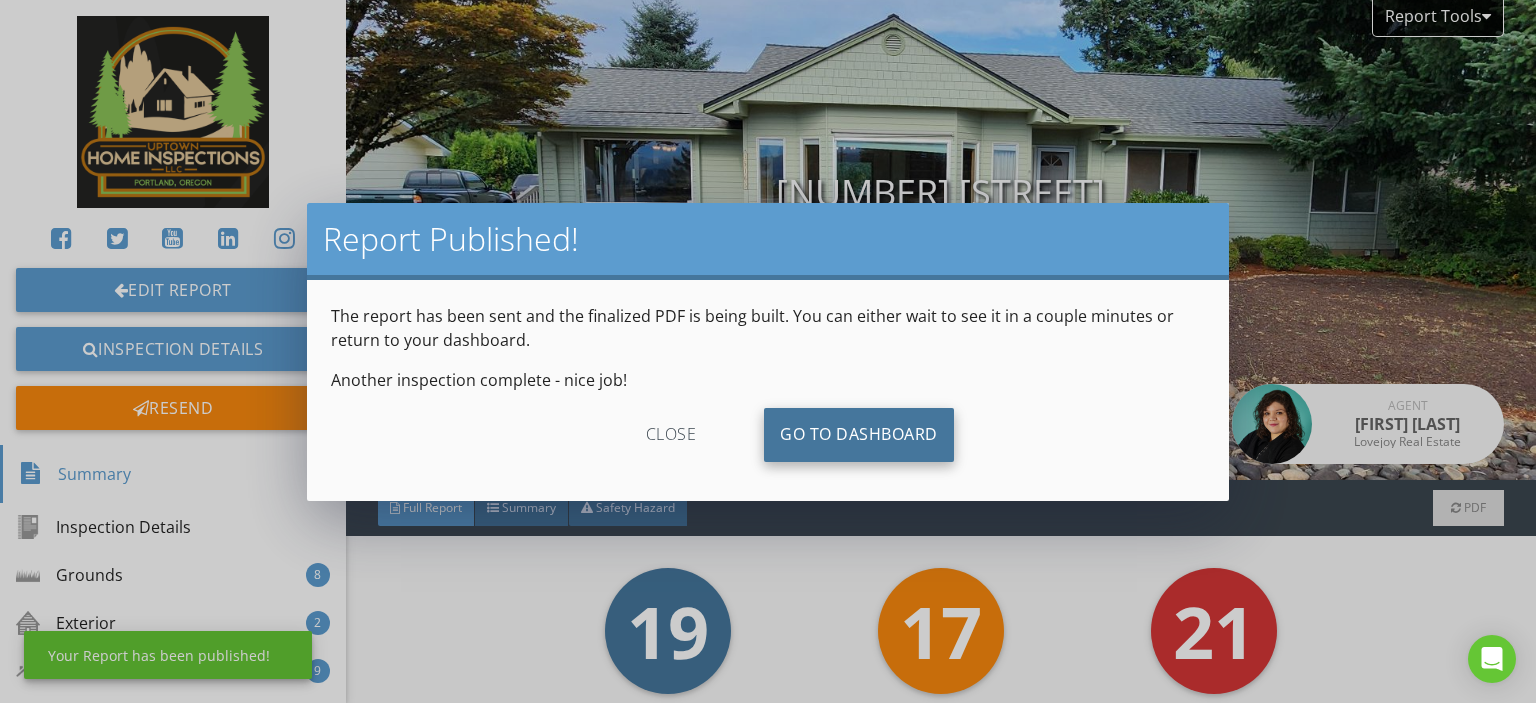 click on "Go To Dashboard" at bounding box center [859, 435] 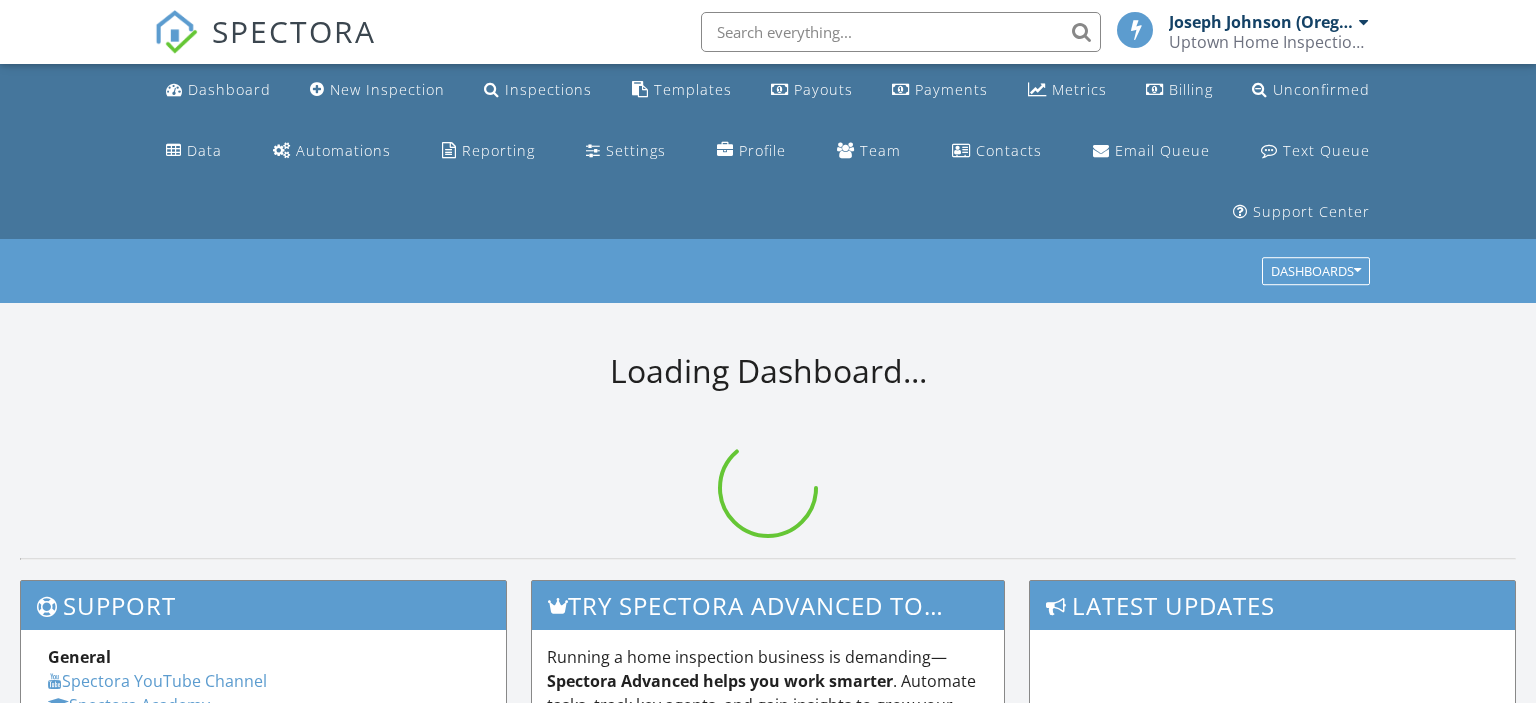 scroll, scrollTop: 0, scrollLeft: 0, axis: both 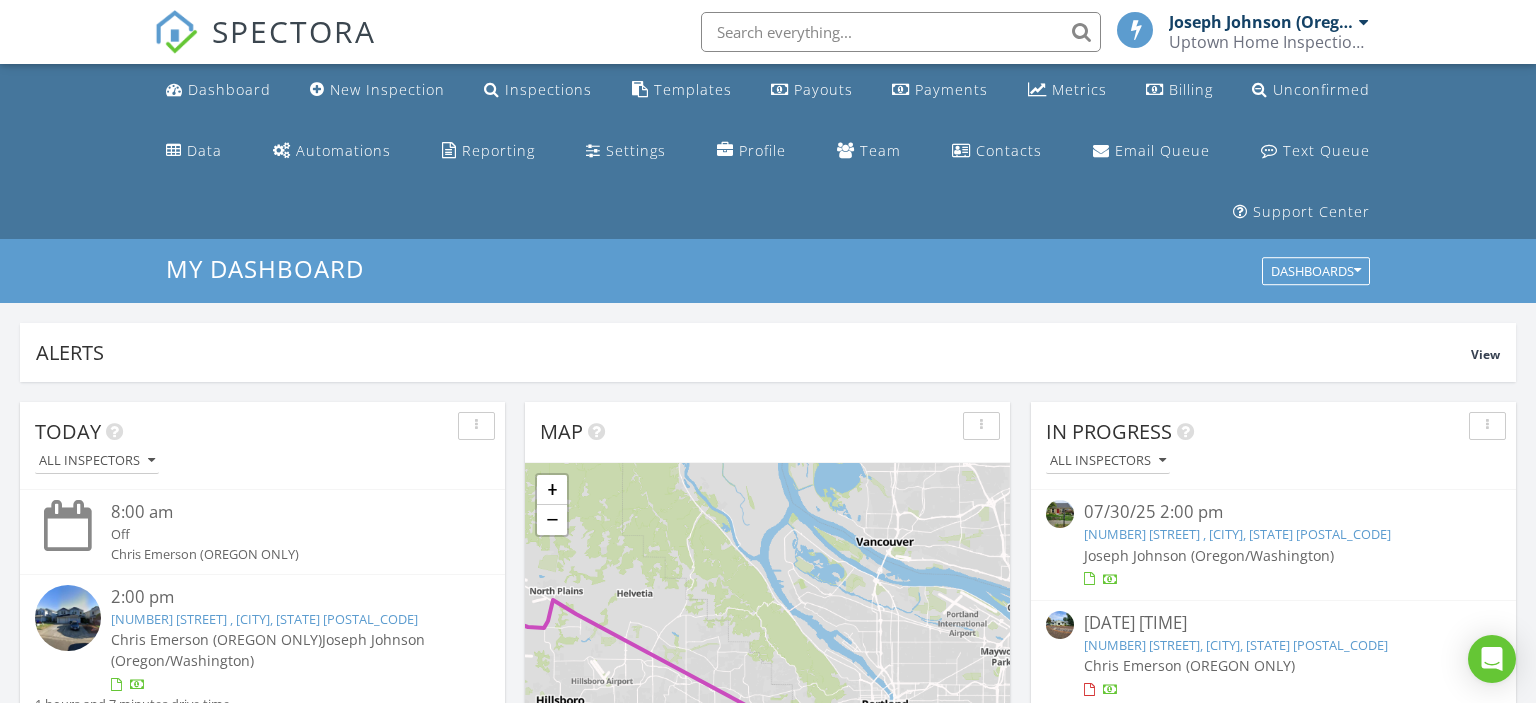 click on "Dashboard
New Inspection
Inspections
Templates
Payouts
Payments
Metrics
Settings
Profile
Team
Contacts
Email Queue
Text Queue
Support Center" at bounding box center (768, 151) 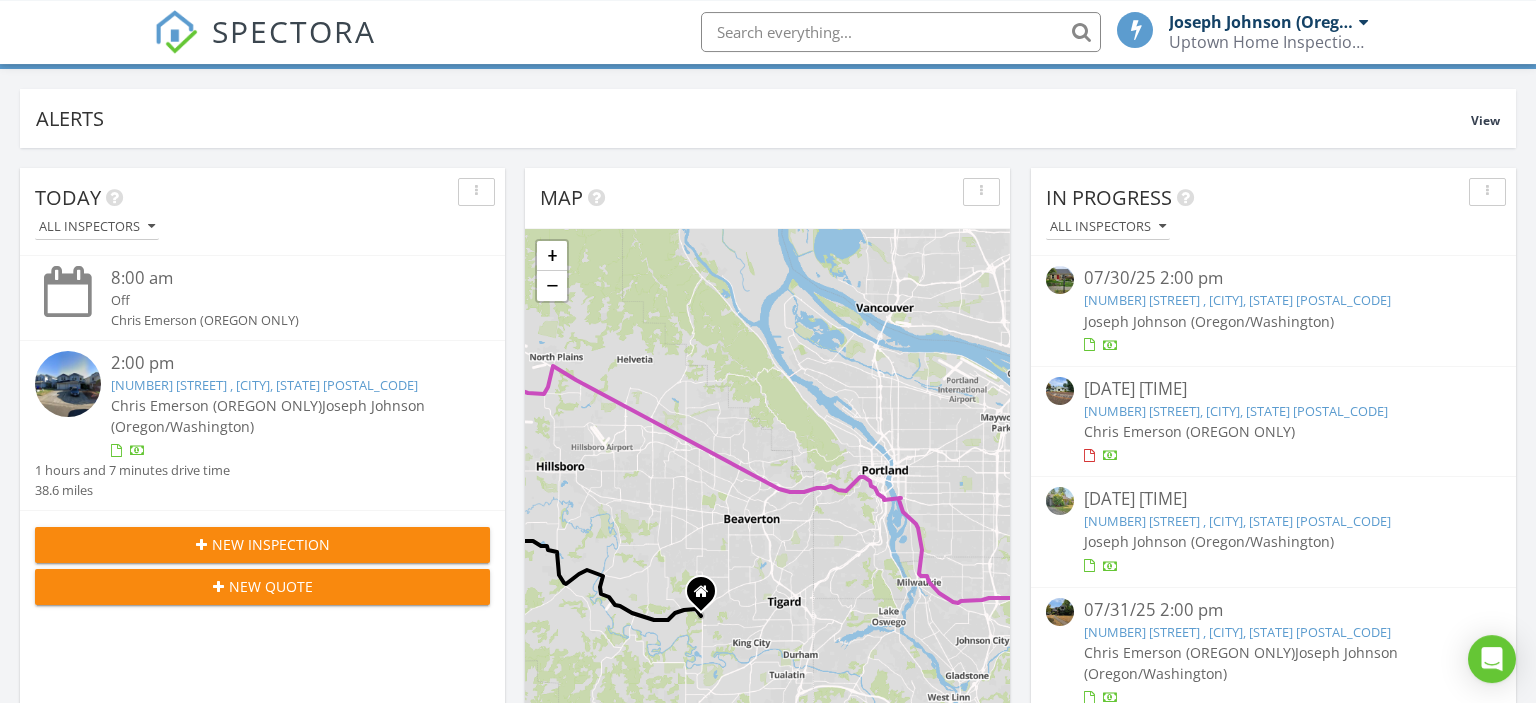 scroll, scrollTop: 237, scrollLeft: 0, axis: vertical 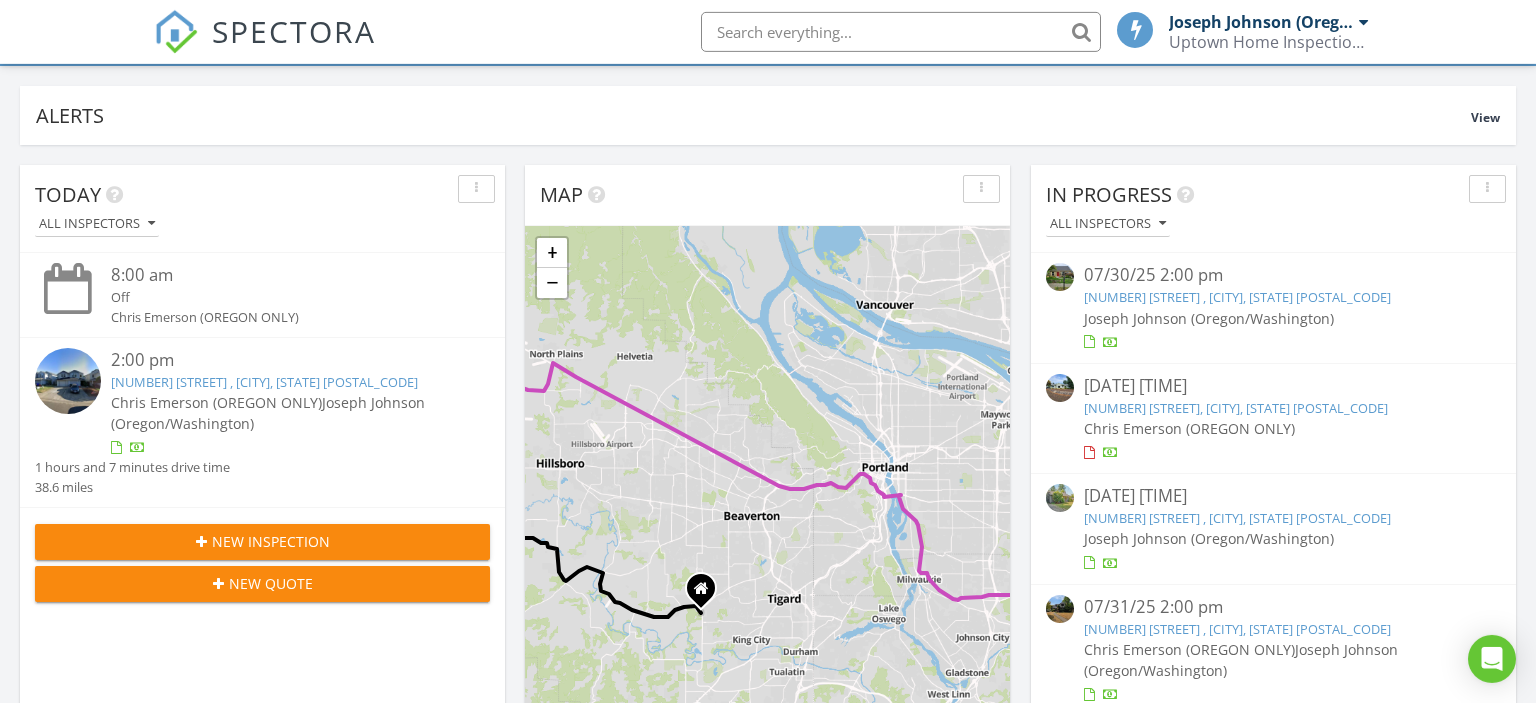 click on "[NUMBER] [STREET] , [CITY], [STATE] [POSTAL_CODE]" at bounding box center (264, 382) 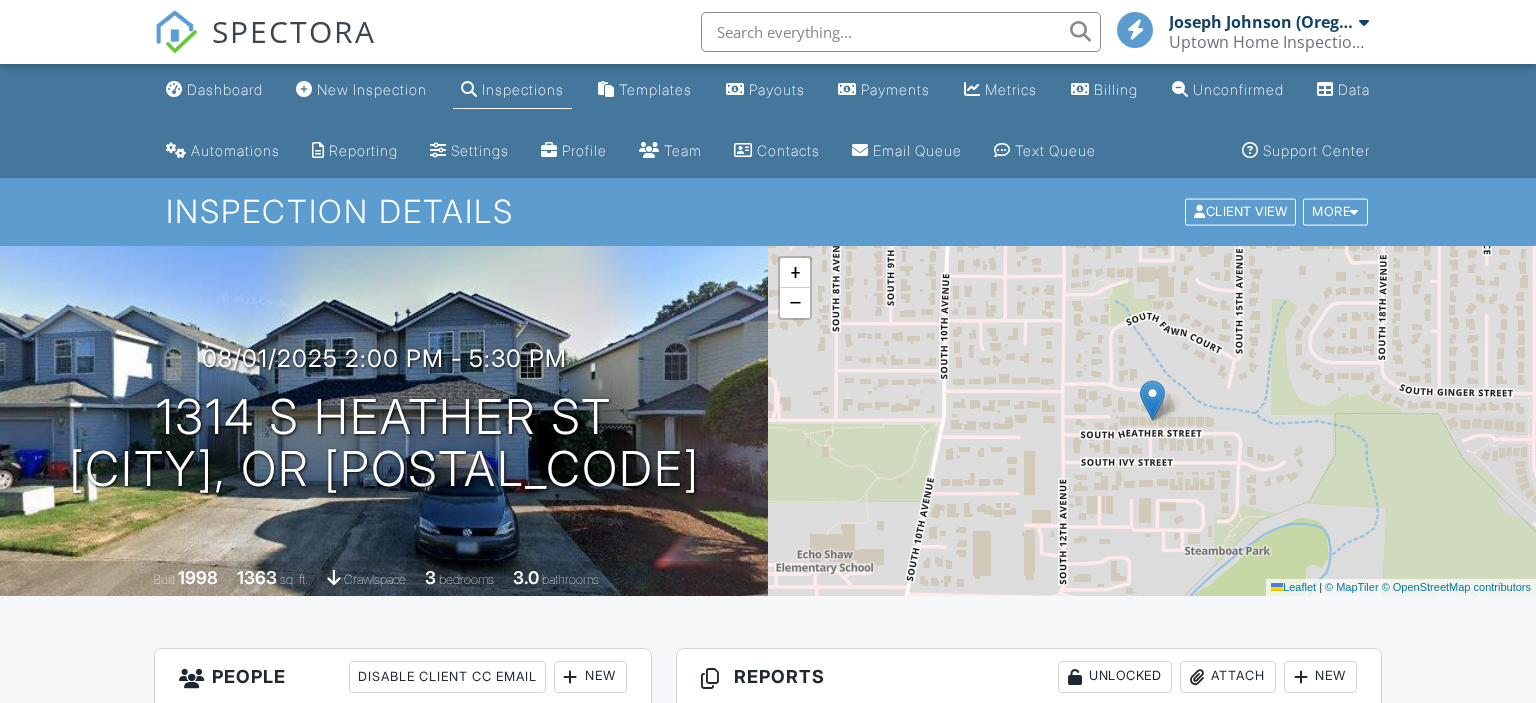scroll, scrollTop: 0, scrollLeft: 0, axis: both 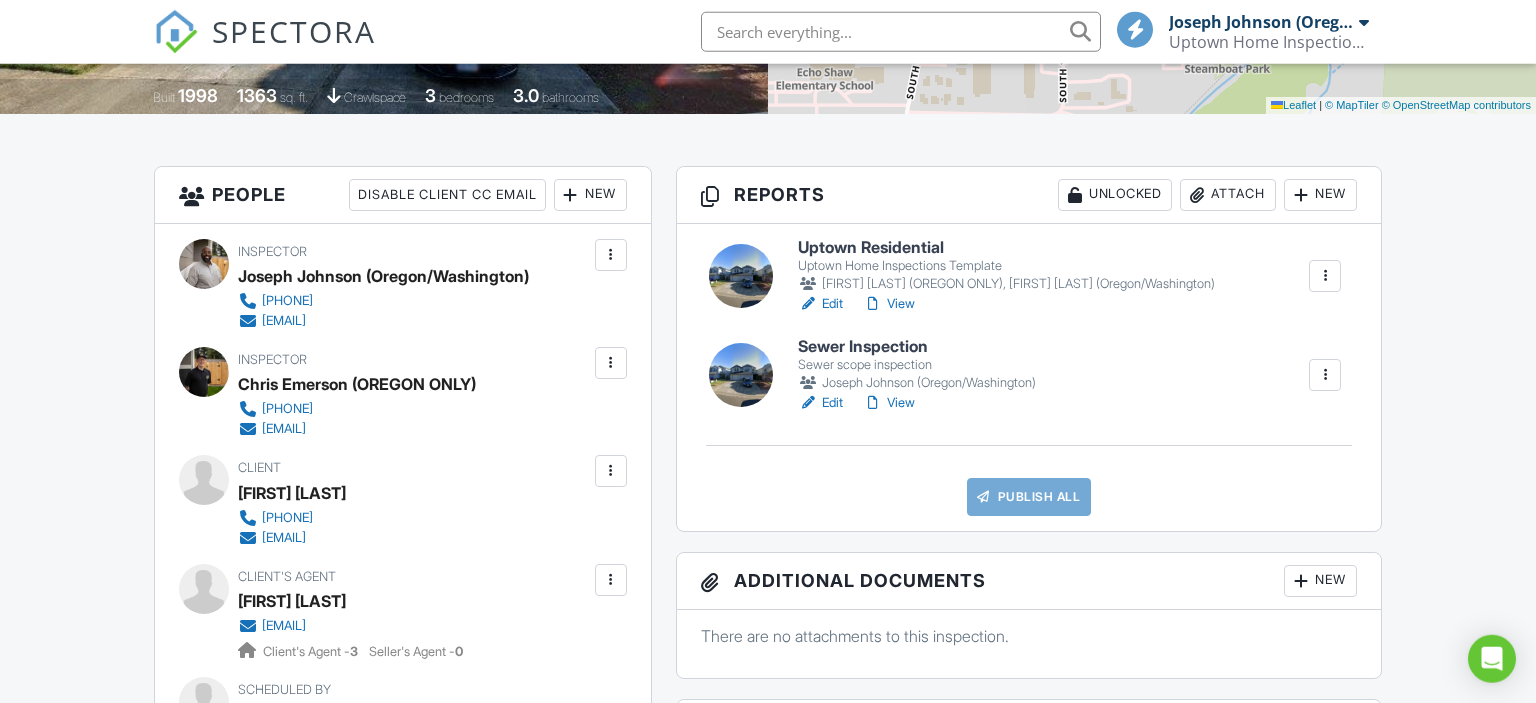 click on "Uptown Residential
Uptown Home Inspections Template
Chris Emerson (OREGON ONLY), Joseph Johnson (Oregon/Washington)
Edit
View
Quick Publish
Assign Inspectors
Copy
Delete
Sewer Inspection
Sewer scope inspection
Joseph Johnson (Oregon/Washington)
Edit
View
Quick Publish
Assign Inspectors
Copy
Delete
Publish All" at bounding box center [1029, 377] 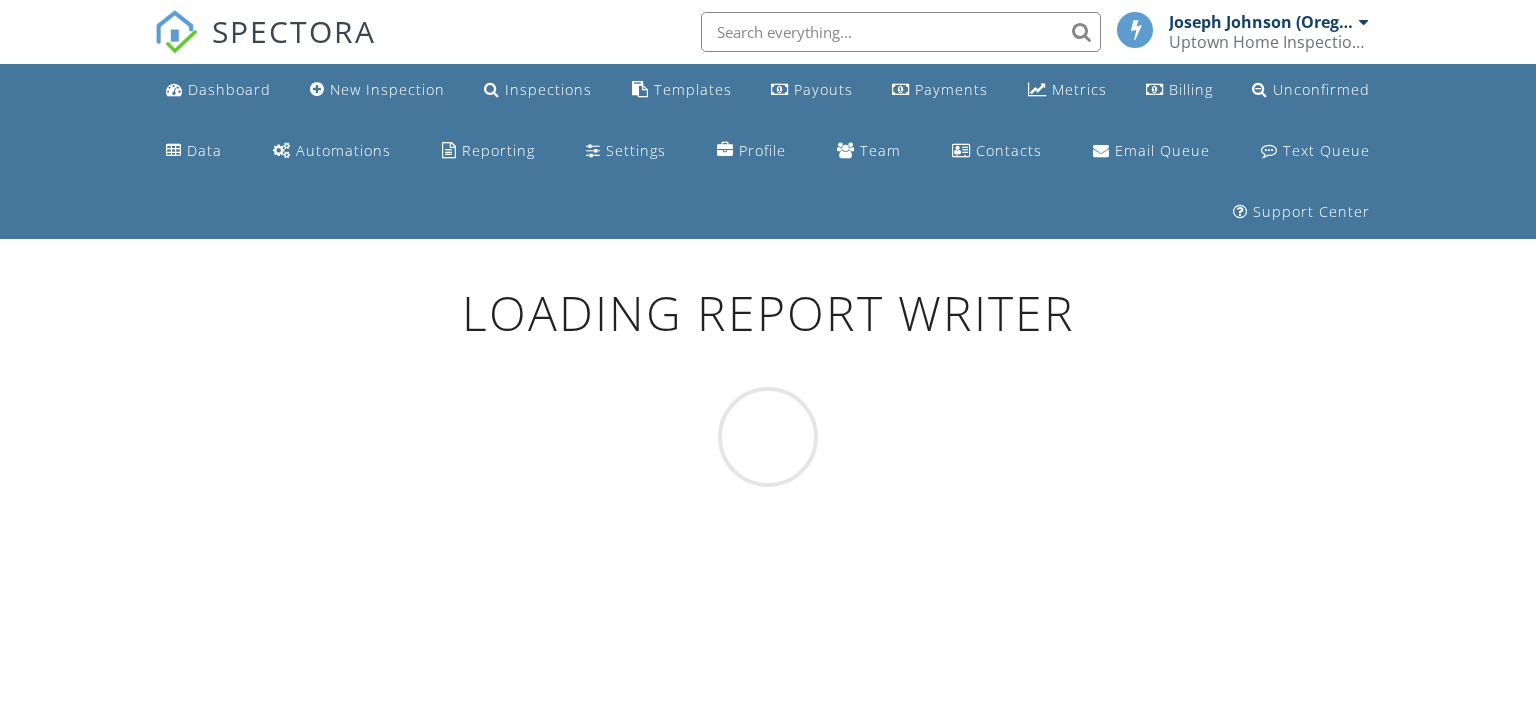scroll, scrollTop: 0, scrollLeft: 0, axis: both 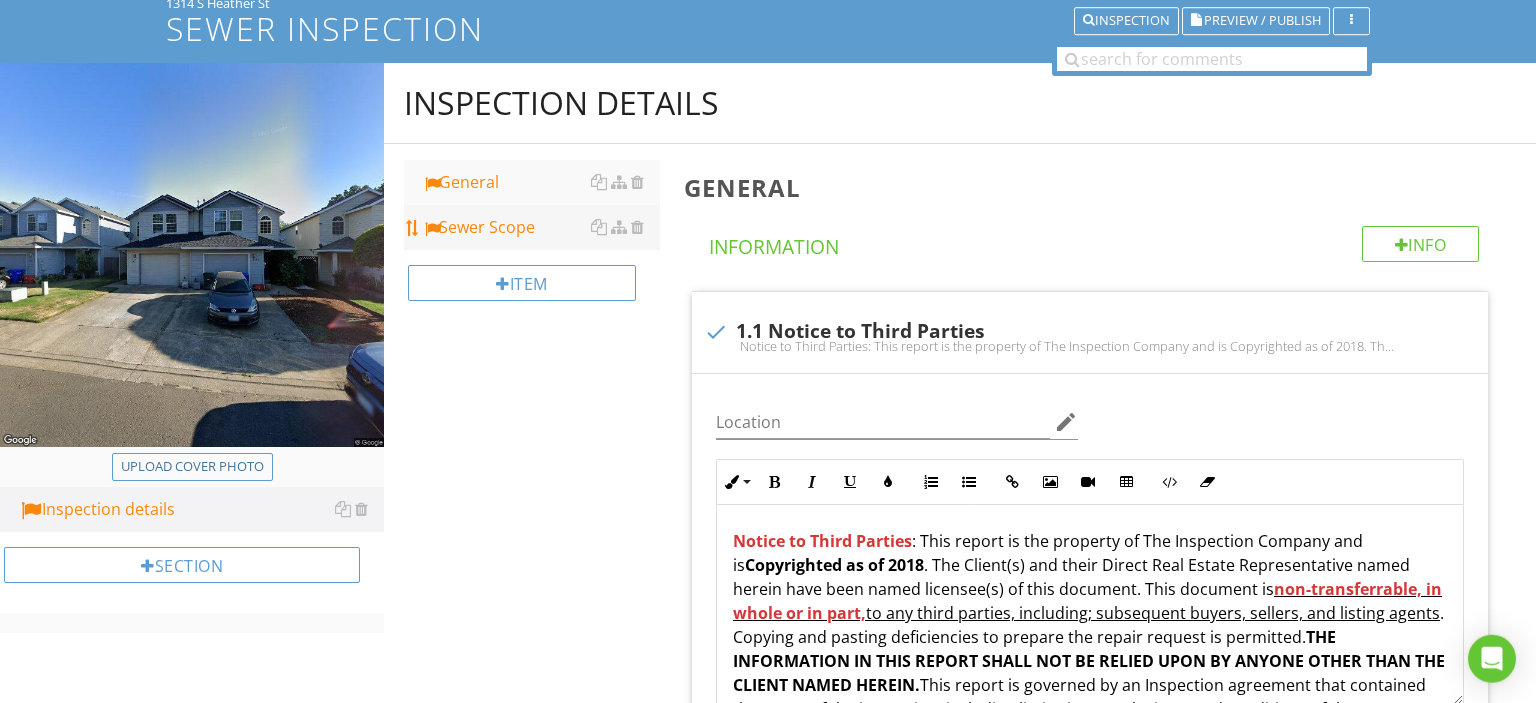 click on "Sewer Scope" at bounding box center (541, 227) 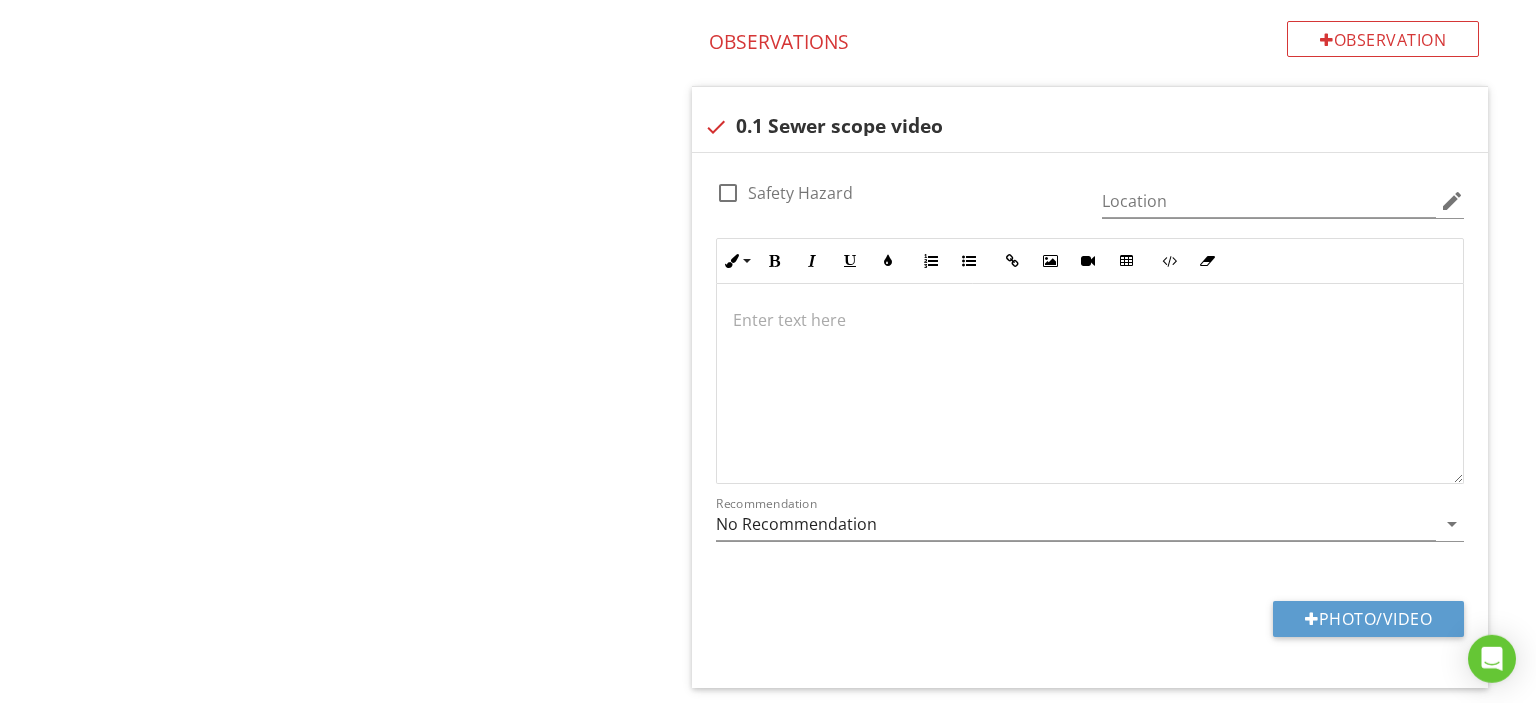 scroll, scrollTop: 2563, scrollLeft: 0, axis: vertical 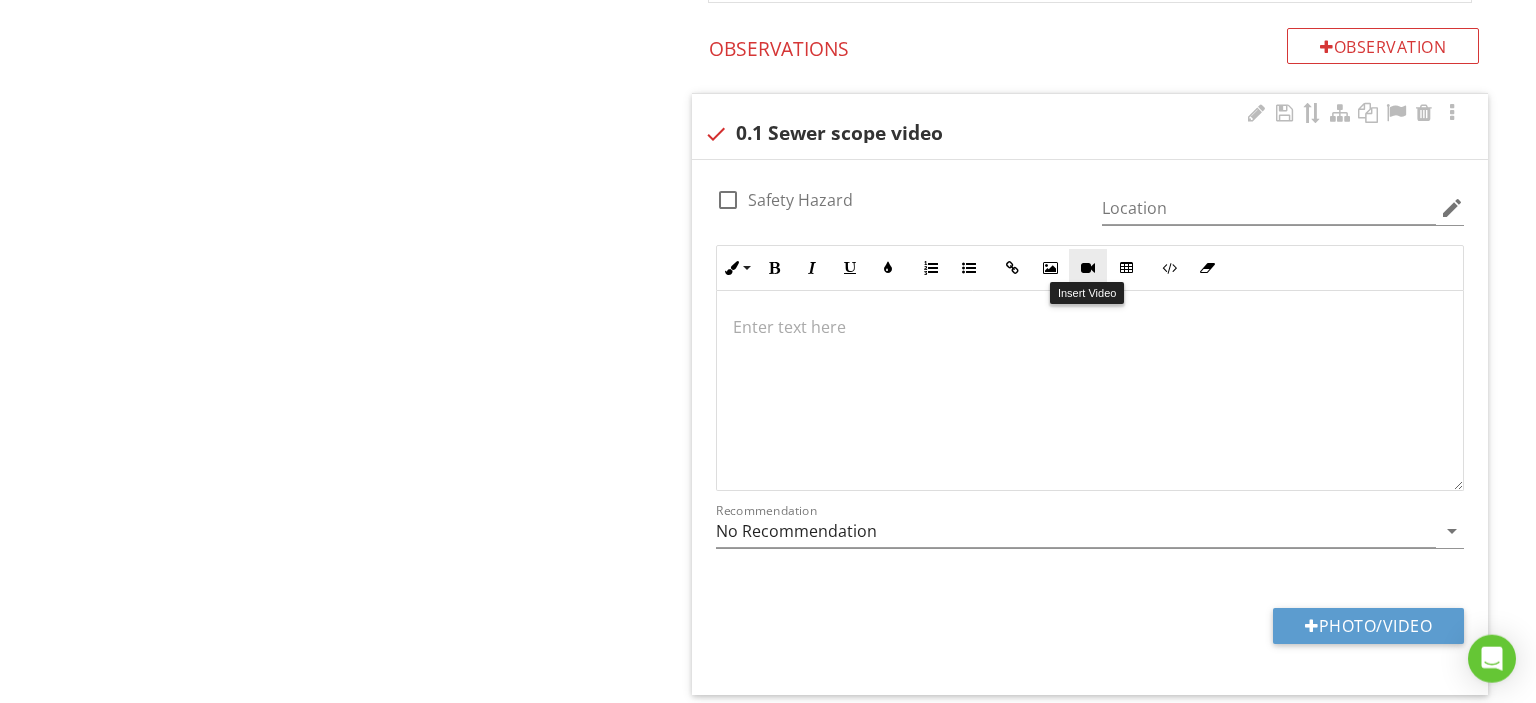 click on "Insert Video" at bounding box center [1088, 268] 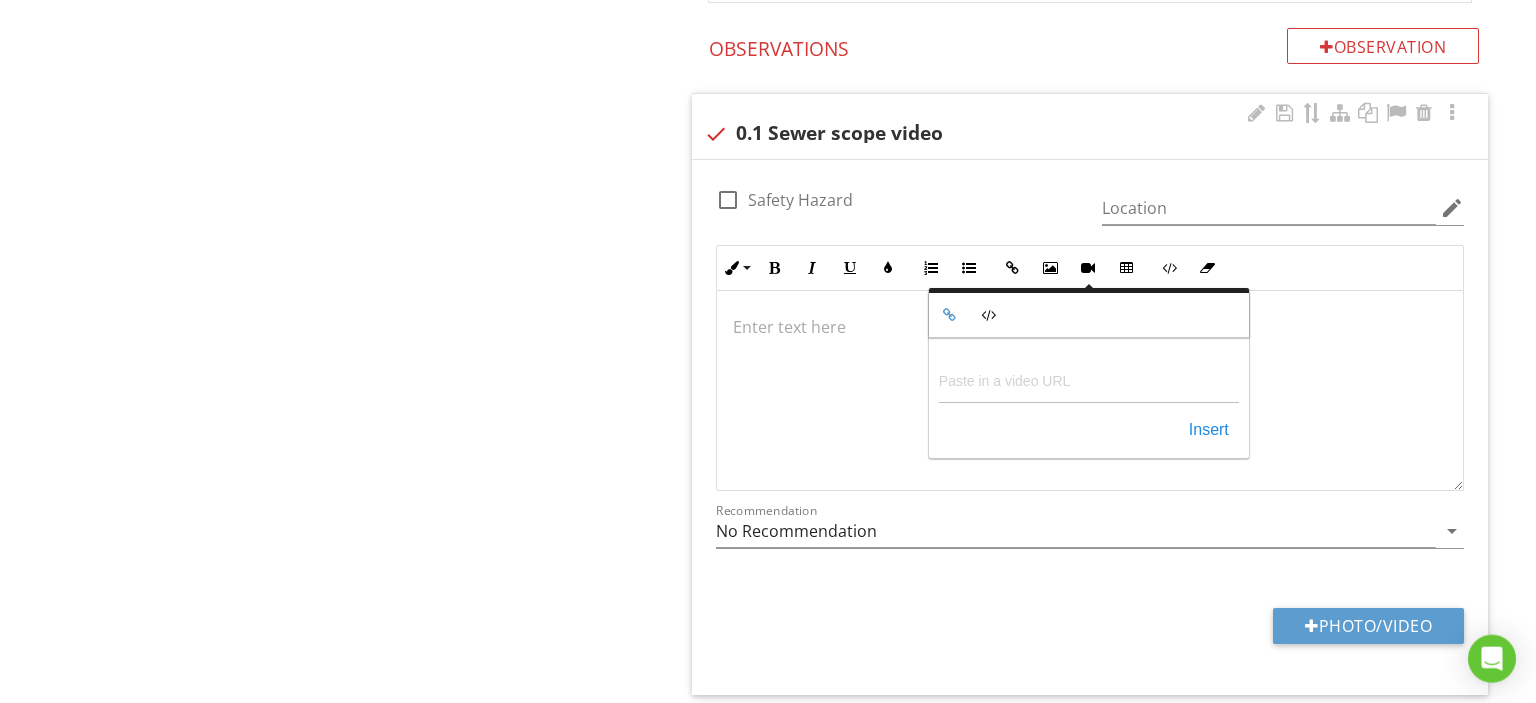 click on "Paste in a video URL" at bounding box center (1089, 379) 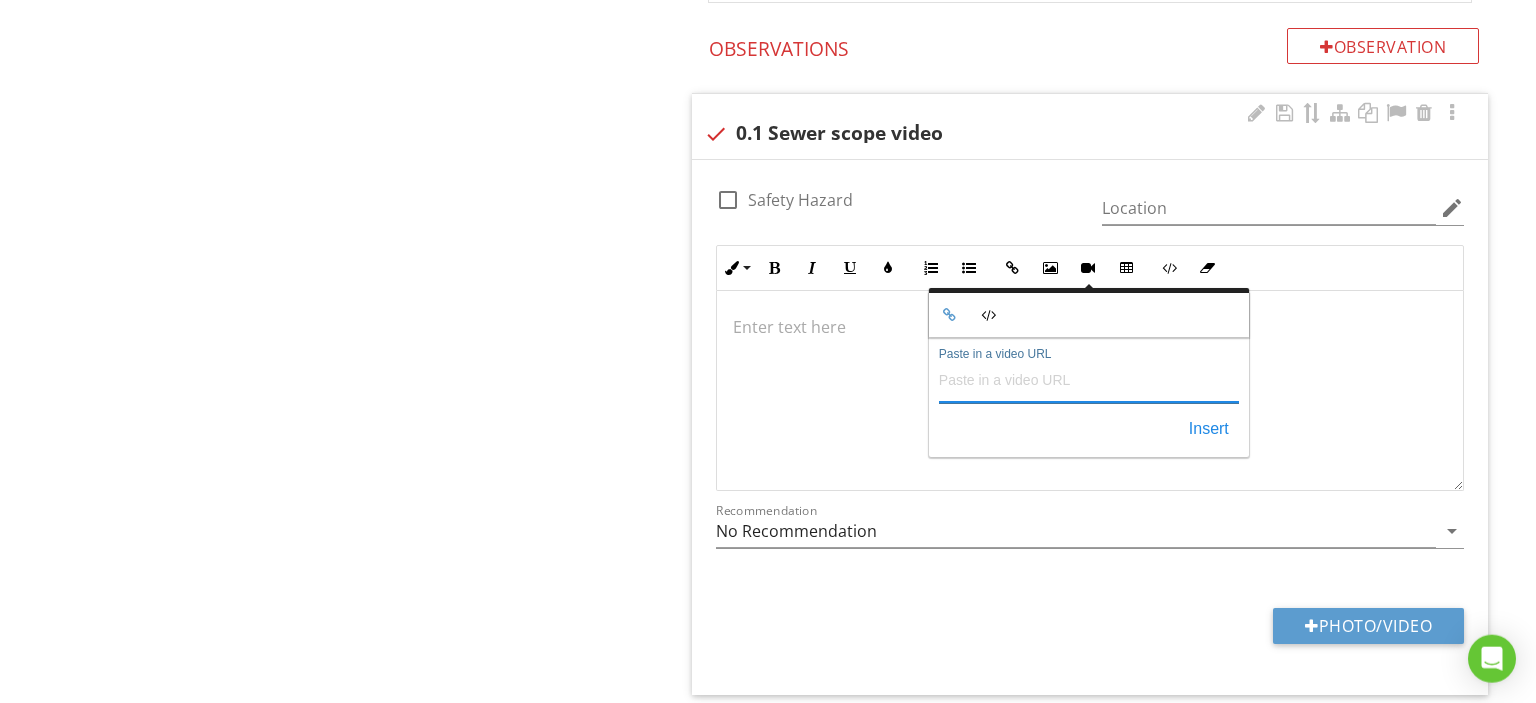 click on "Paste in a video URL" at bounding box center [1089, 379] 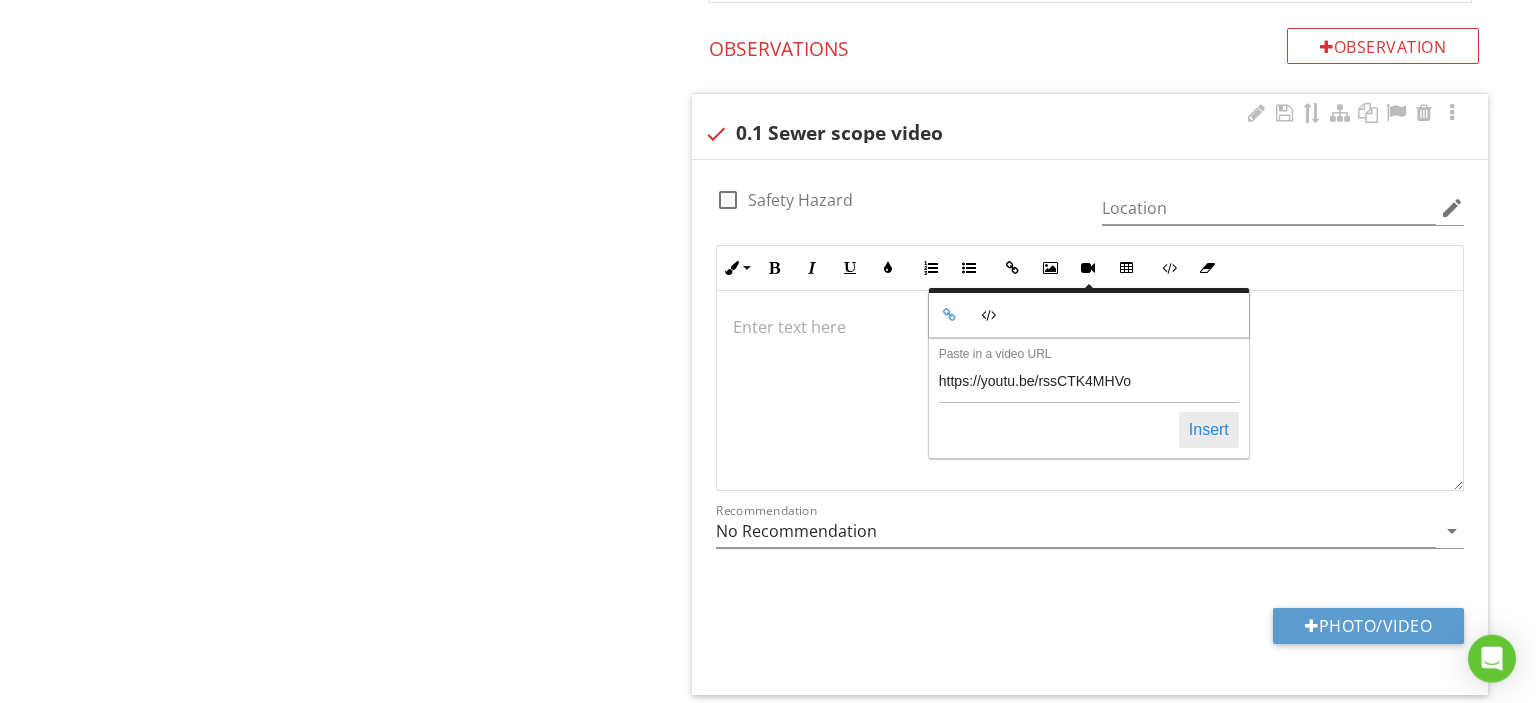 click on "Insert" at bounding box center (1209, 430) 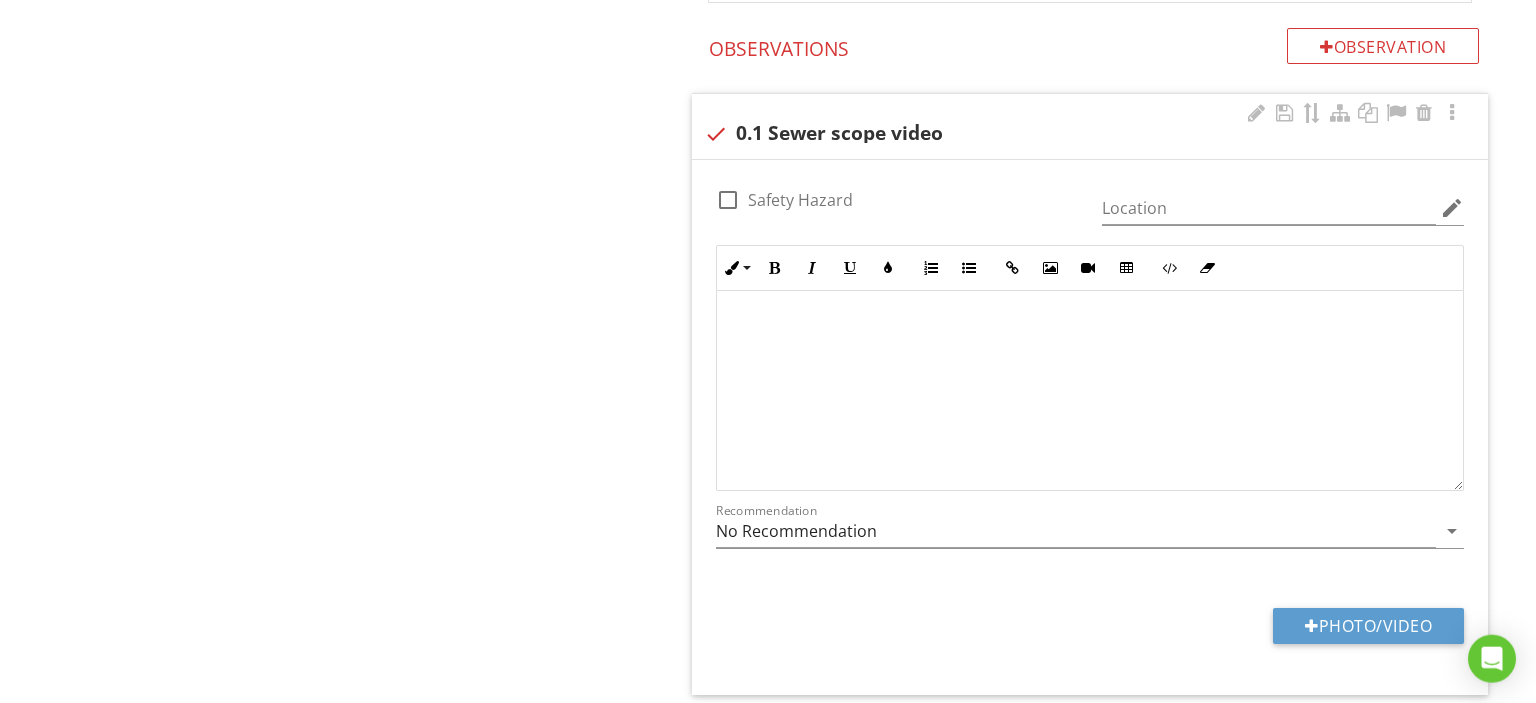 scroll, scrollTop: 188, scrollLeft: 0, axis: vertical 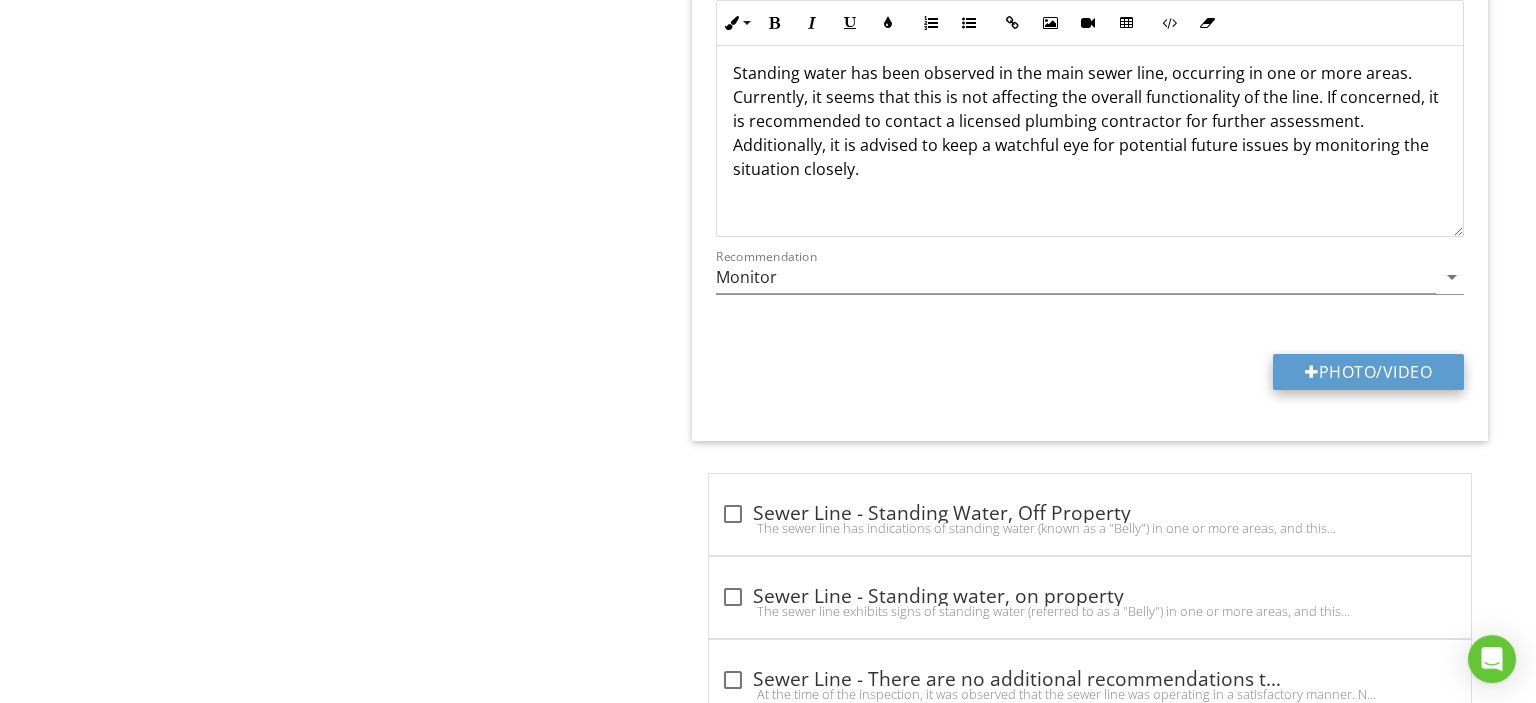 click on "Photo/Video" at bounding box center (1368, 372) 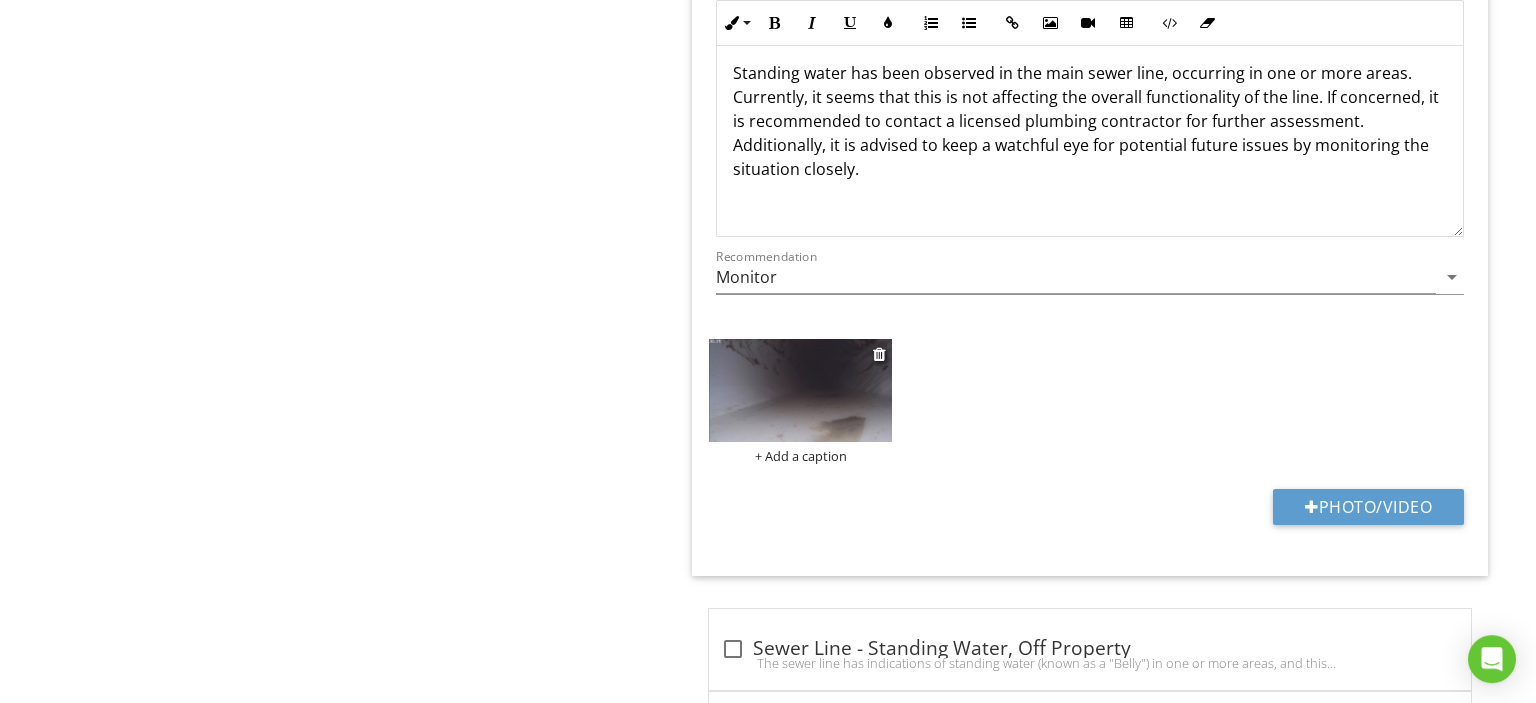 click at bounding box center [800, 390] 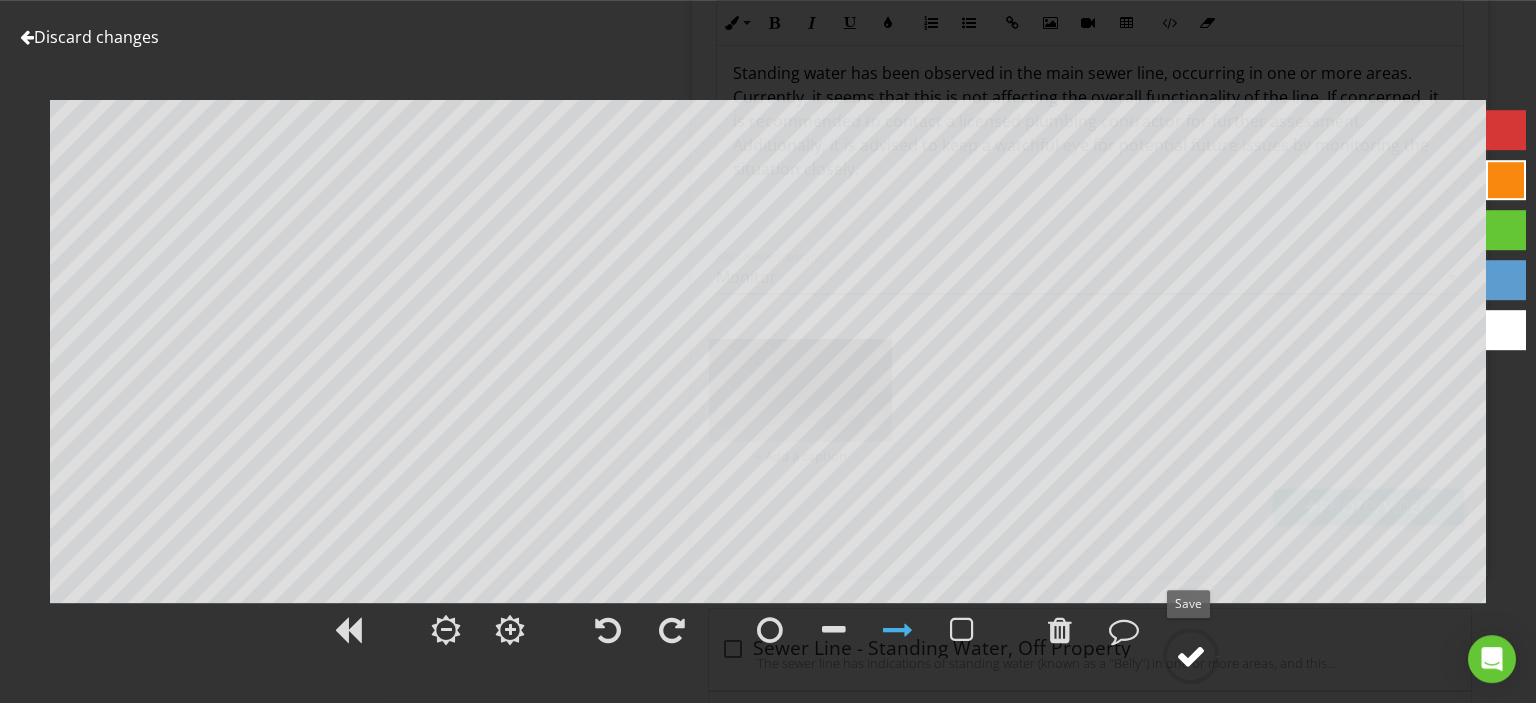 click at bounding box center [1191, 656] 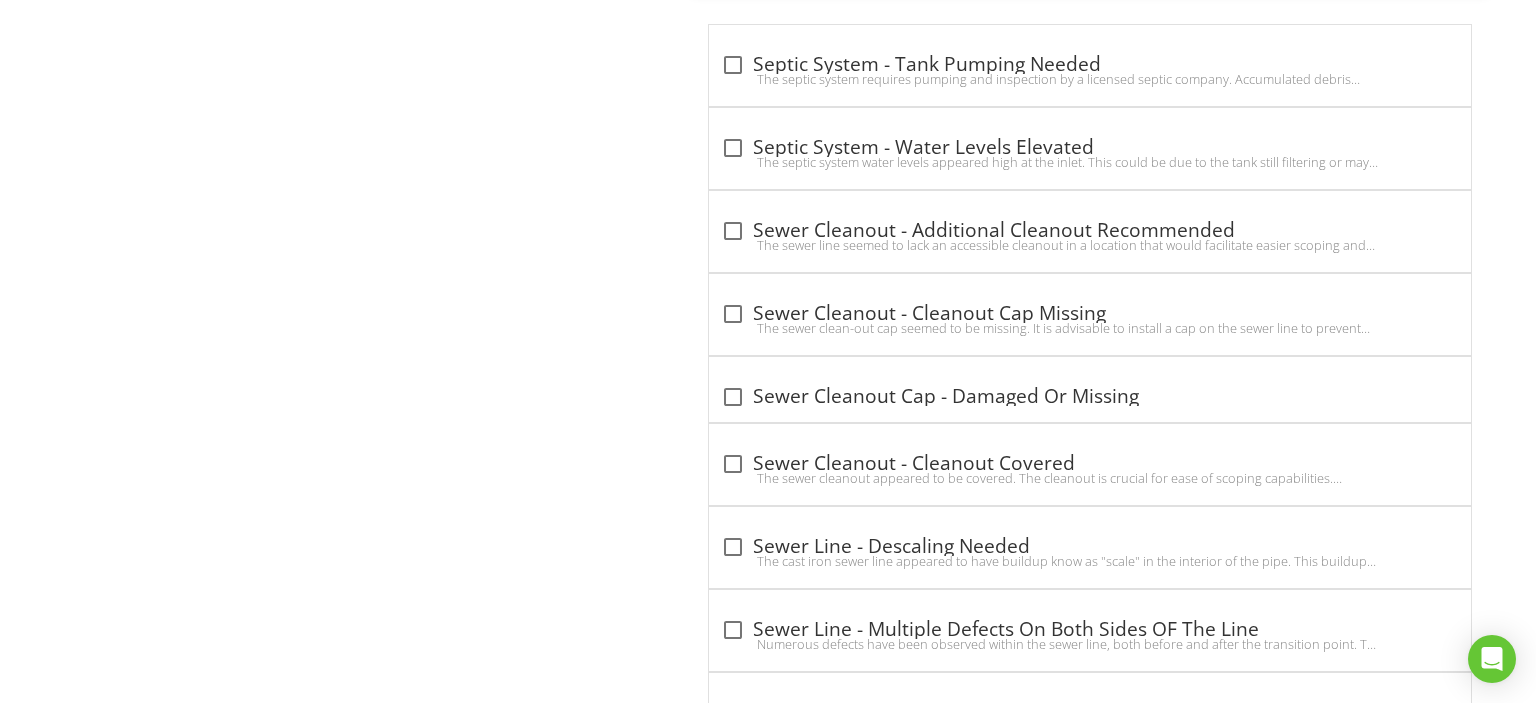 scroll, scrollTop: 2218, scrollLeft: 0, axis: vertical 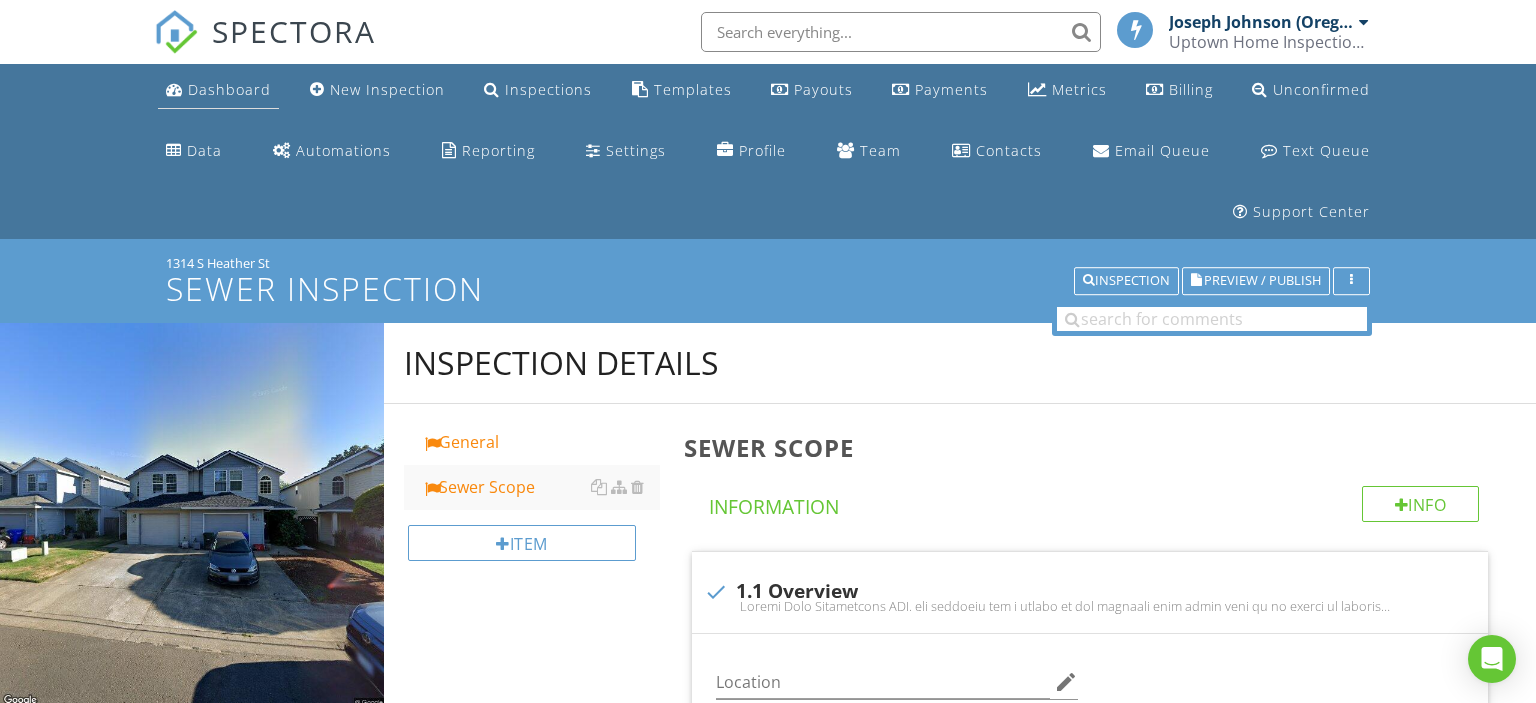 click on "Dashboard" at bounding box center (229, 89) 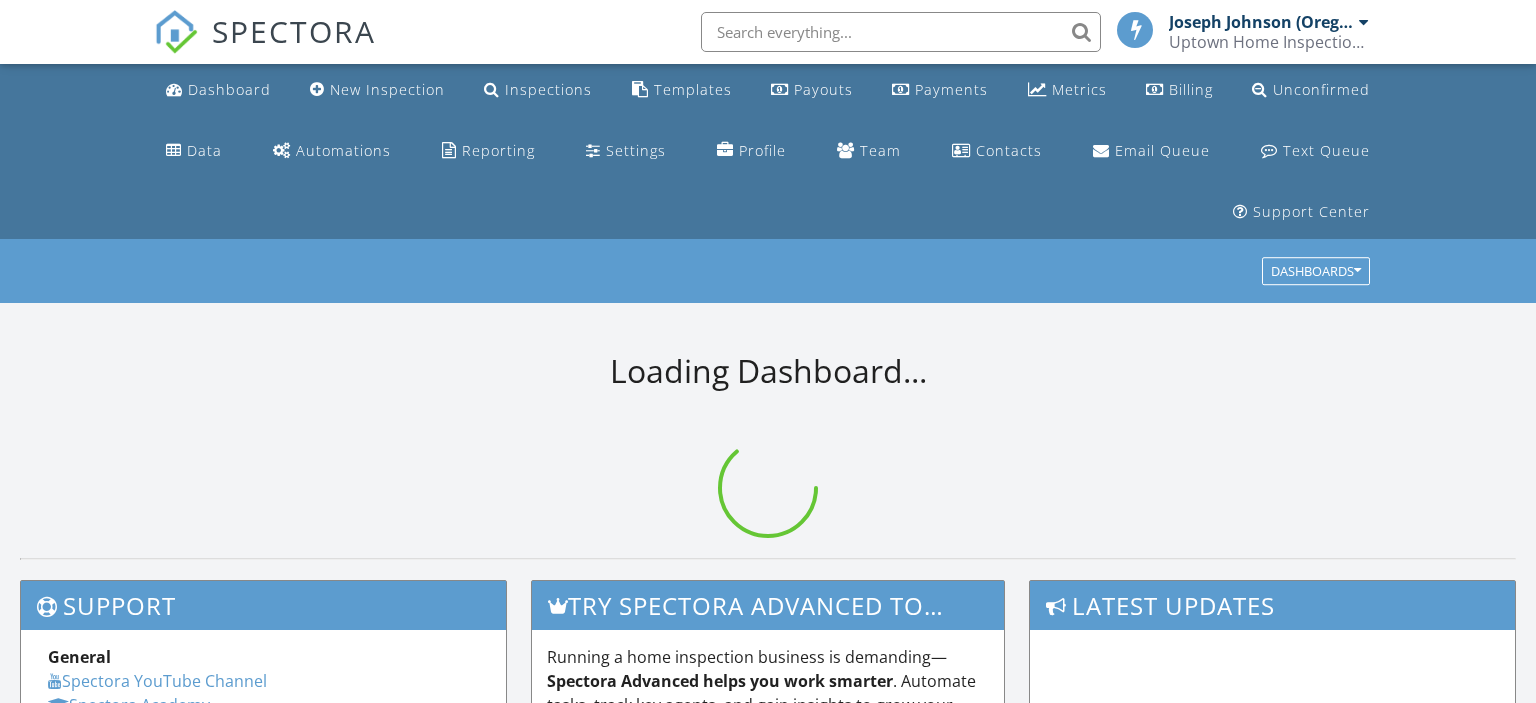 scroll, scrollTop: 0, scrollLeft: 0, axis: both 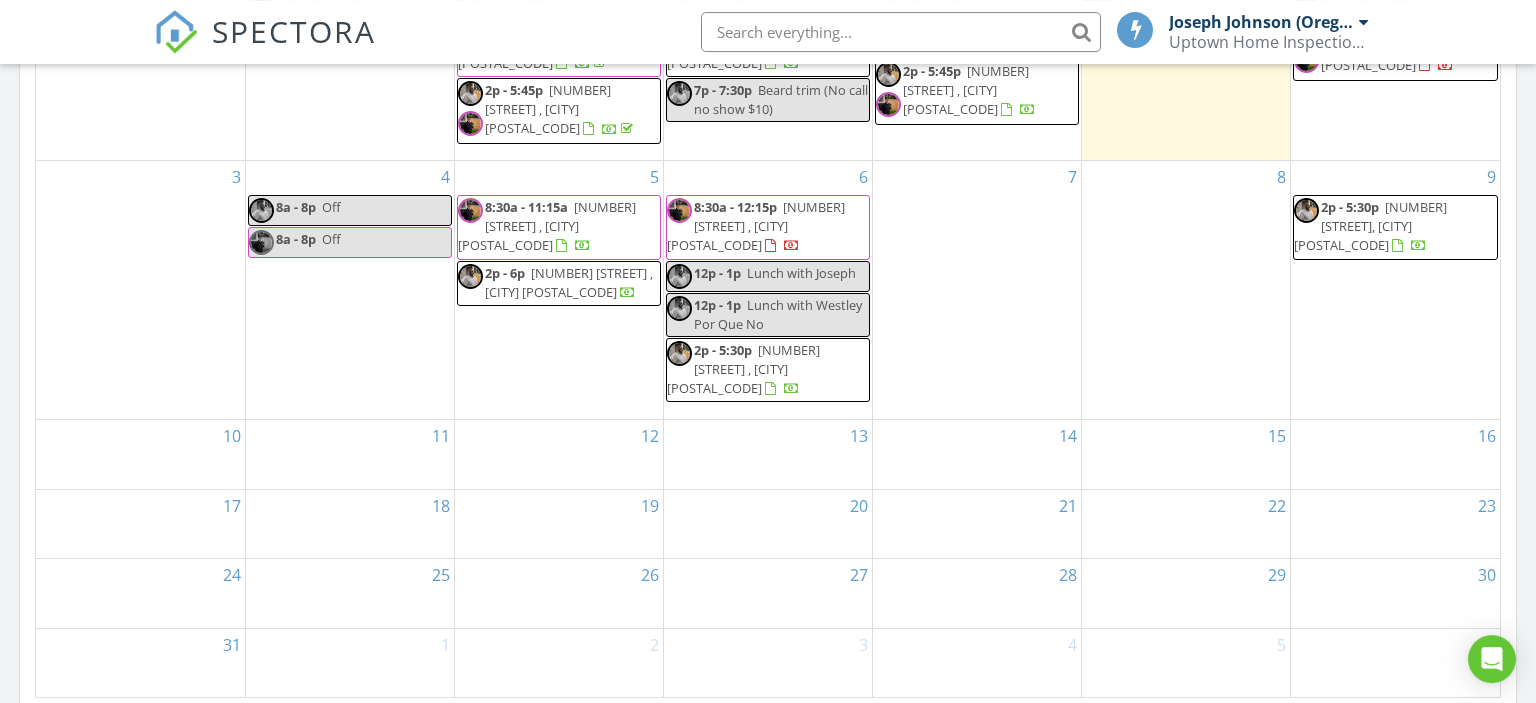 drag, startPoint x: 1535, startPoint y: 414, endPoint x: 1535, endPoint y: 222, distance: 192 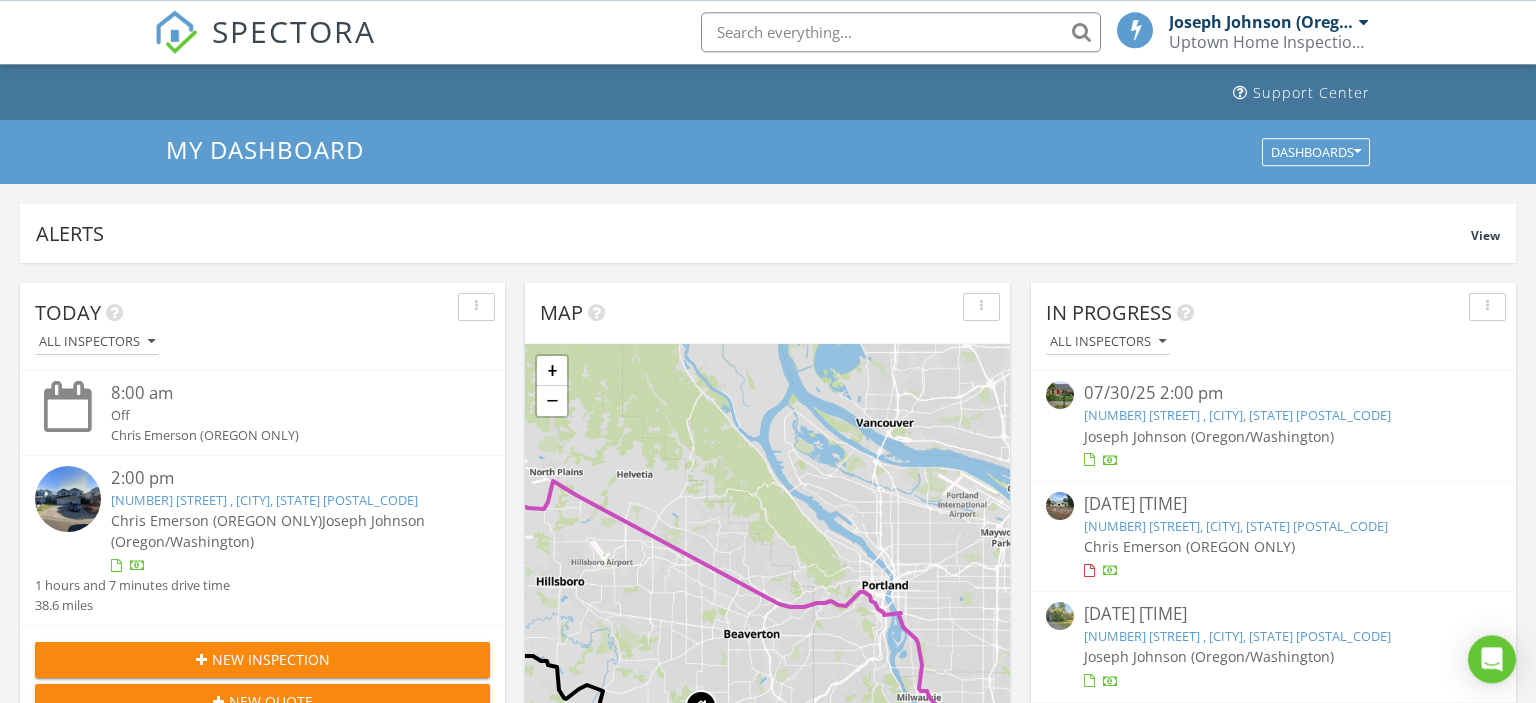 scroll, scrollTop: 0, scrollLeft: 0, axis: both 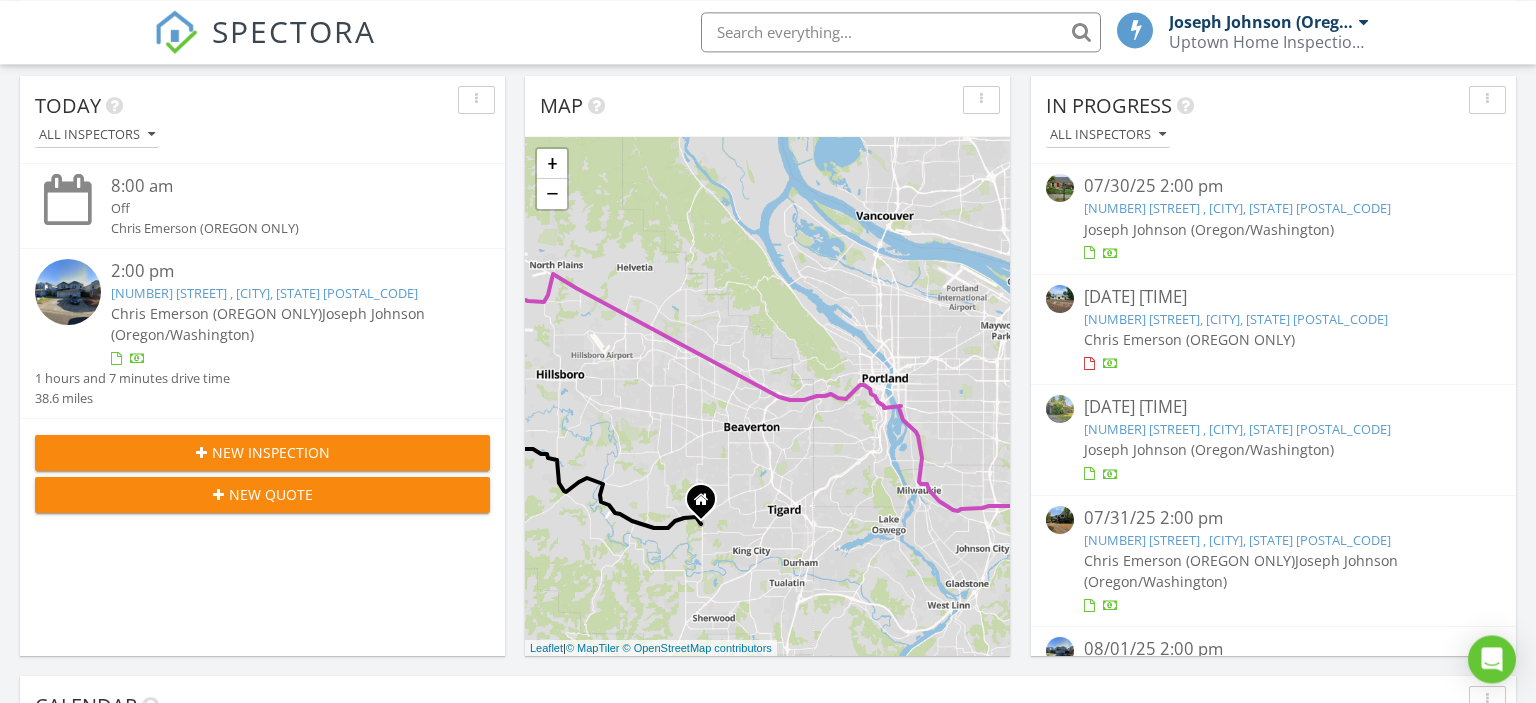 click on "2:00 pm" at bounding box center (281, 271) 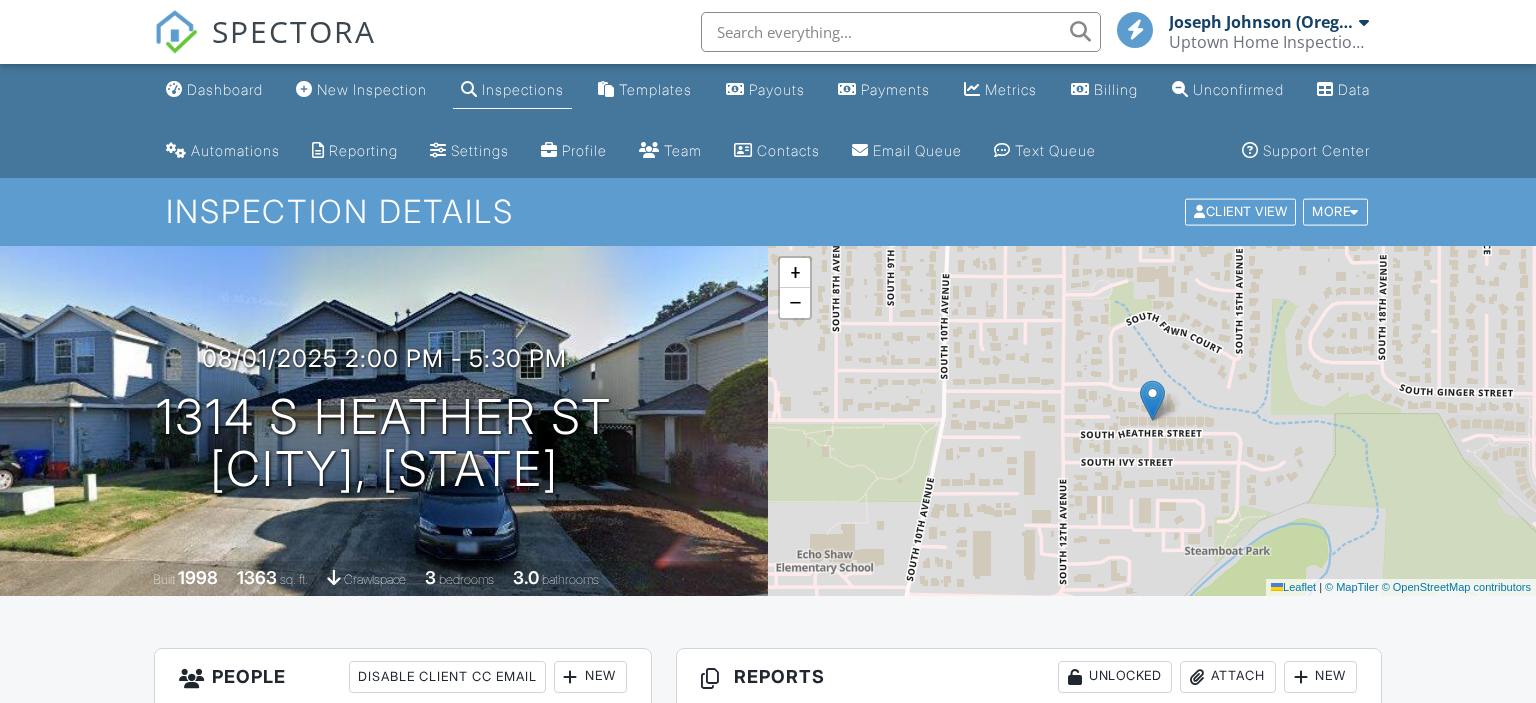 scroll, scrollTop: 0, scrollLeft: 0, axis: both 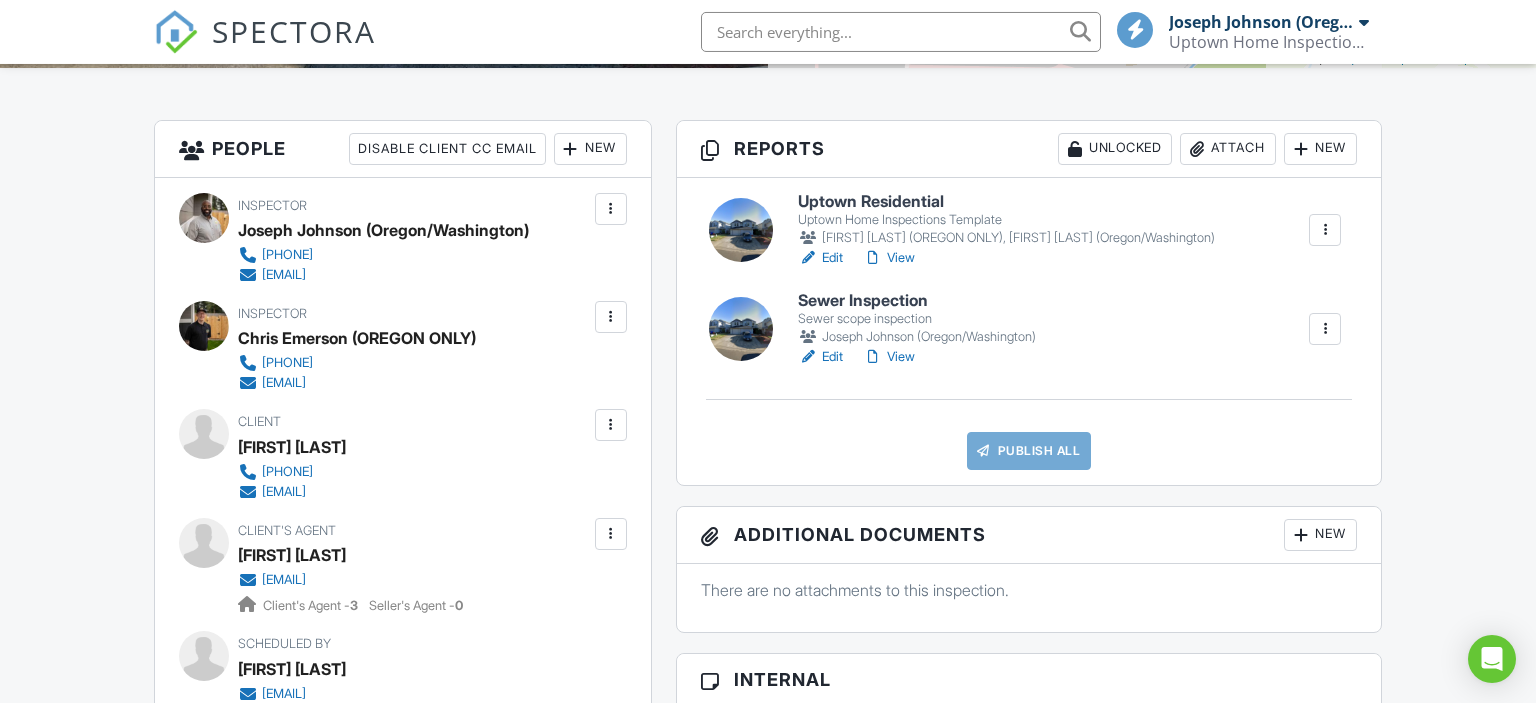 click on "Sewer Inspection" at bounding box center (917, 301) 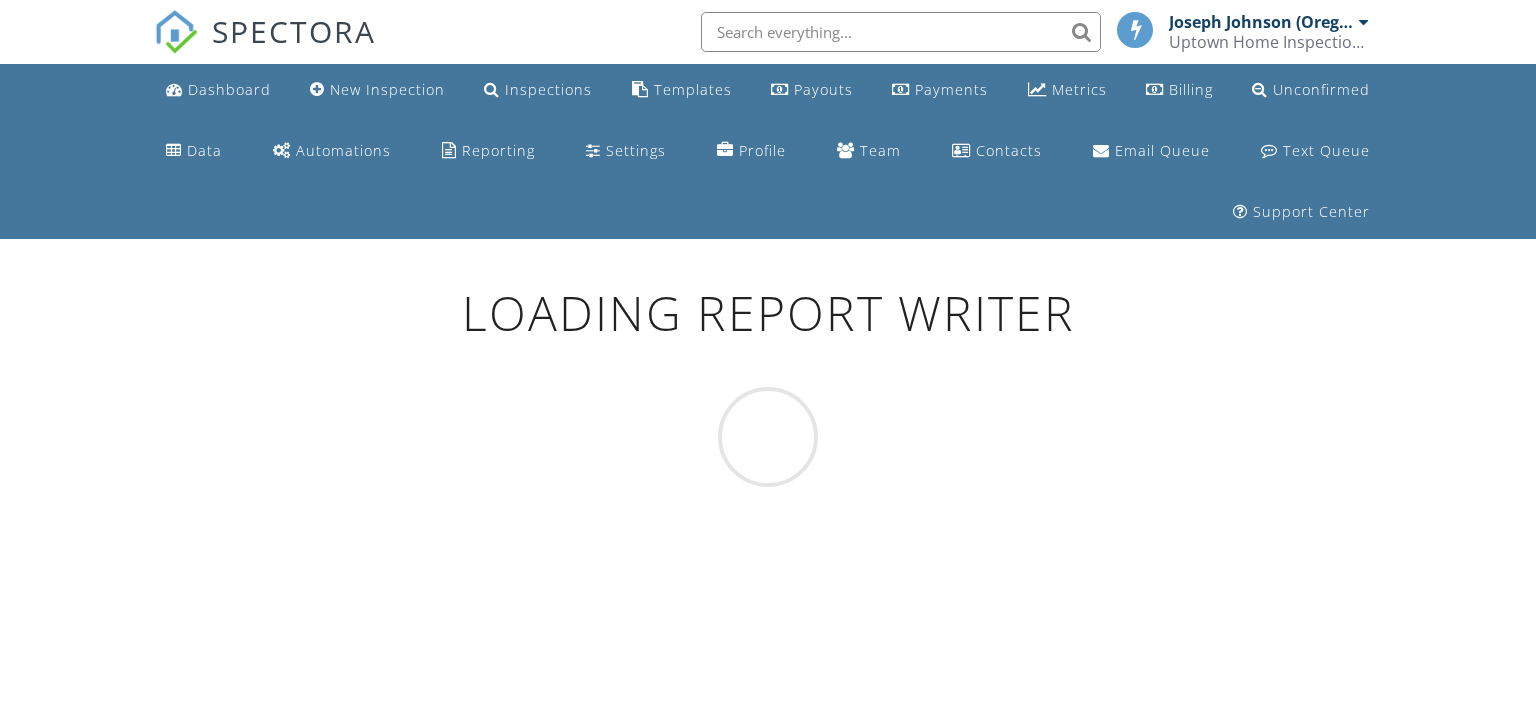 scroll, scrollTop: 0, scrollLeft: 0, axis: both 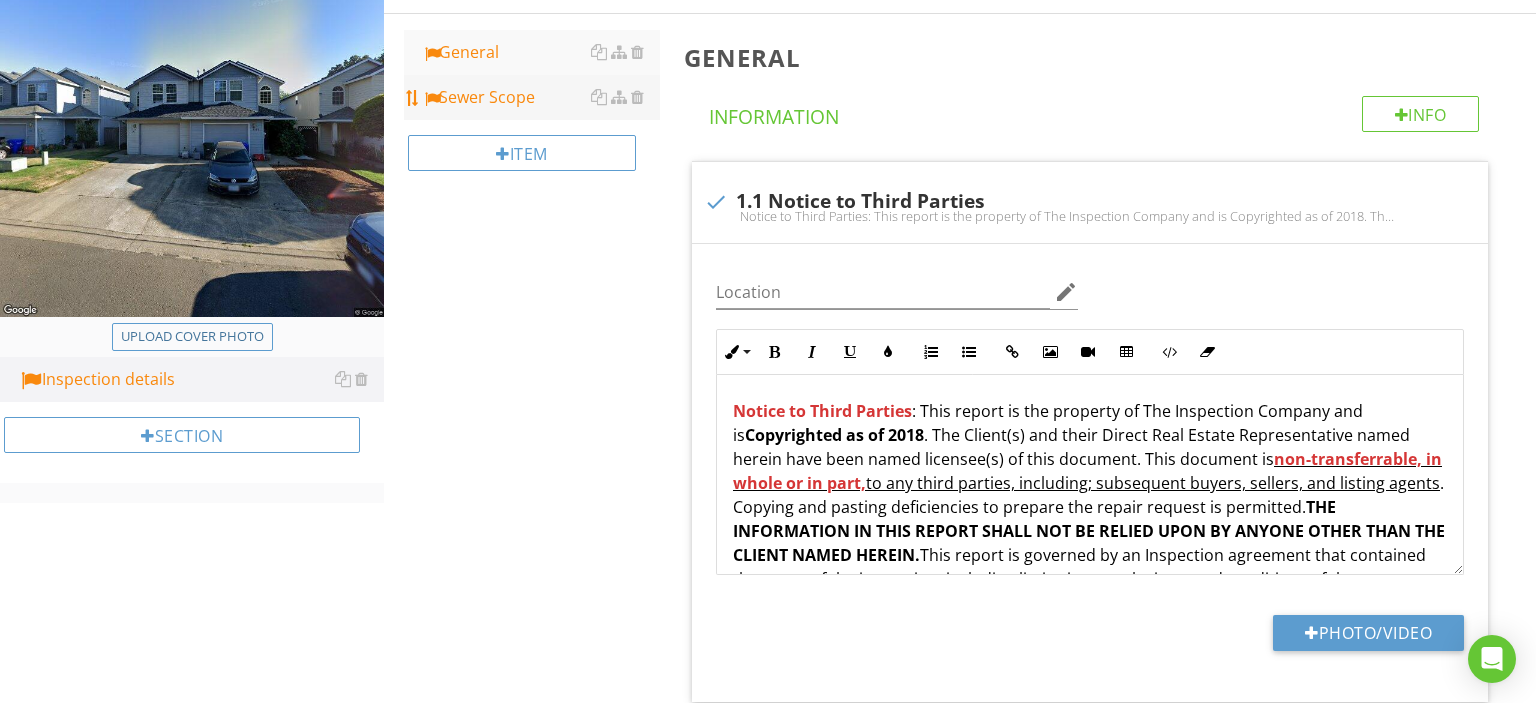 click on "Sewer Scope" at bounding box center [541, 97] 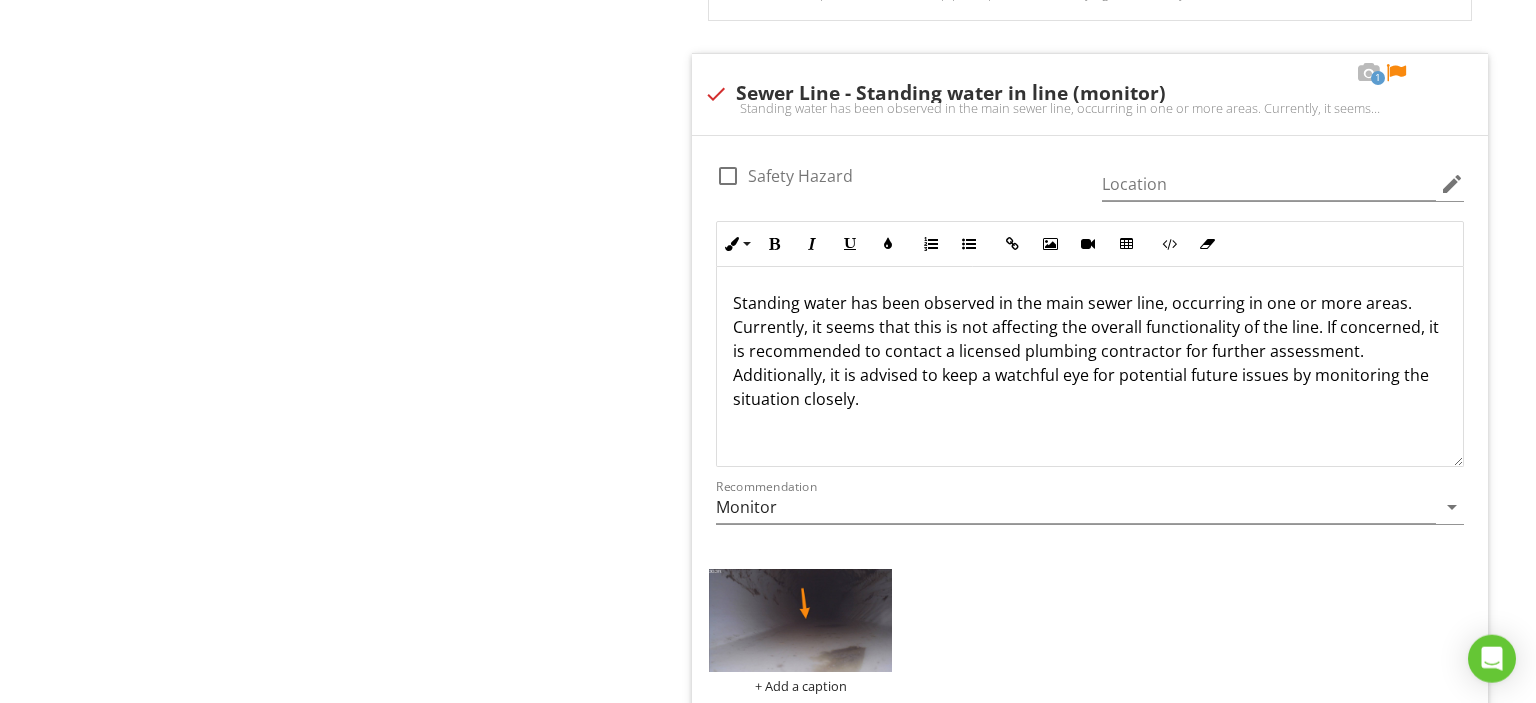 scroll, scrollTop: 5032, scrollLeft: 0, axis: vertical 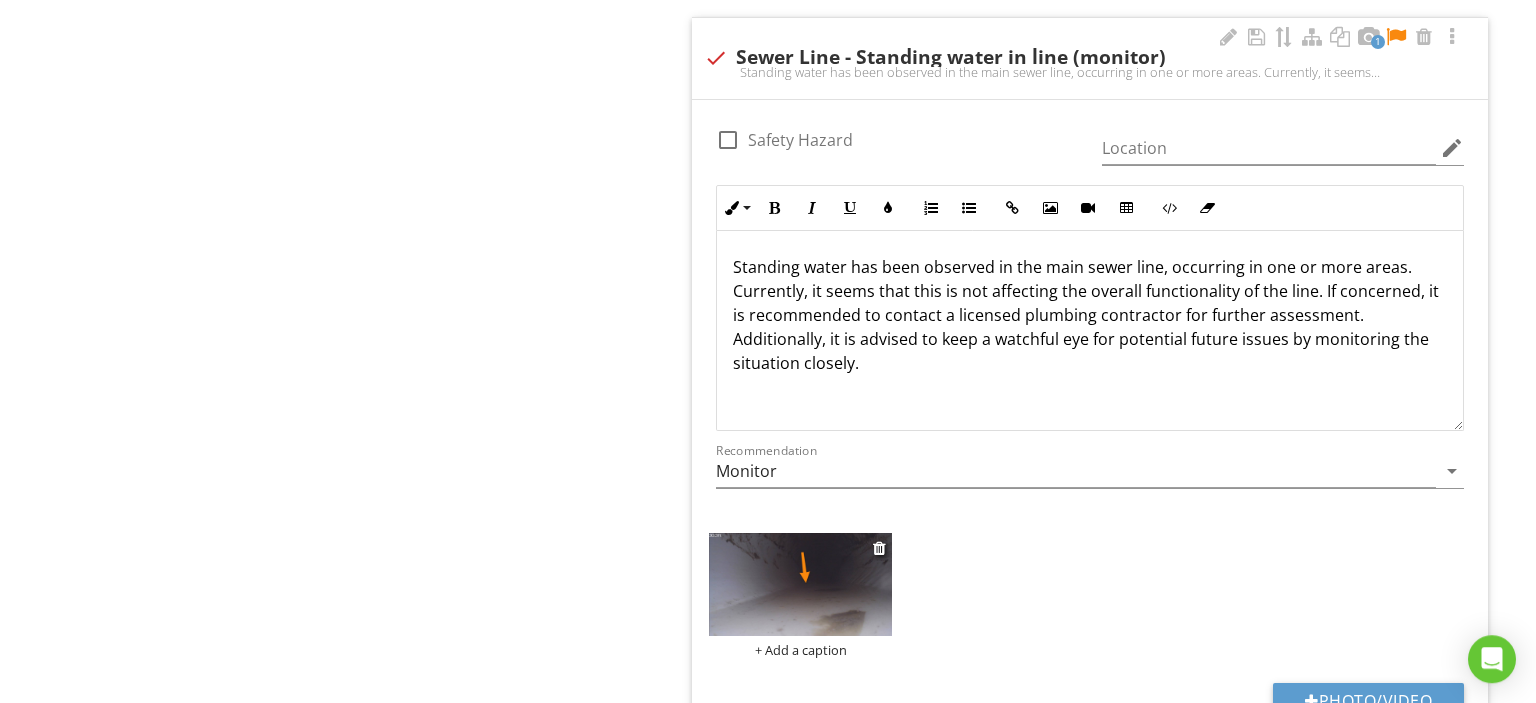 click on "+ Add a caption" at bounding box center (800, 650) 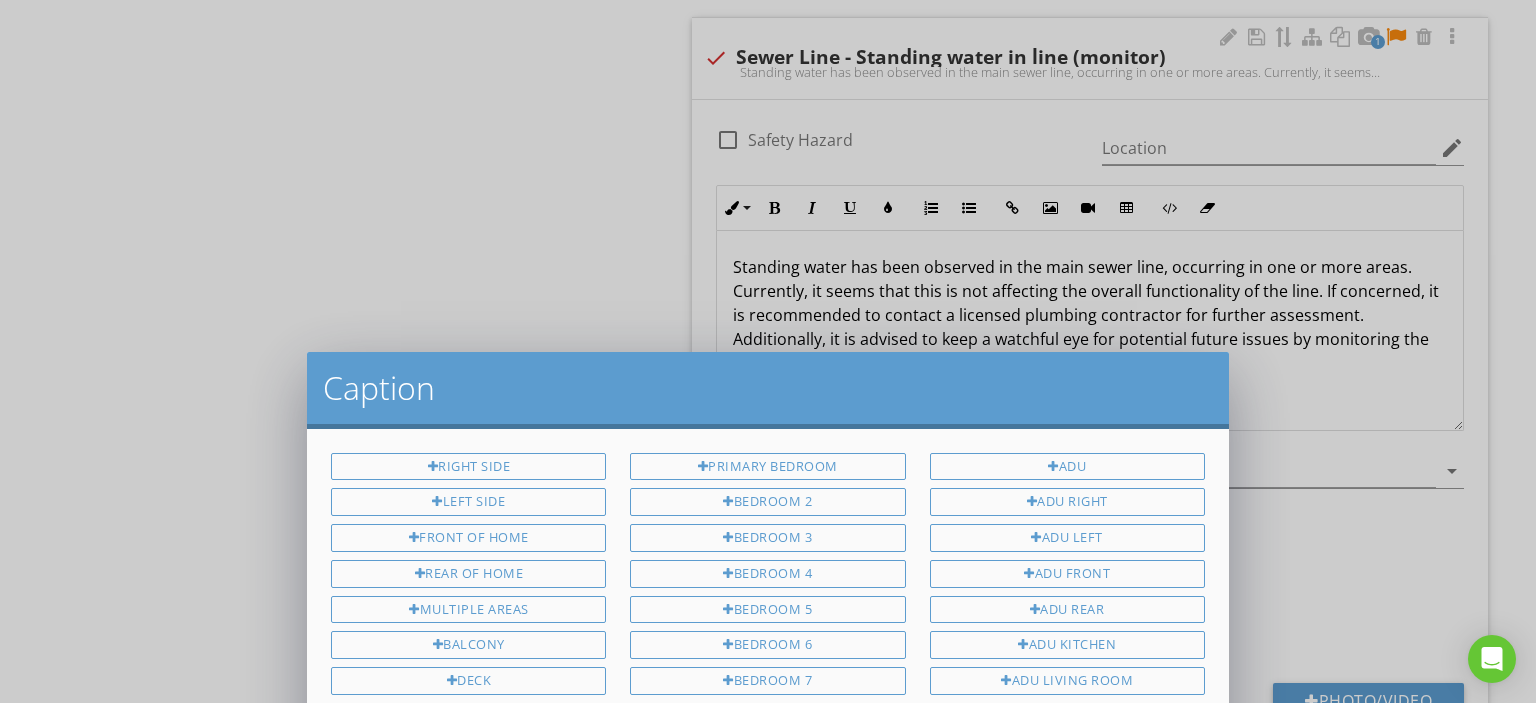 scroll, scrollTop: 0, scrollLeft: 0, axis: both 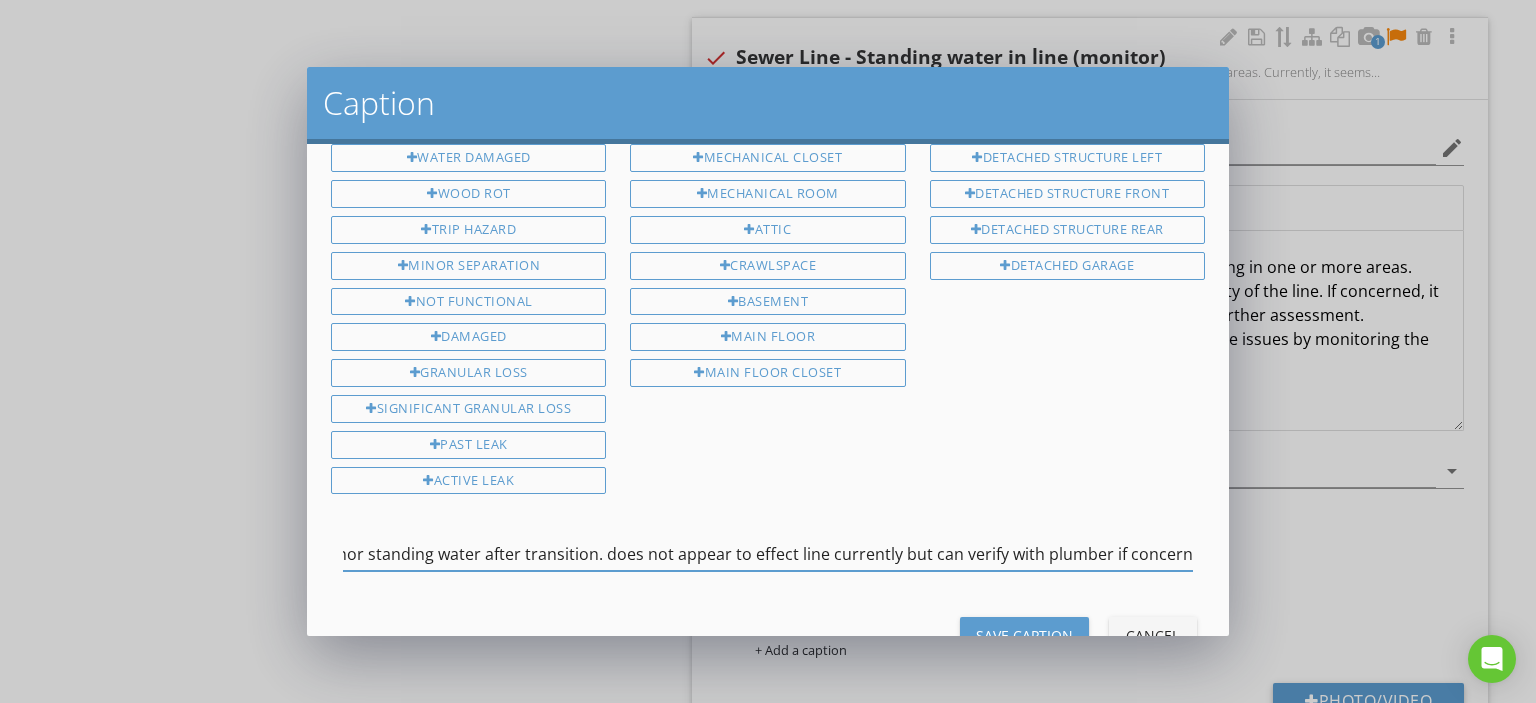 type on "Minor standing water after transition. does not appear to effect line currently but can verify with plumber if concerned." 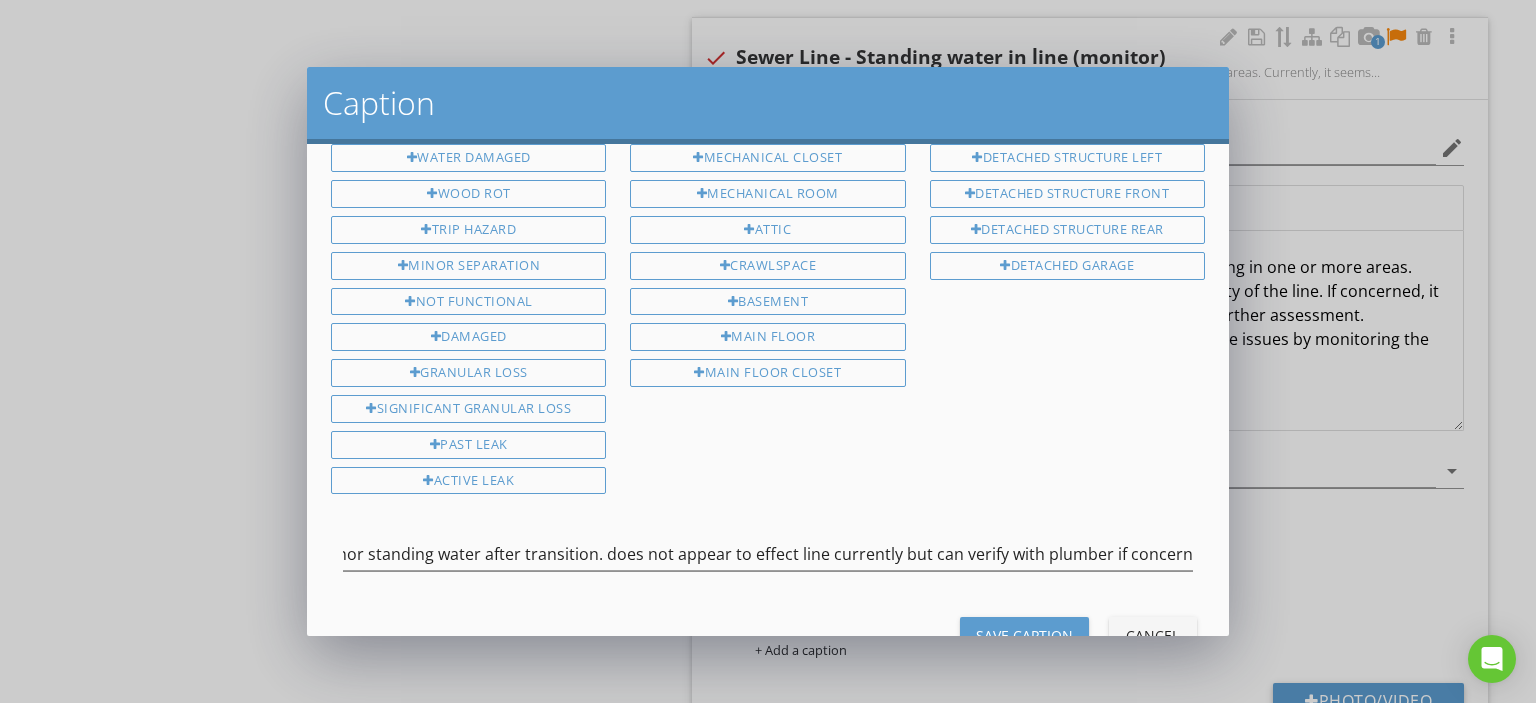 click on "Save Caption" at bounding box center [1024, 635] 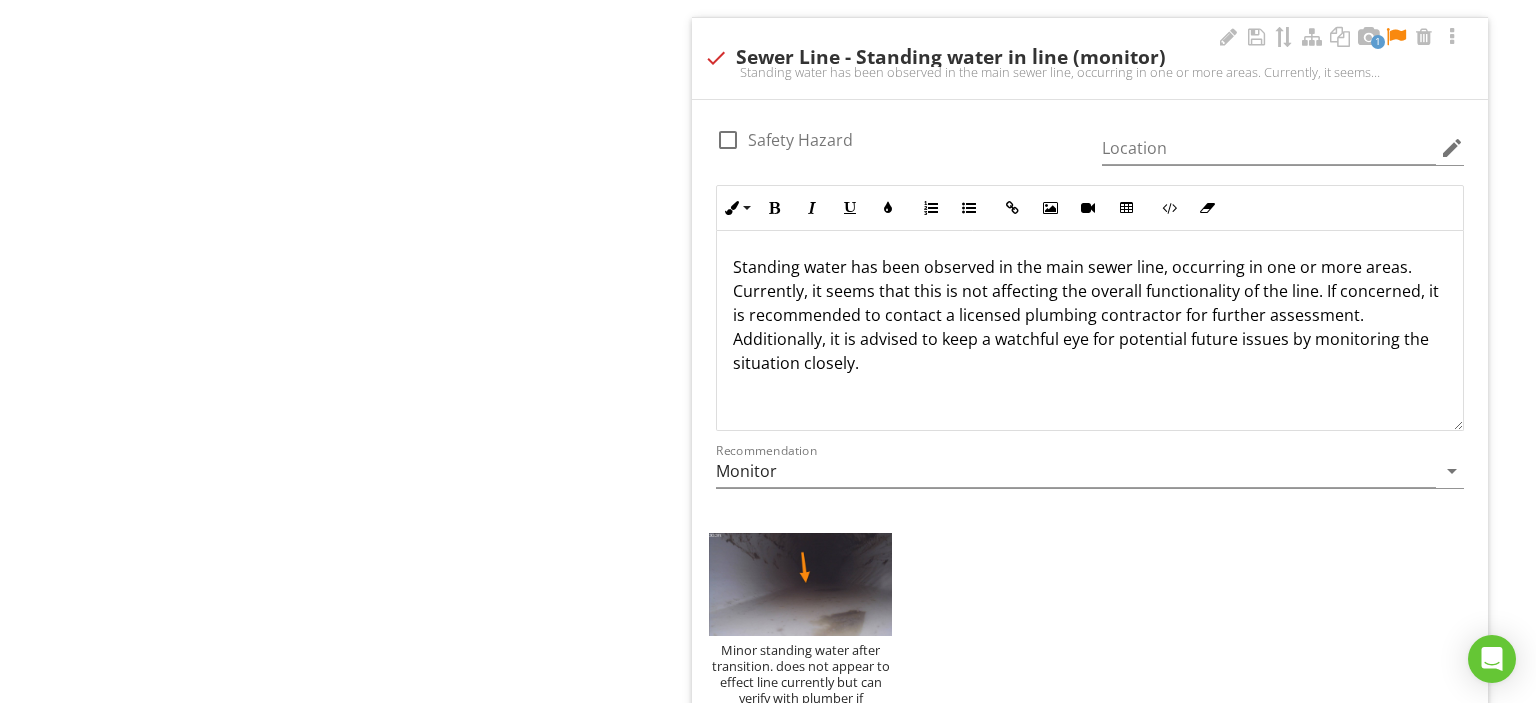 scroll, scrollTop: 0, scrollLeft: 24, axis: horizontal 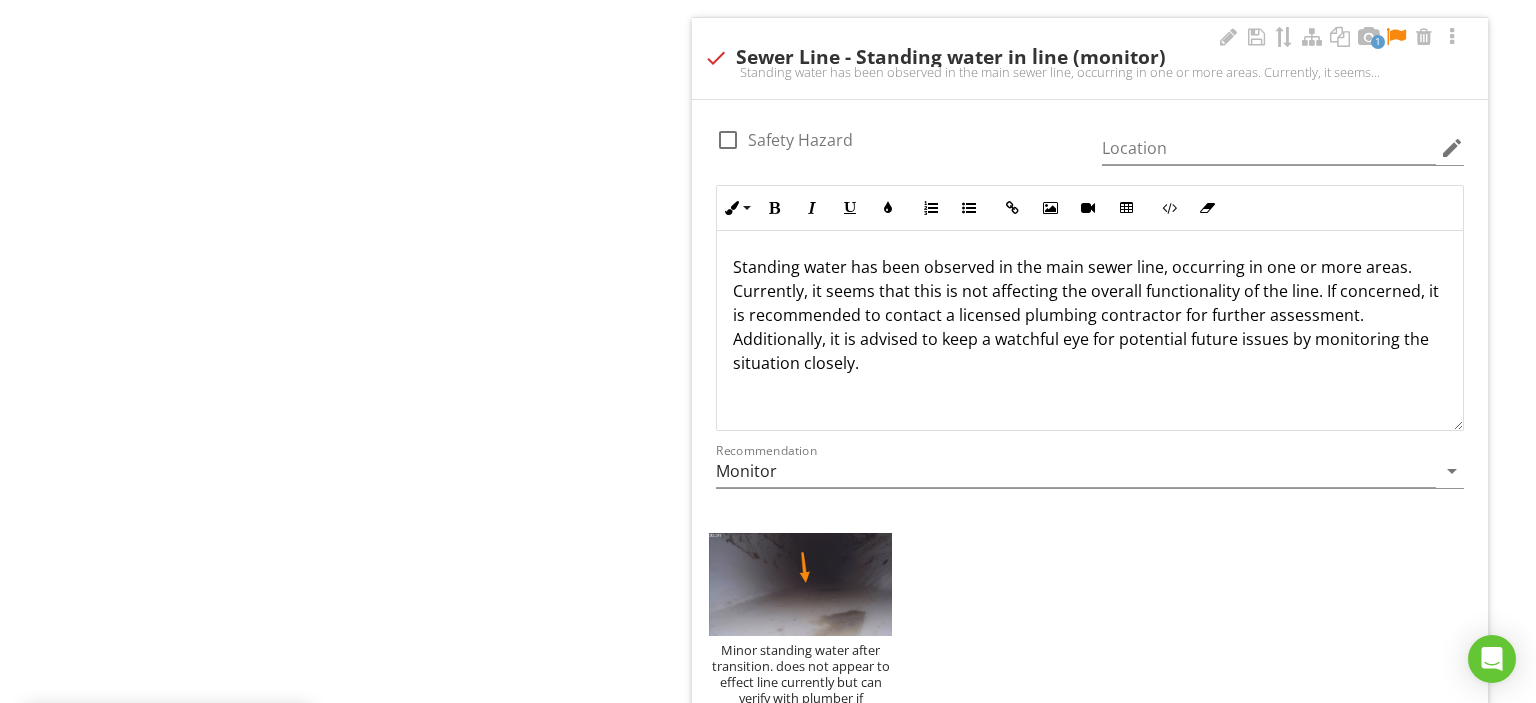 click on "1" at bounding box center (1340, 38) 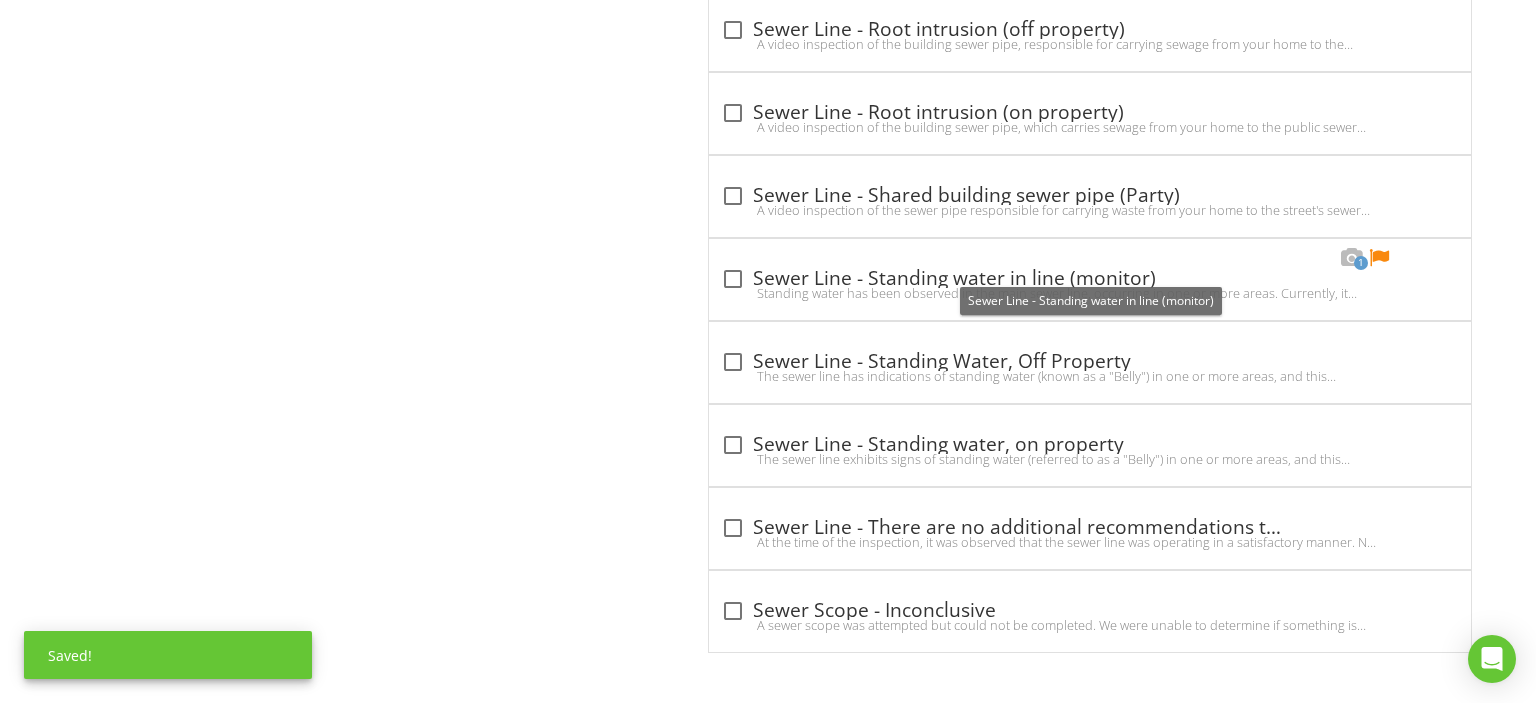 scroll, scrollTop: 4763, scrollLeft: 0, axis: vertical 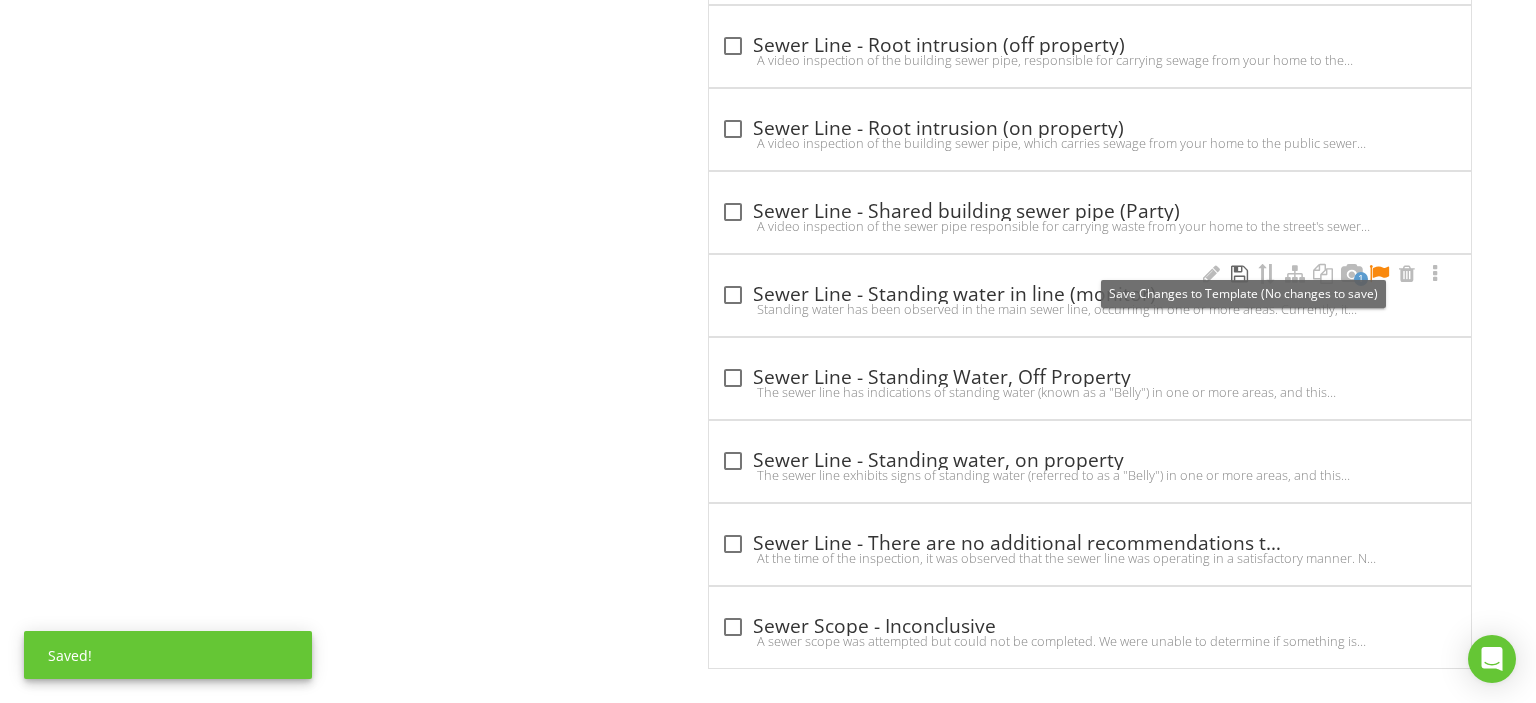 click at bounding box center [1239, 274] 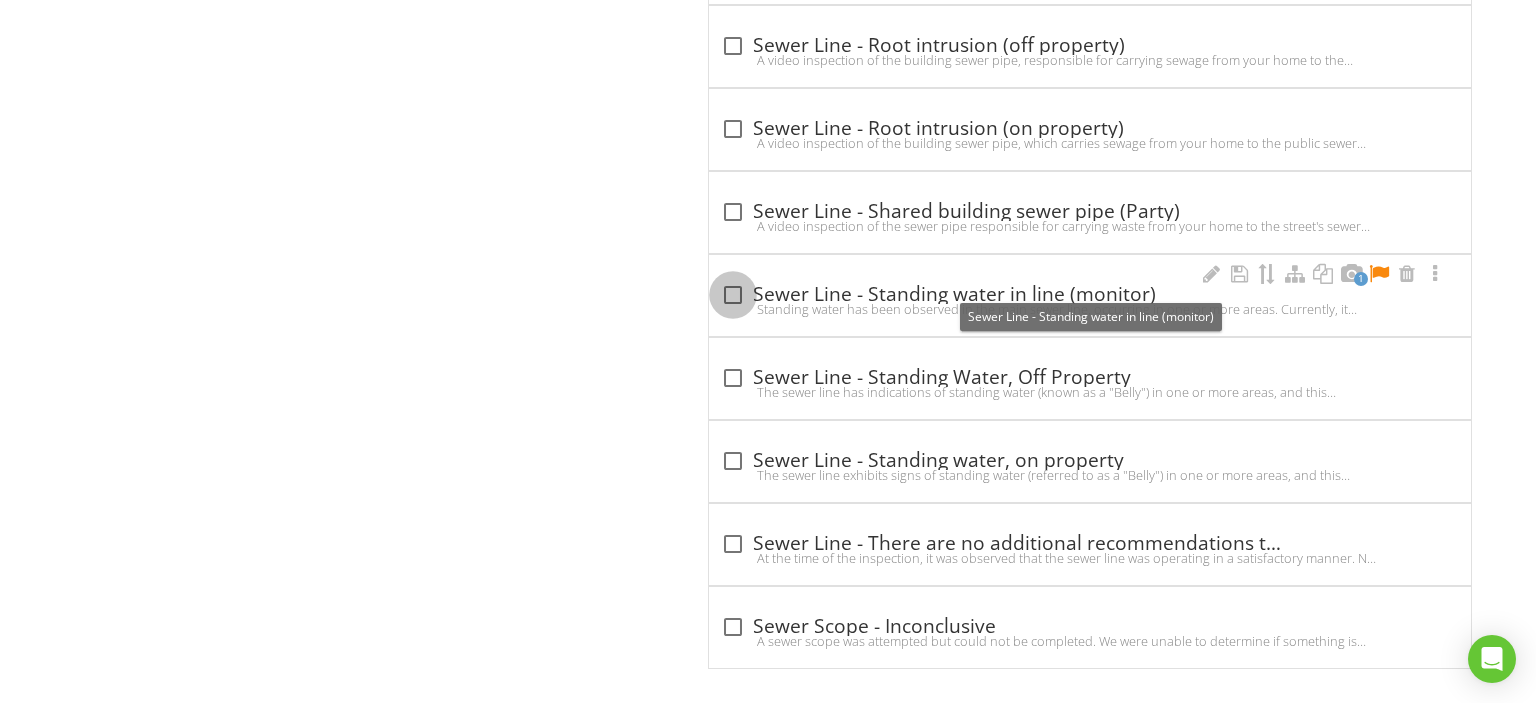 click at bounding box center [733, 295] 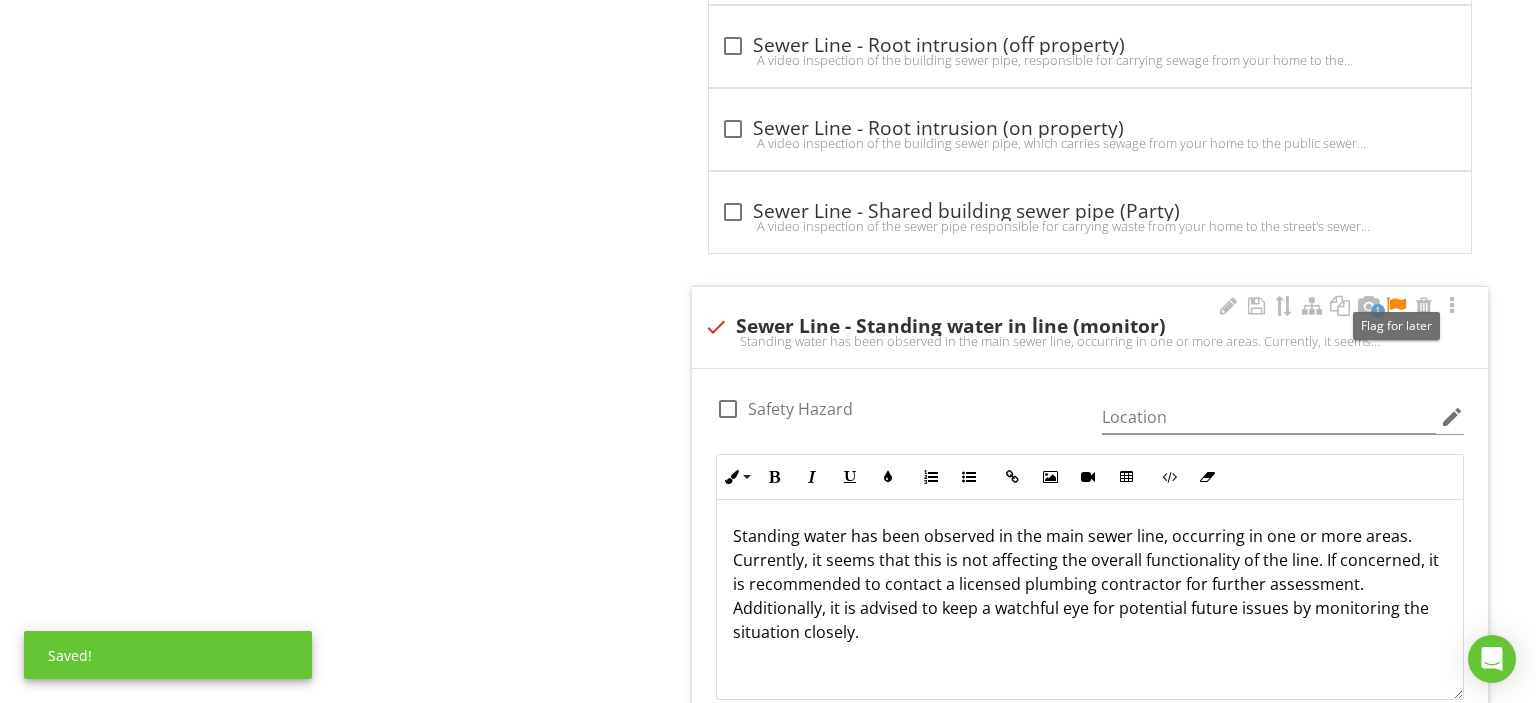 click at bounding box center [1396, 306] 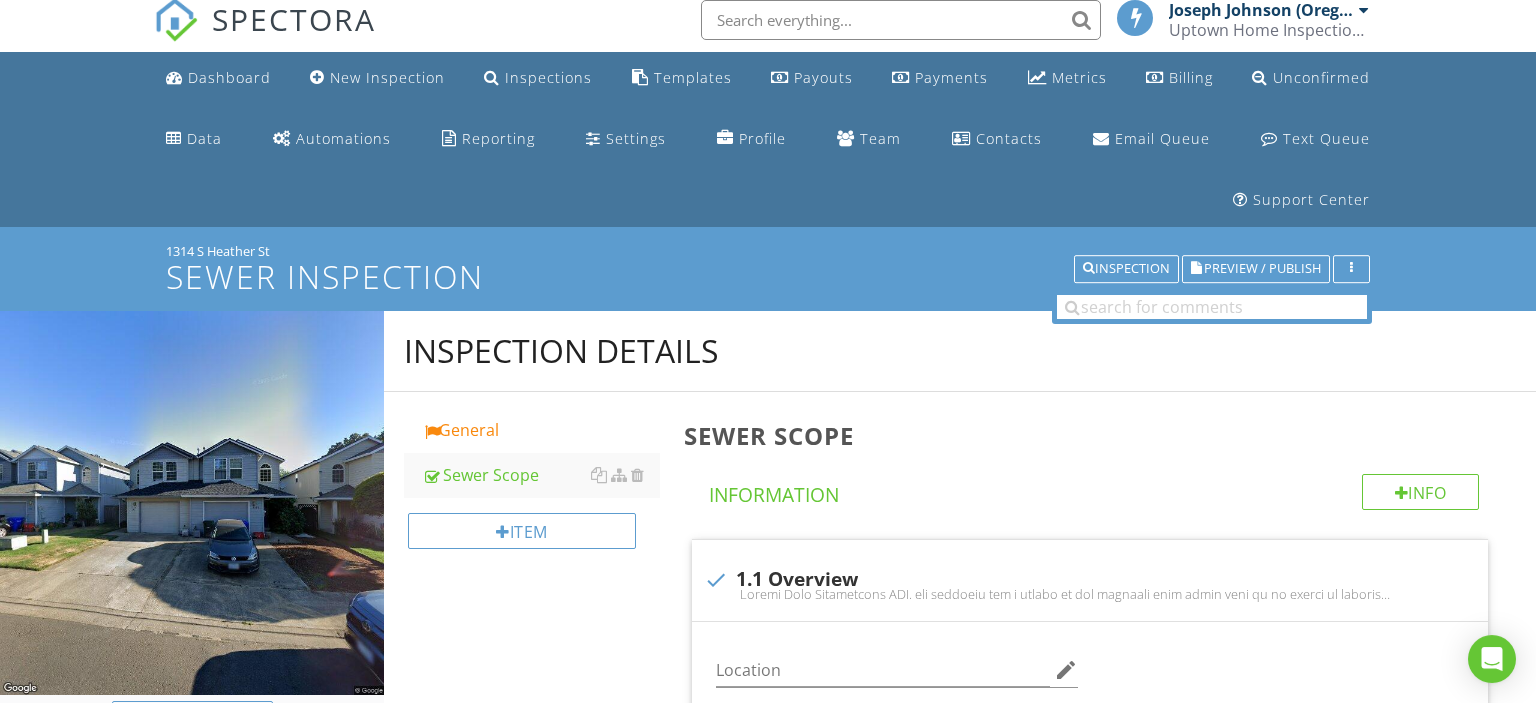 scroll, scrollTop: 0, scrollLeft: 0, axis: both 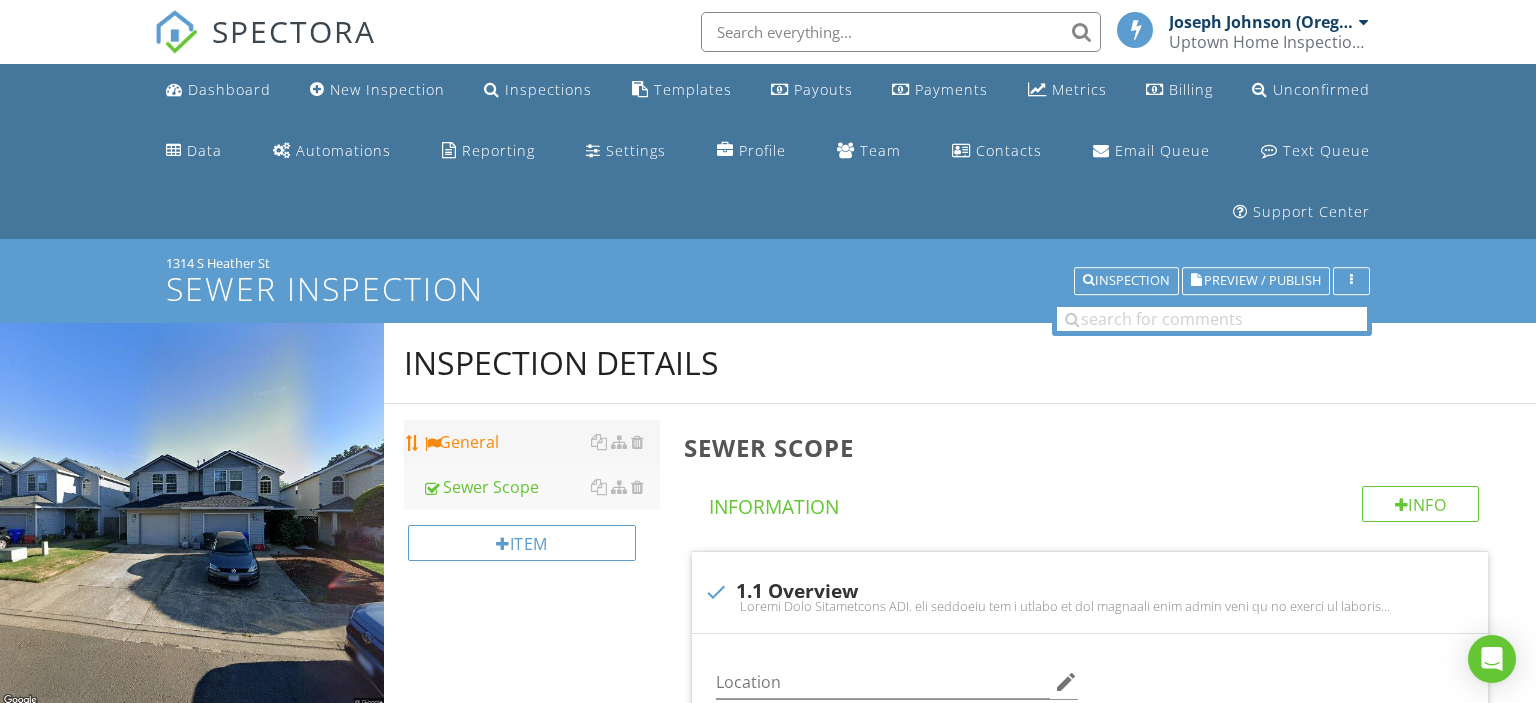 click on "General" at bounding box center [541, 442] 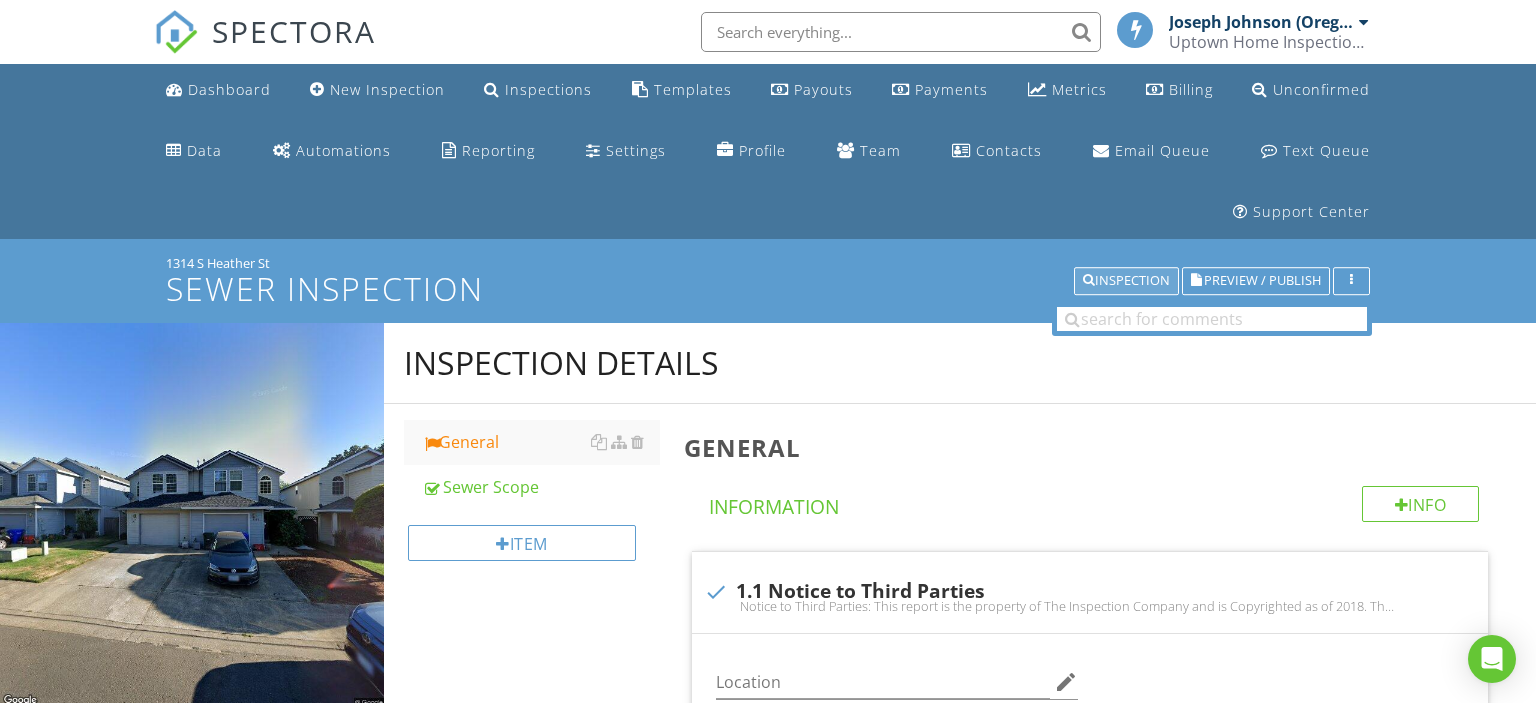 click on "Inspection" at bounding box center (1126, 281) 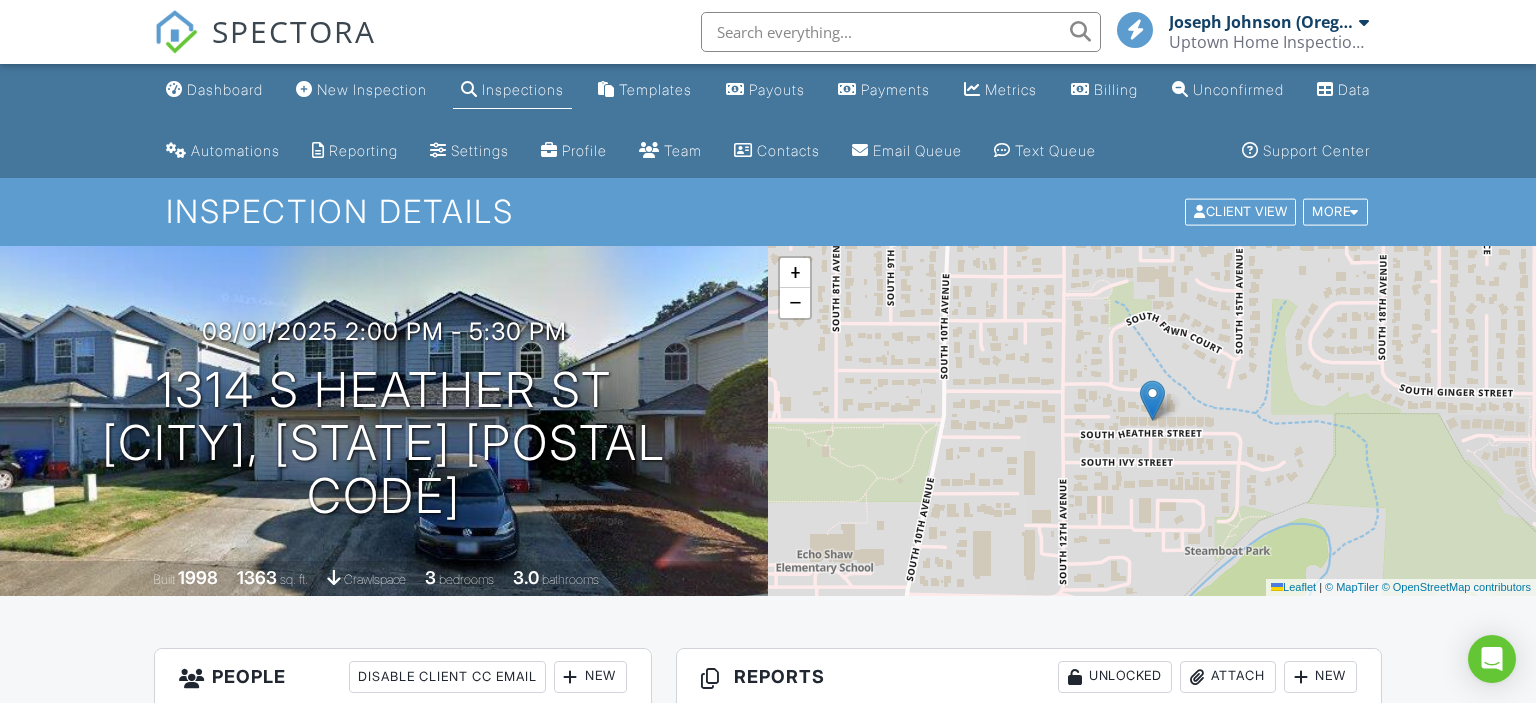 scroll, scrollTop: 0, scrollLeft: 0, axis: both 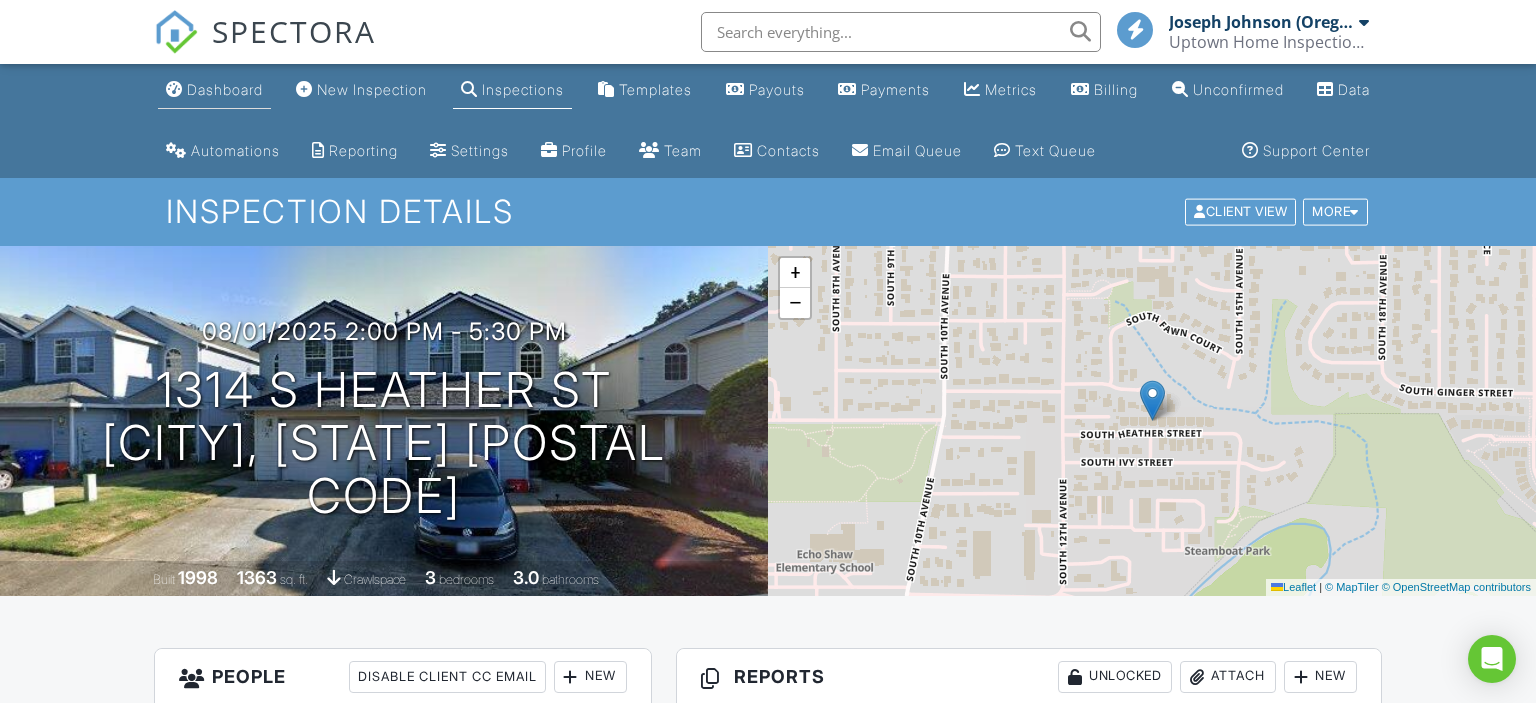 click on "Dashboard" at bounding box center [225, 89] 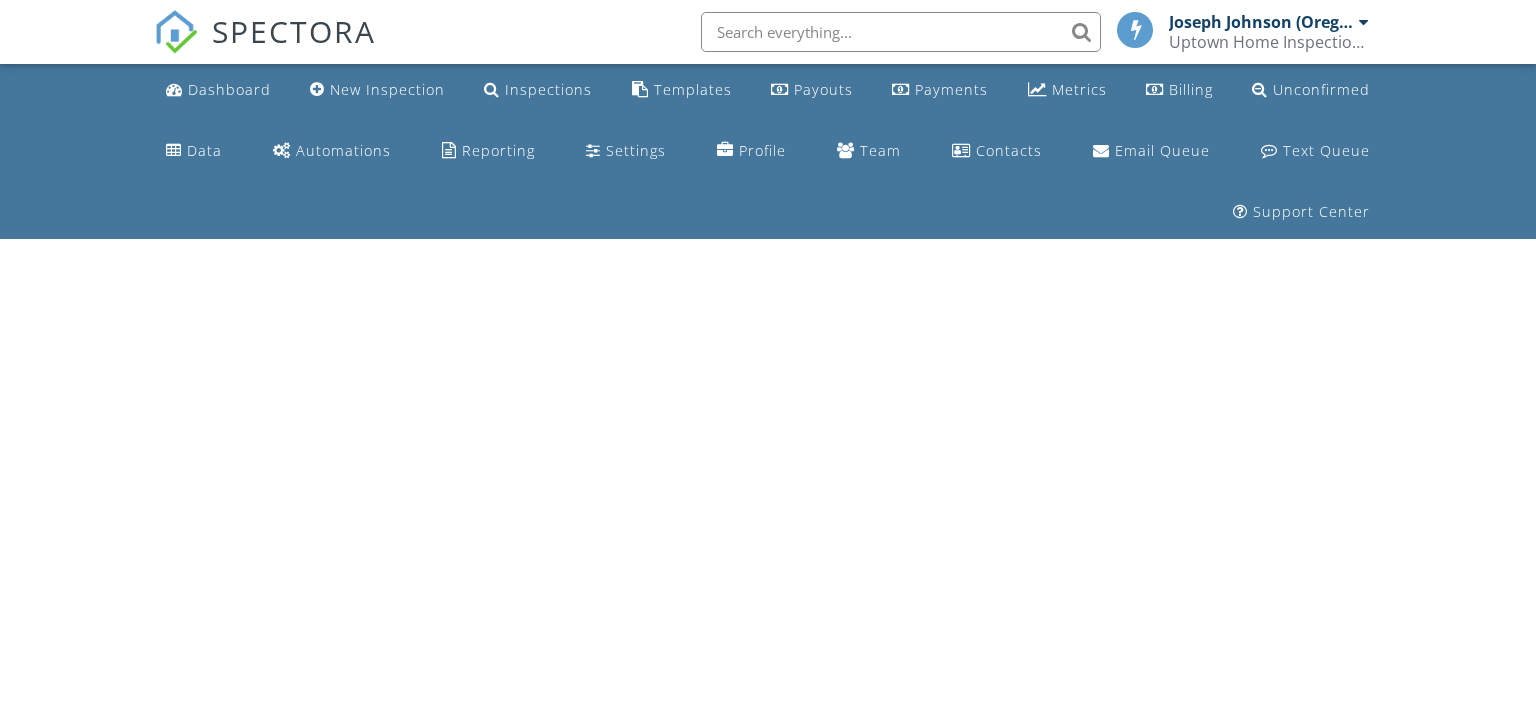 scroll, scrollTop: 0, scrollLeft: 0, axis: both 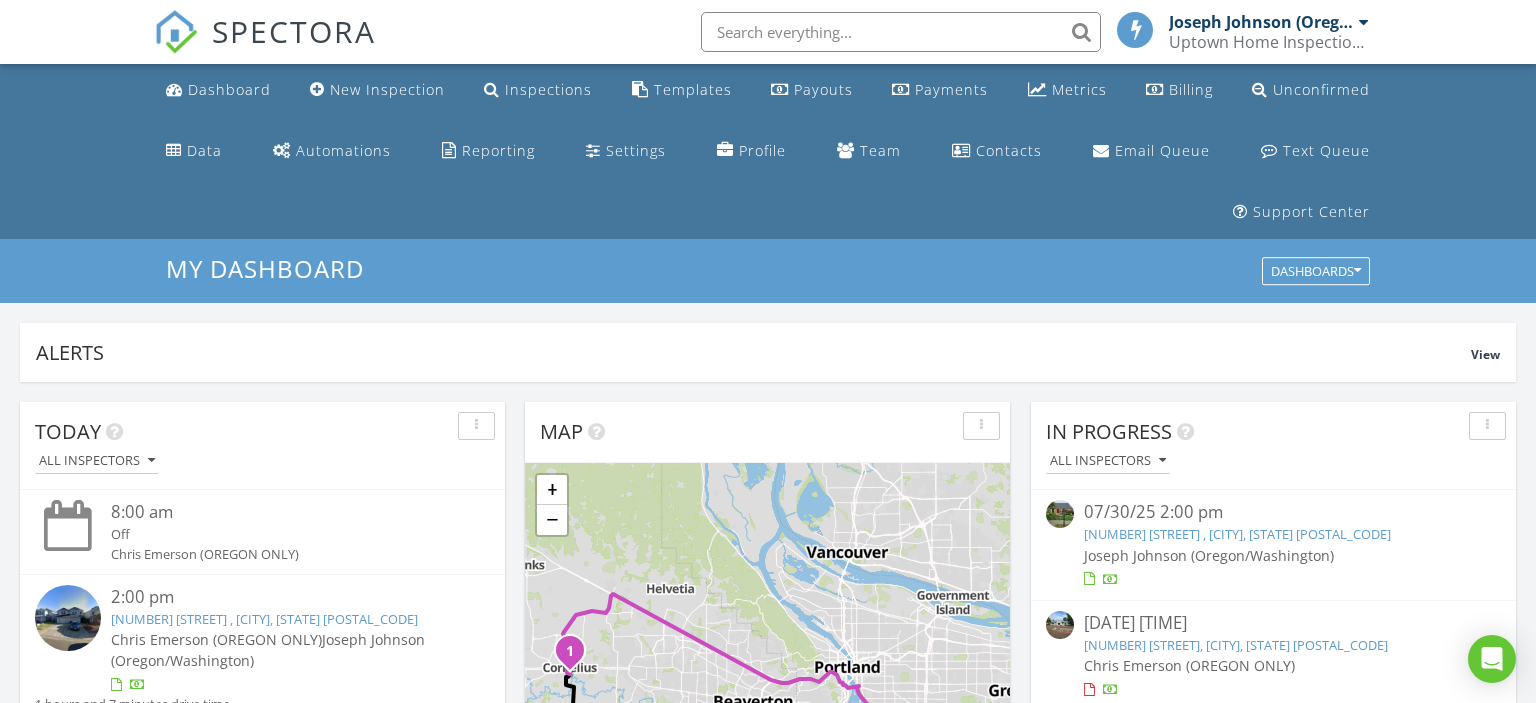 click on "[NUMBER] [STREET] , [CITY], [STATE] [POSTAL_CODE]" at bounding box center (1237, 534) 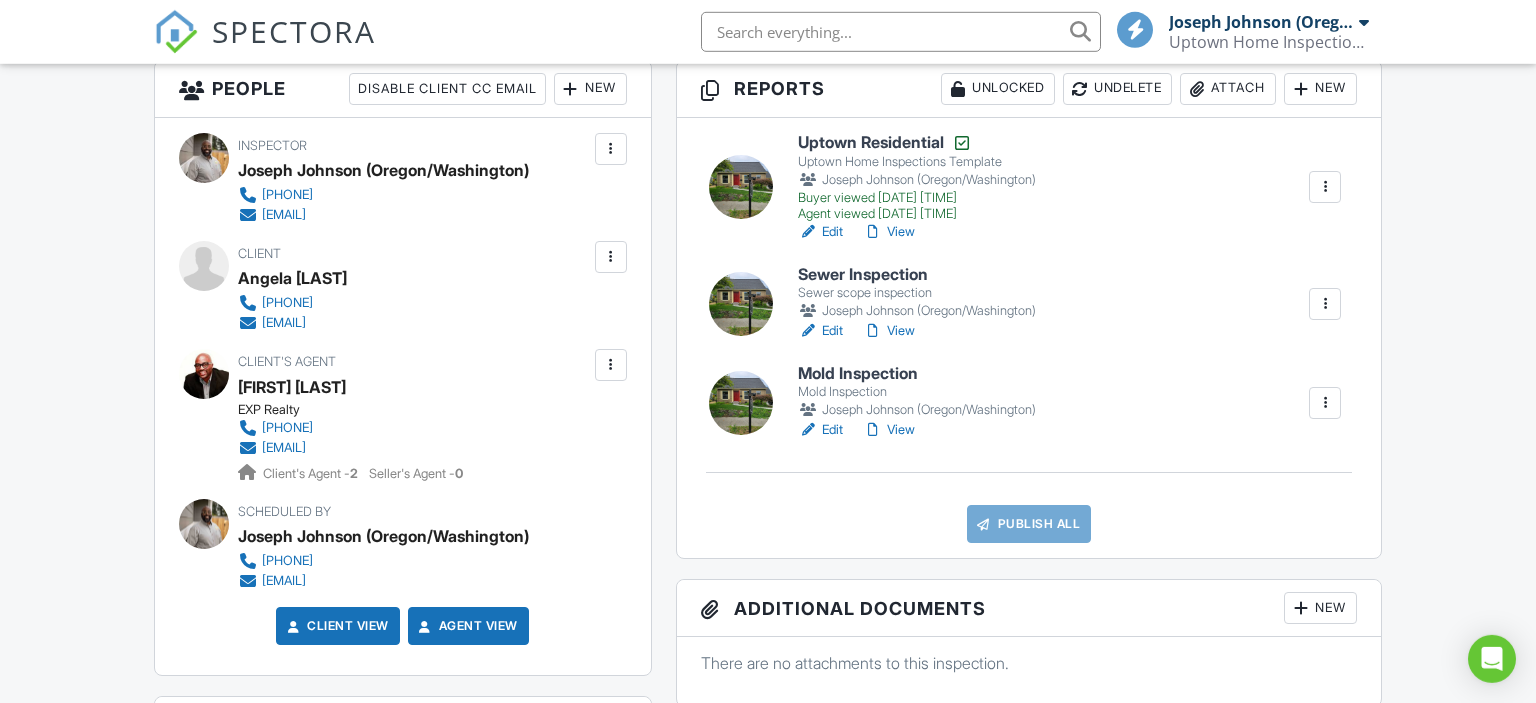 scroll, scrollTop: 589, scrollLeft: 0, axis: vertical 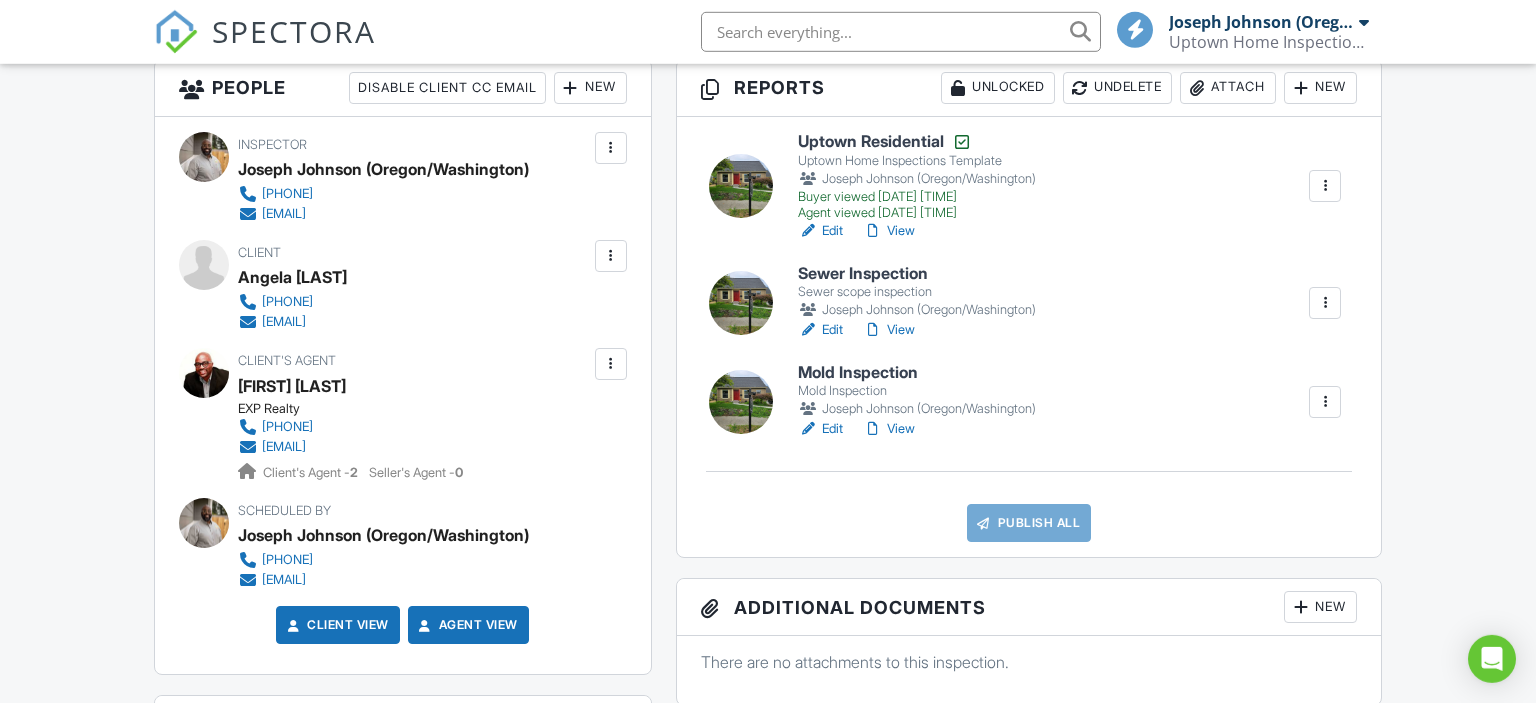 click on "Mold Inspection" at bounding box center [917, 391] 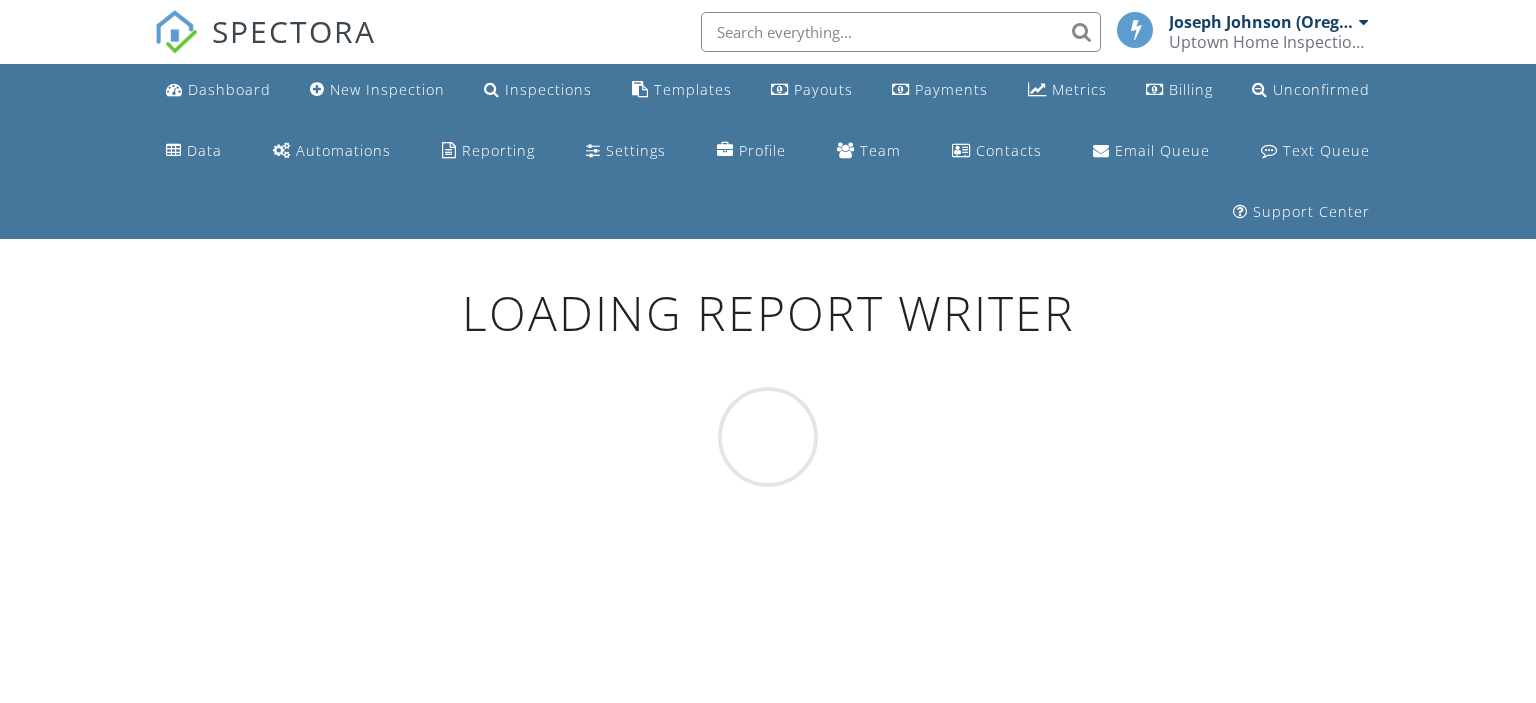 scroll, scrollTop: 0, scrollLeft: 0, axis: both 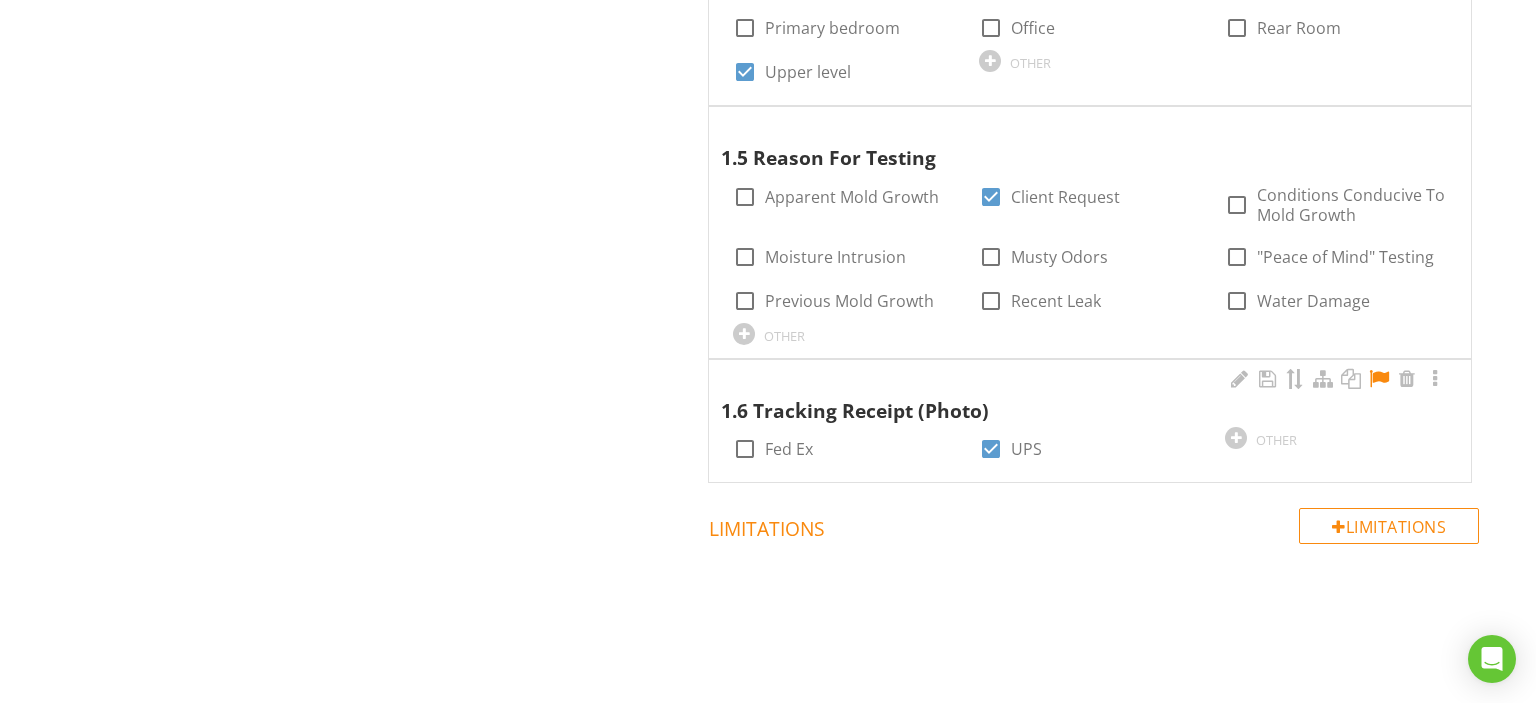 click at bounding box center [1379, 379] 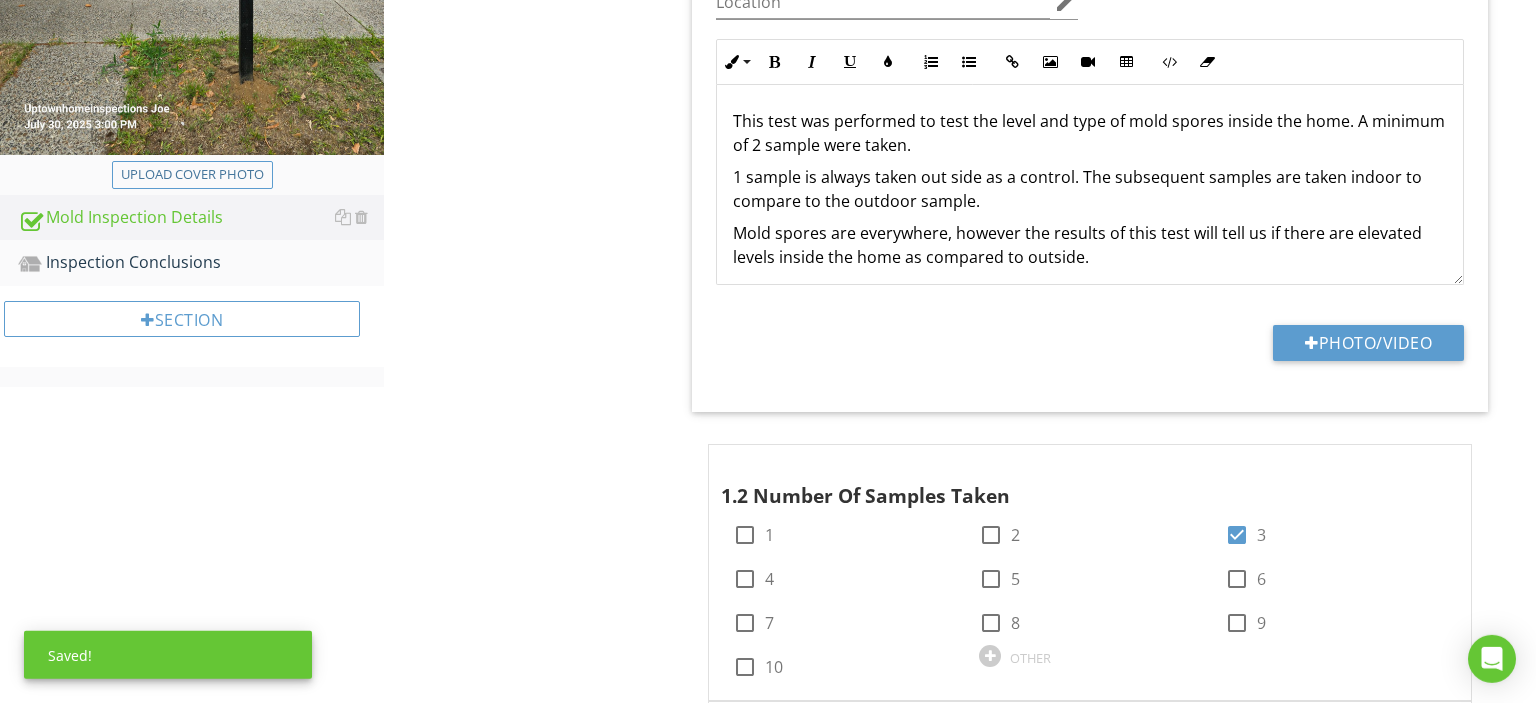 scroll, scrollTop: 680, scrollLeft: 0, axis: vertical 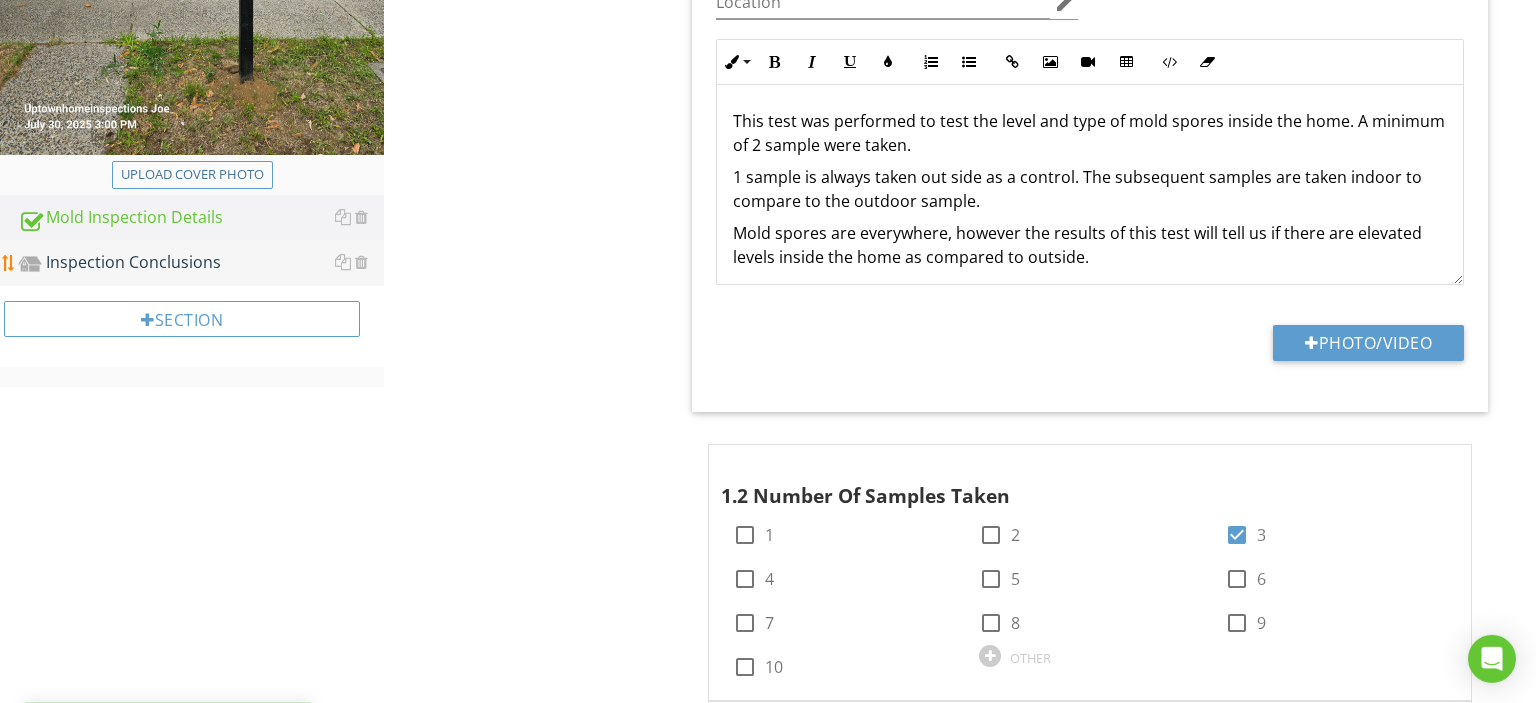 click on "Inspection Conclusions" at bounding box center (201, 263) 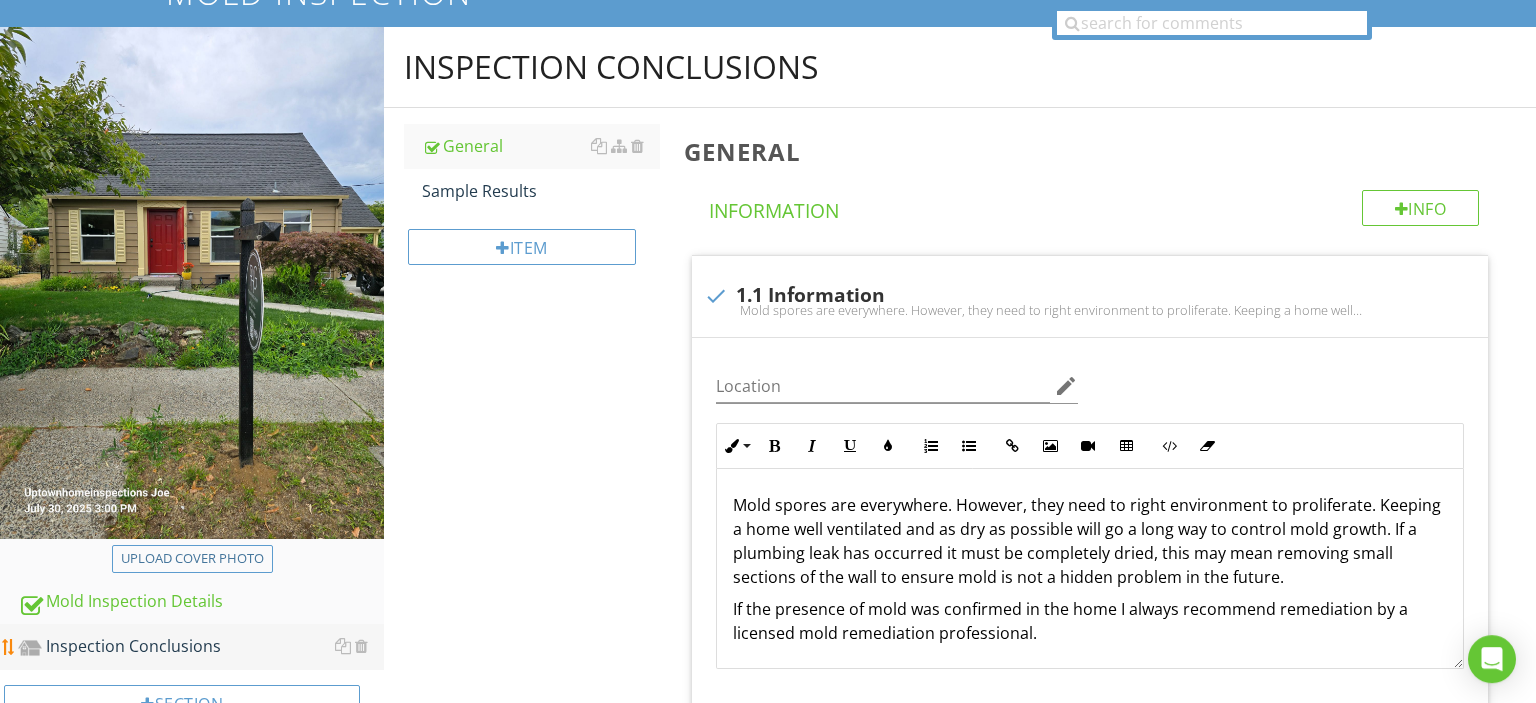 scroll, scrollTop: 296, scrollLeft: 0, axis: vertical 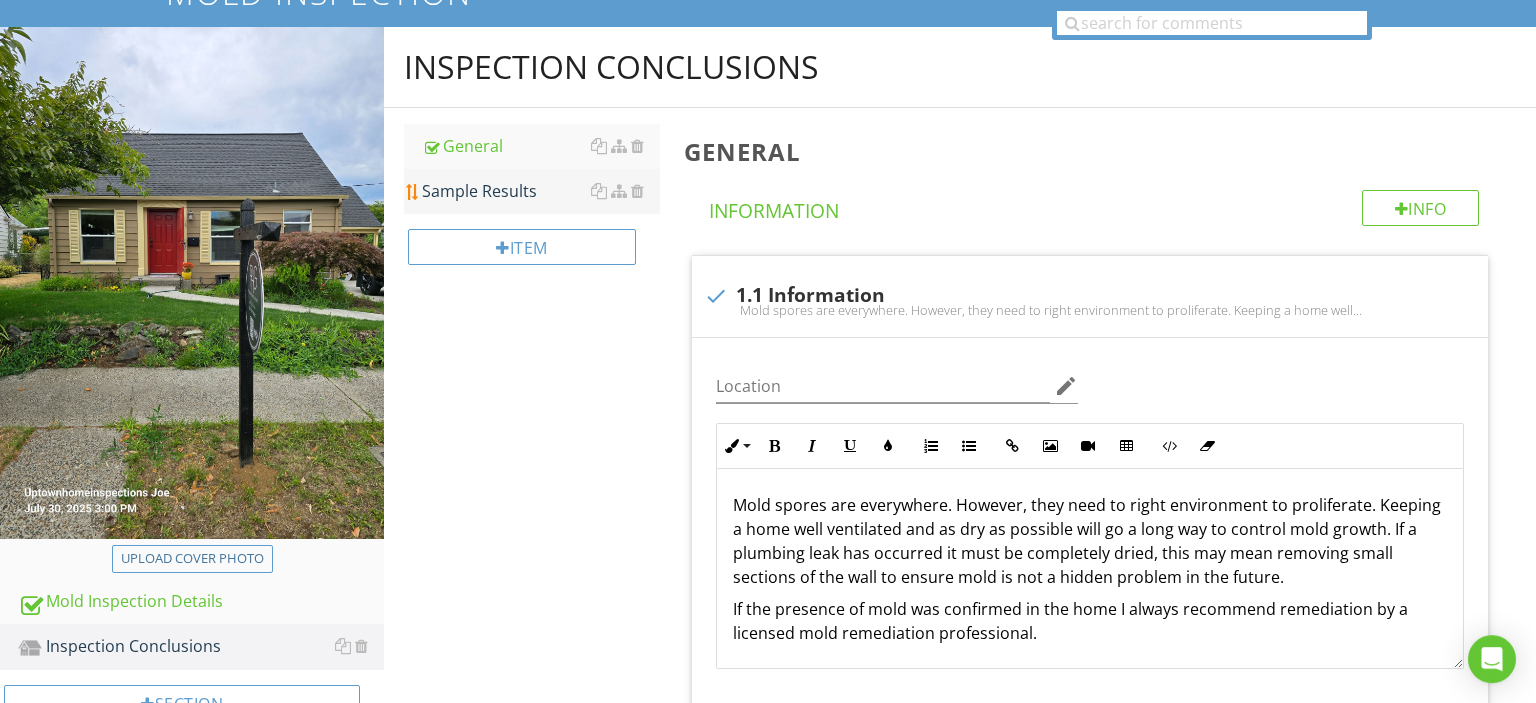 click on "Sample Results" at bounding box center [541, 191] 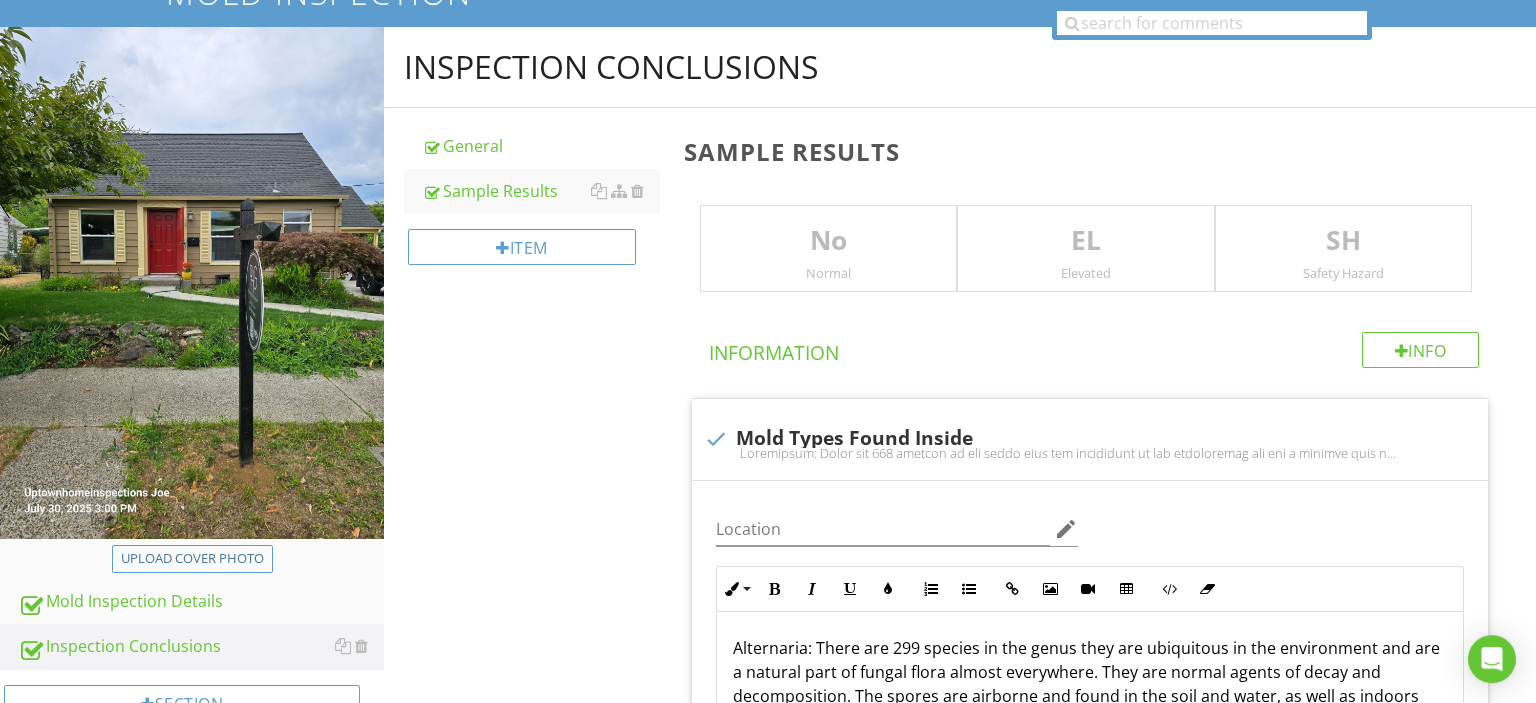 click on "Normal" at bounding box center (828, 273) 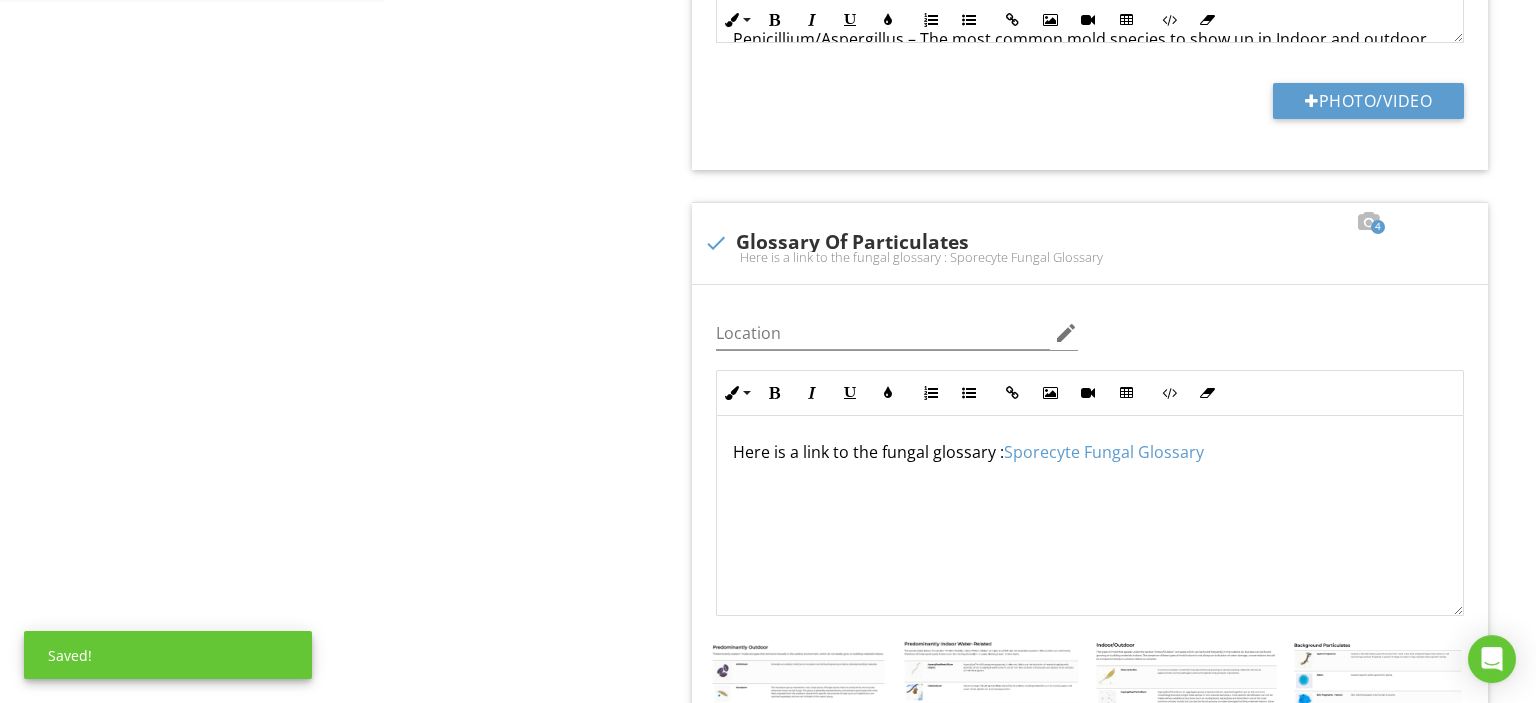 scroll, scrollTop: 1078, scrollLeft: 0, axis: vertical 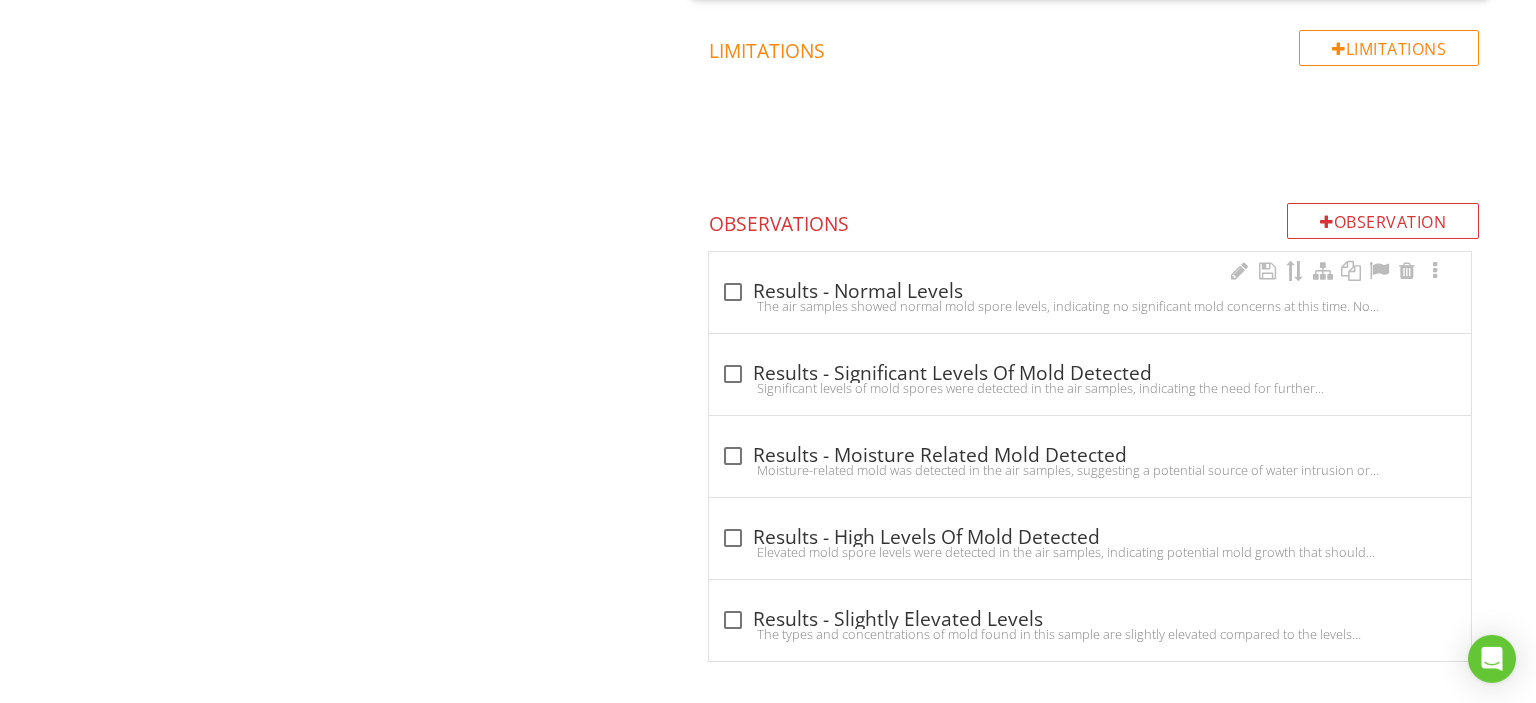 click on "The air samples showed normal mold spore levels, indicating no significant mold concerns at this time. No further action is needed, but maintaining proper ventilation and moisture control is recommended." at bounding box center (1090, 306) 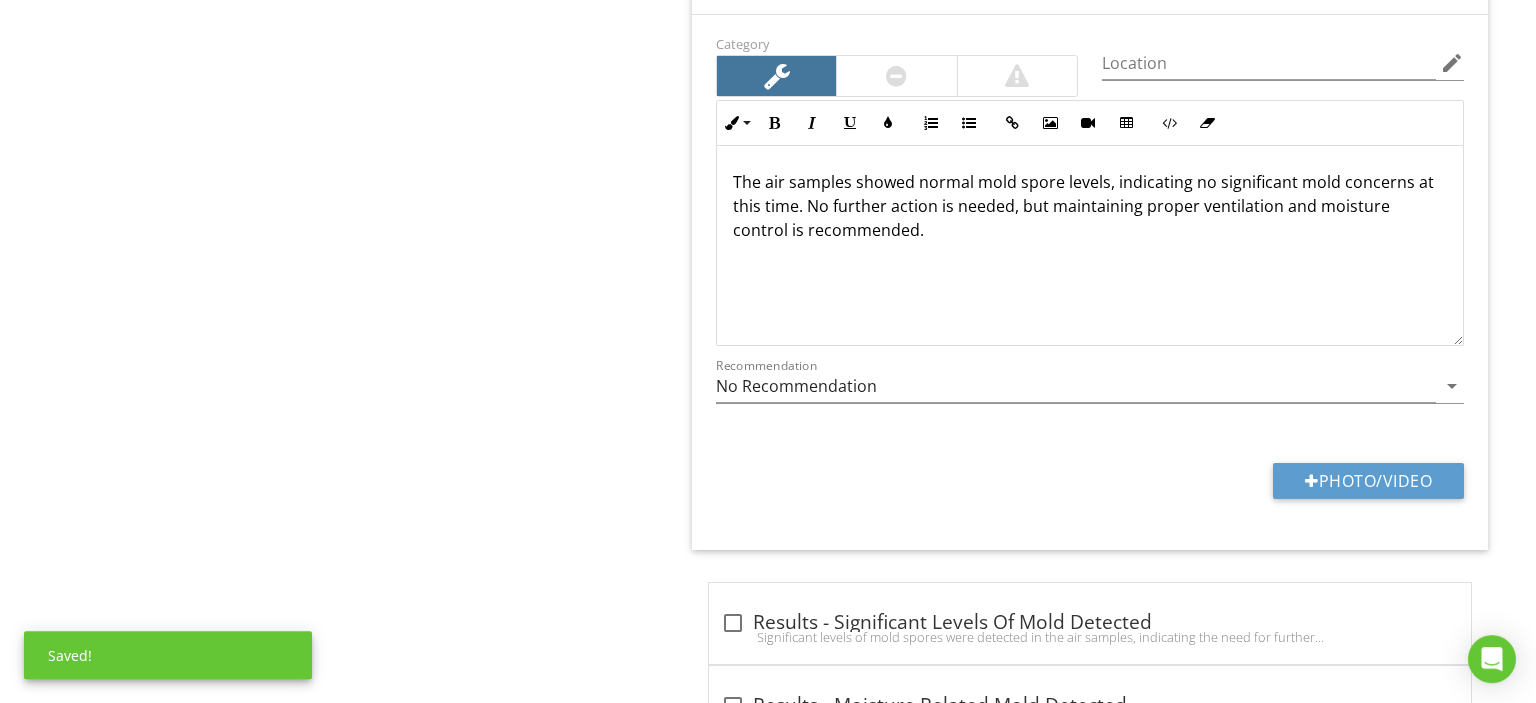 scroll, scrollTop: 2949, scrollLeft: 0, axis: vertical 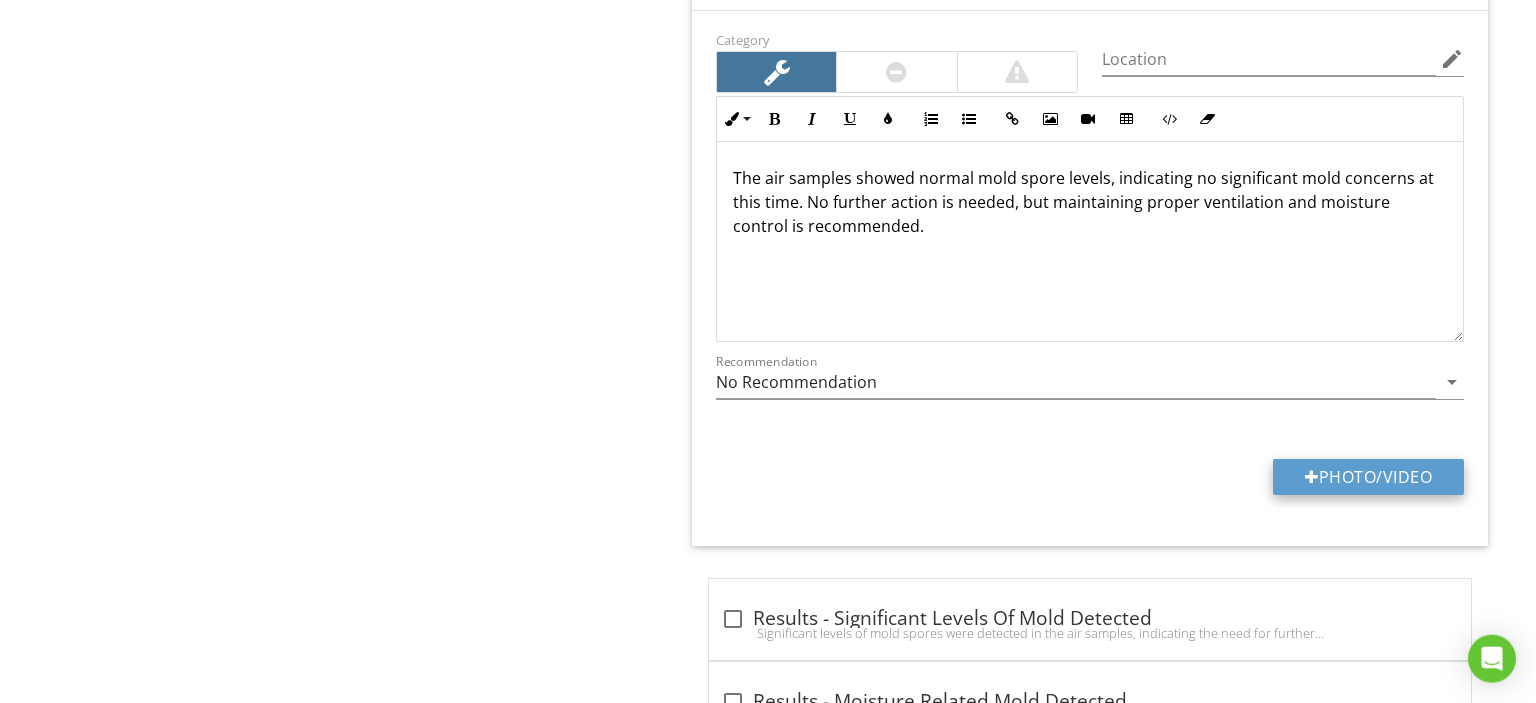 click on "Photo/Video" at bounding box center [1368, 477] 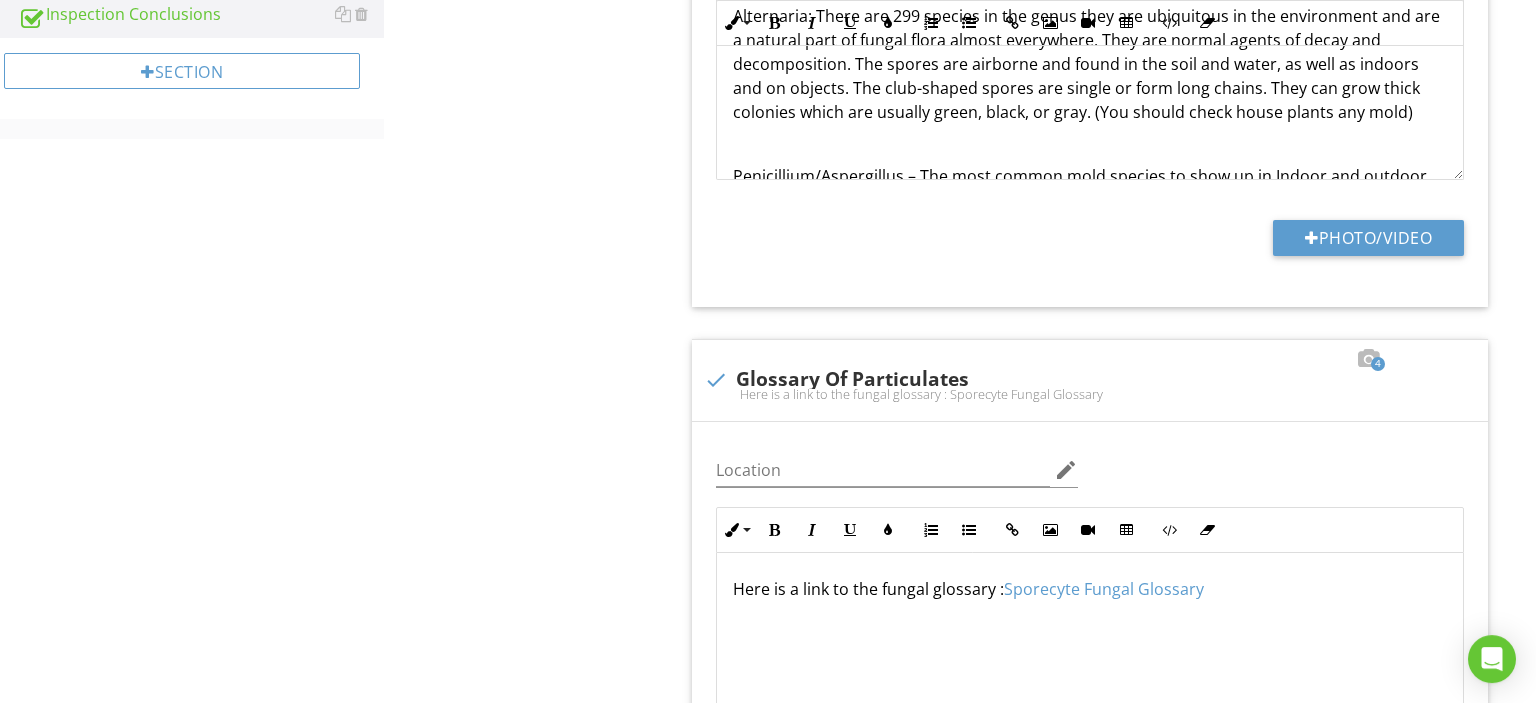scroll, scrollTop: 583, scrollLeft: 0, axis: vertical 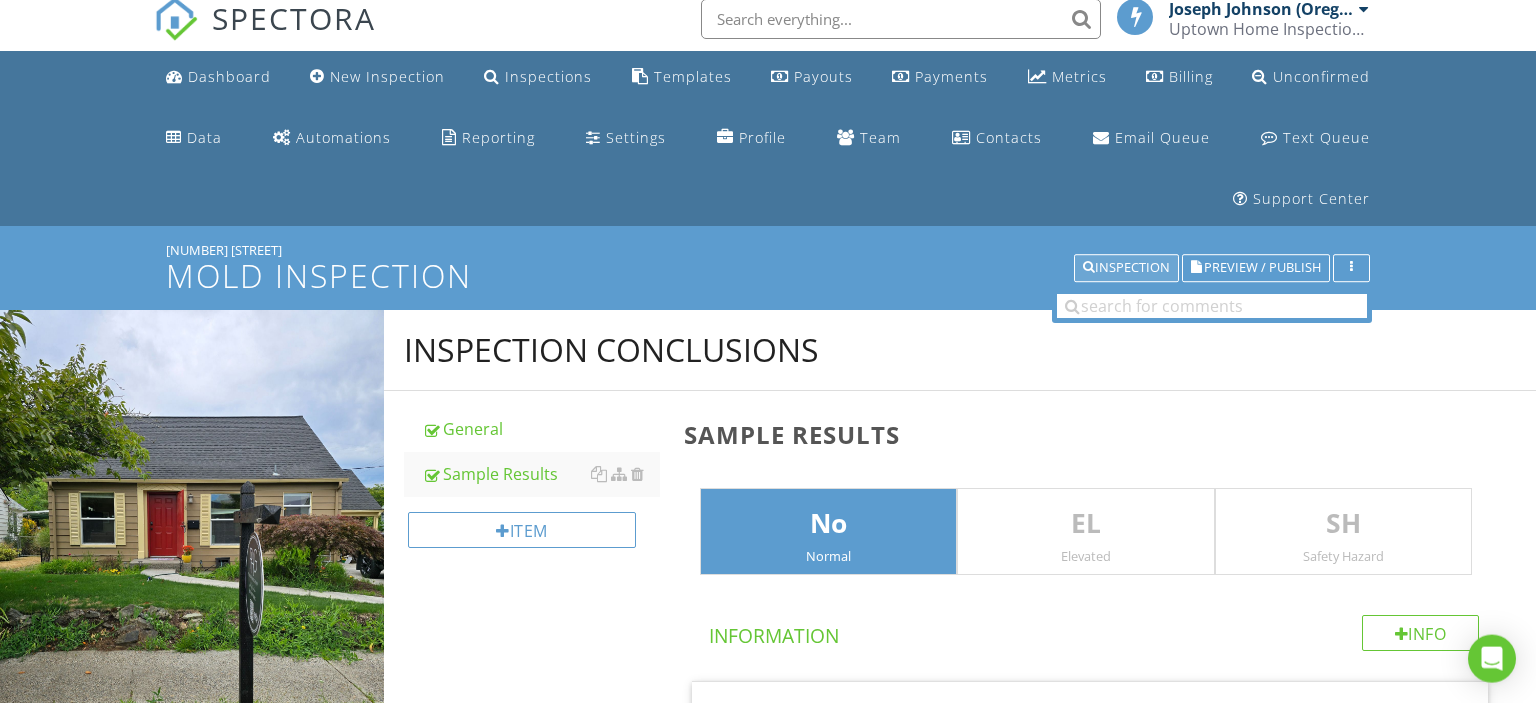 click on "Inspection" at bounding box center (1126, 268) 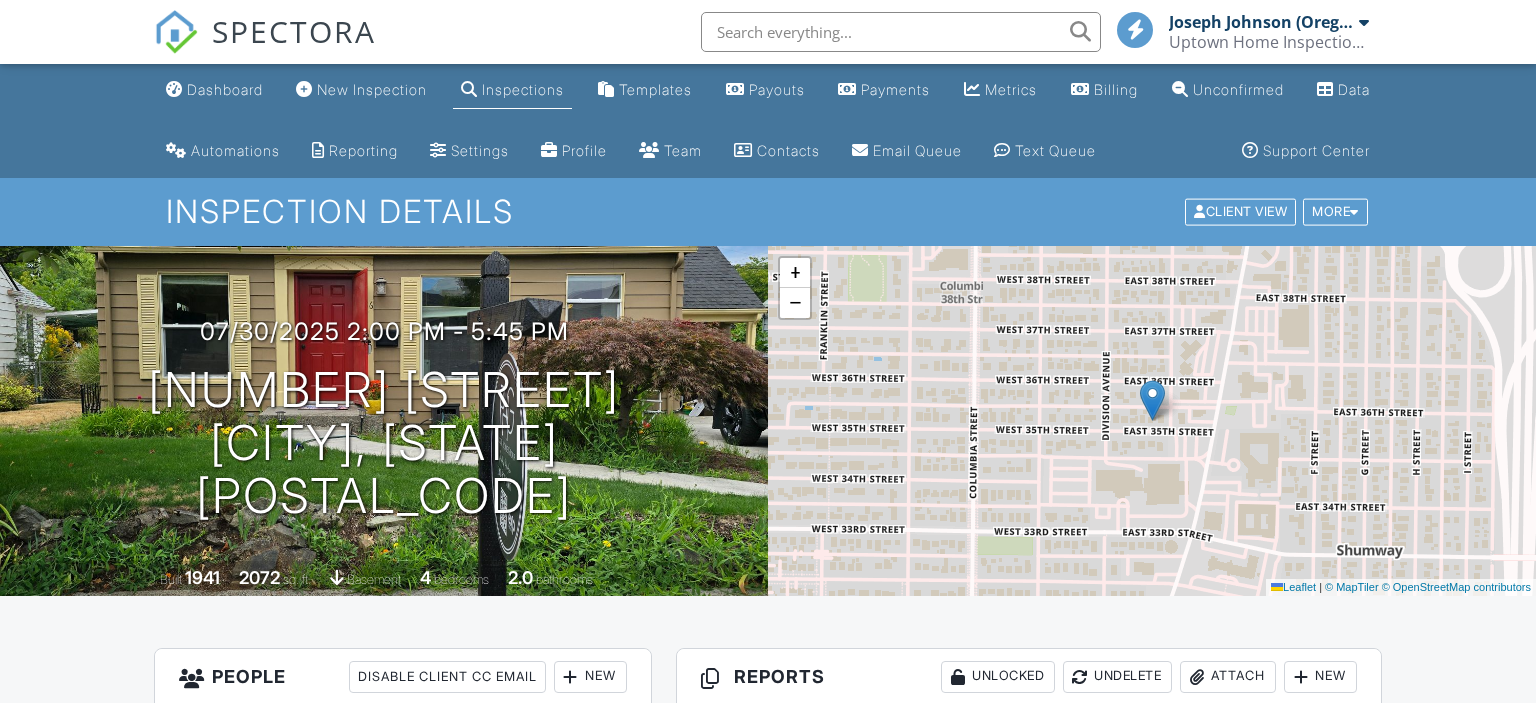 scroll, scrollTop: 0, scrollLeft: 0, axis: both 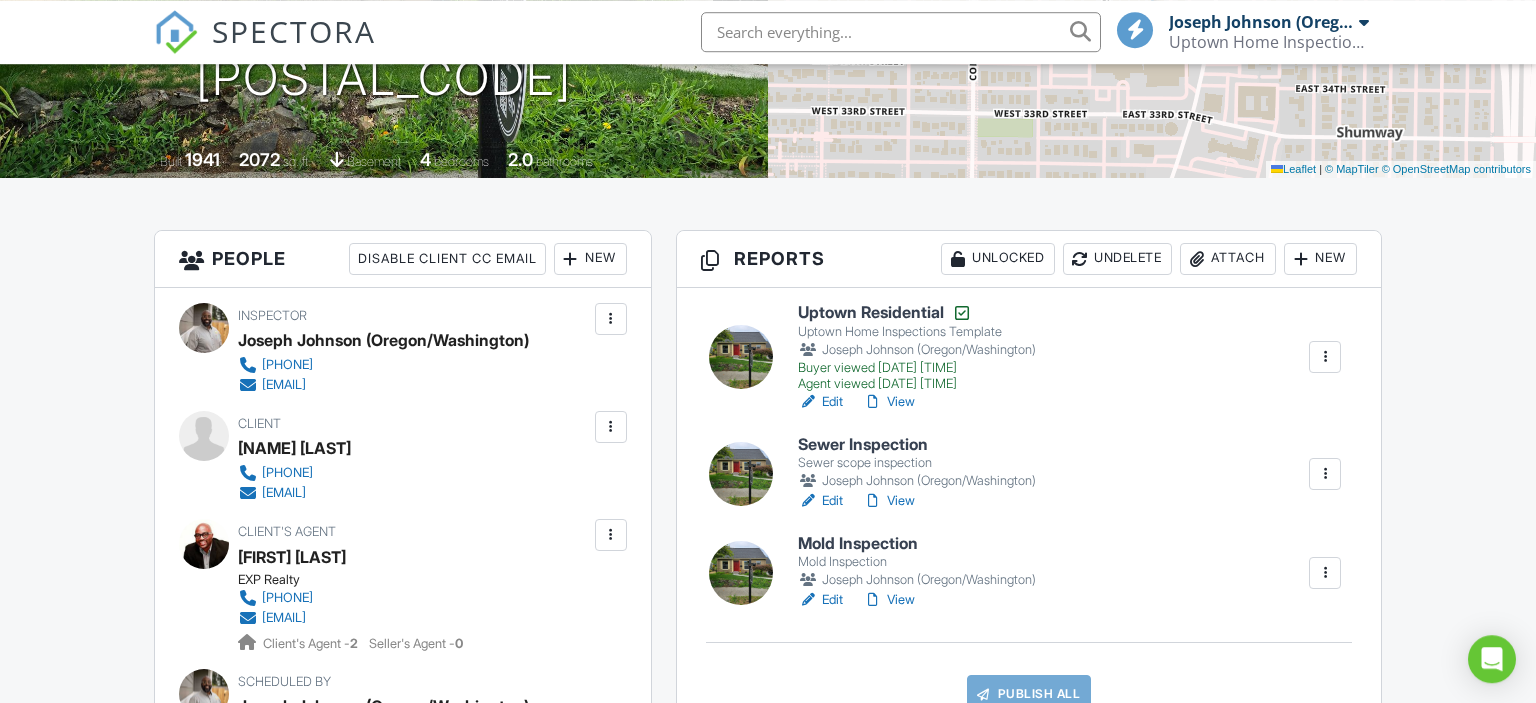 click on "Attach" at bounding box center [1228, 259] 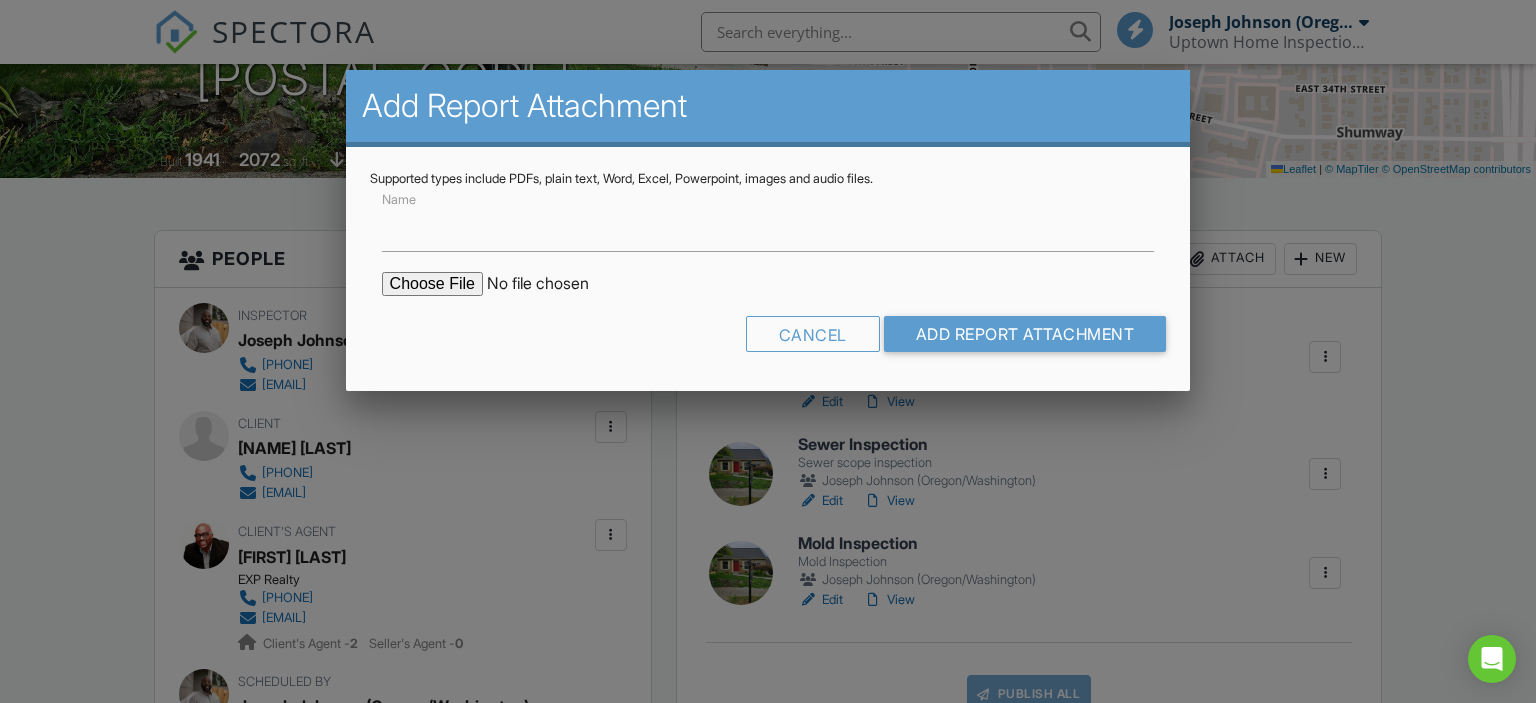 click at bounding box center (552, 284) 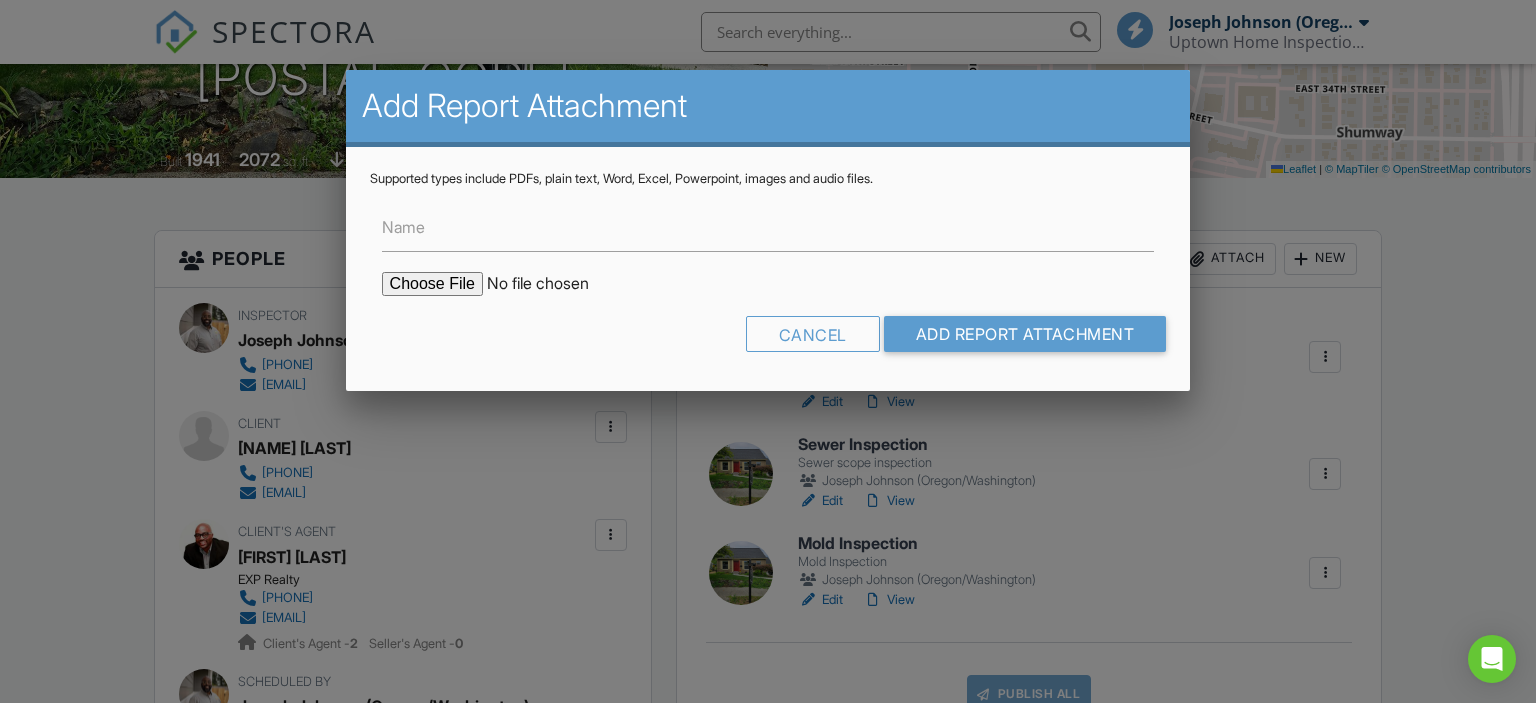 type on "C:\fakepath\[NUMBER]_[STREET]_[CITY]__[STATE]_[POSTAL_CODE]_Sporecyte_Report.pdf" 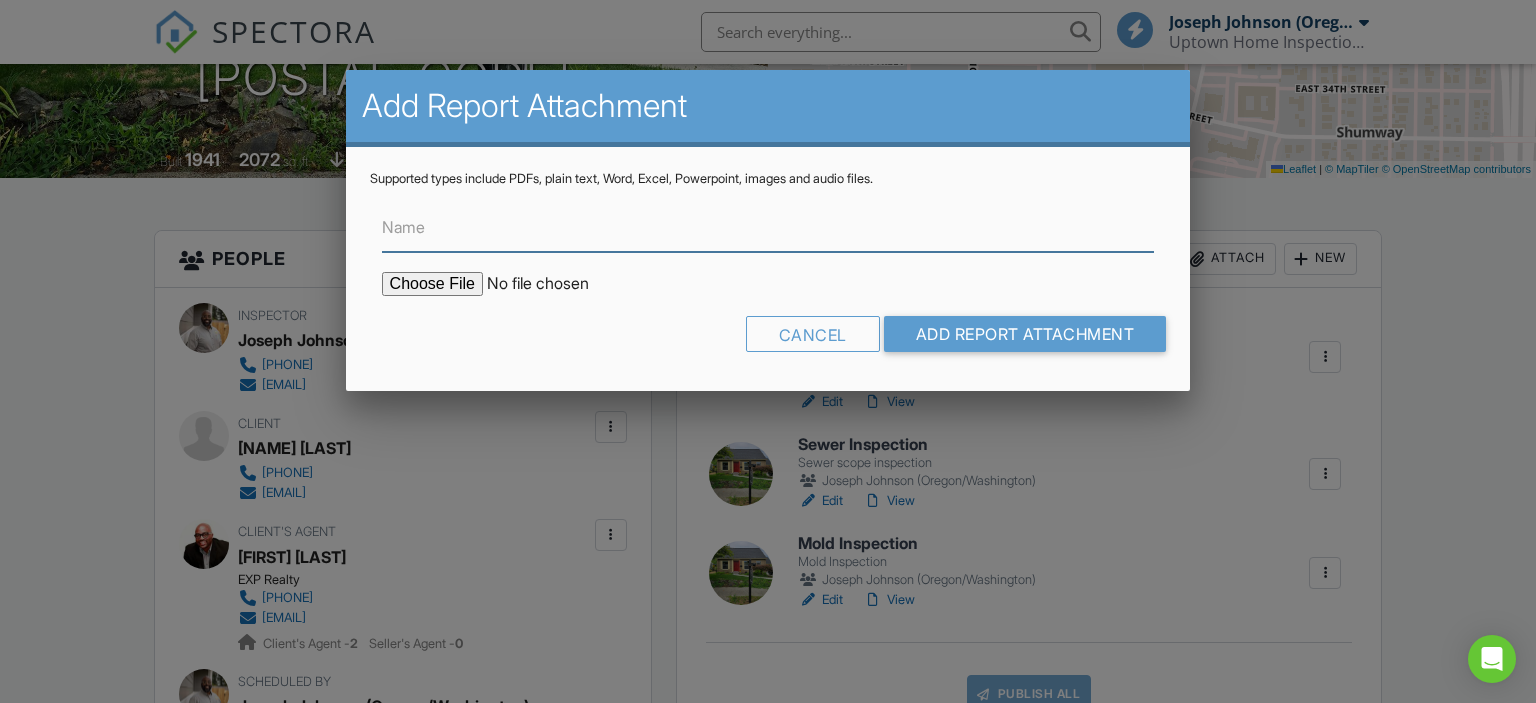 click on "Name" at bounding box center [768, 227] 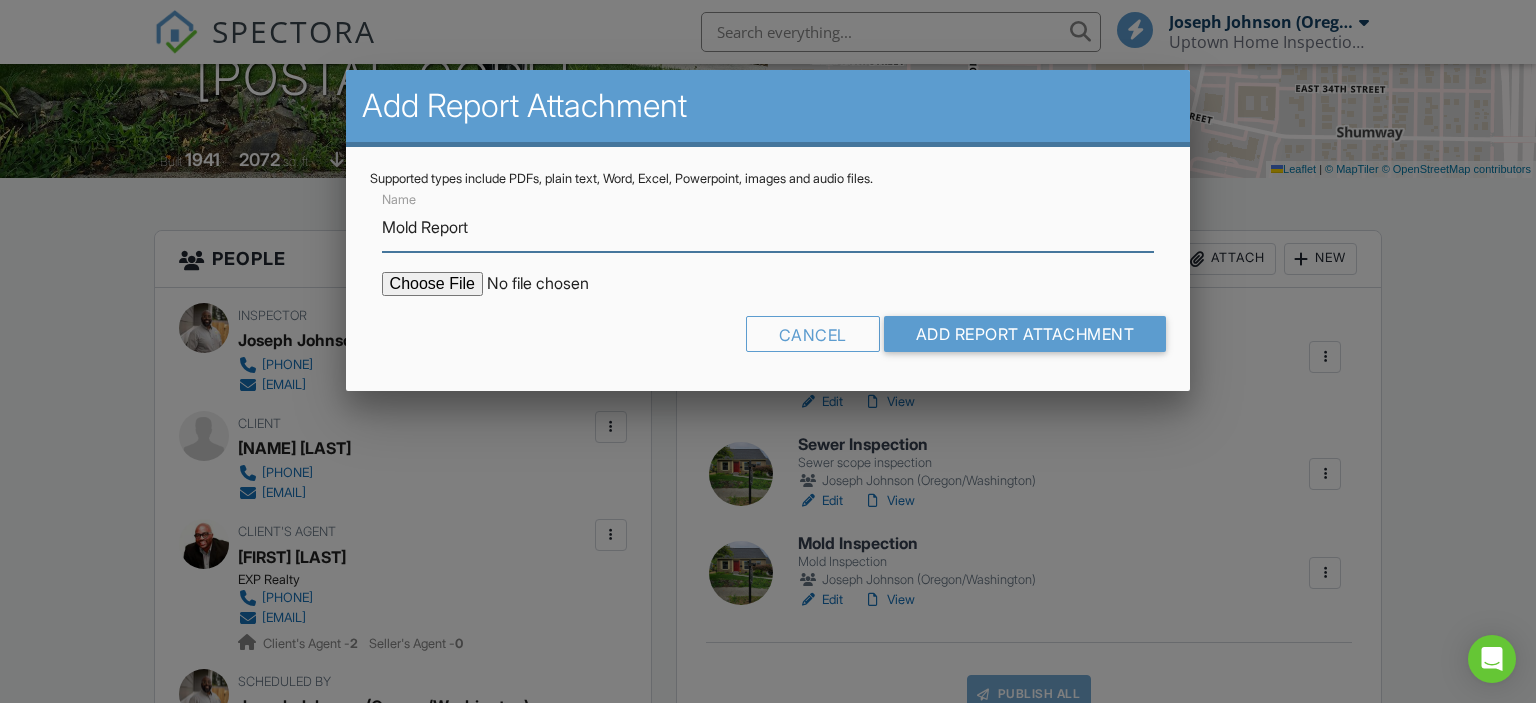 click on "Mold Report" at bounding box center (768, 227) 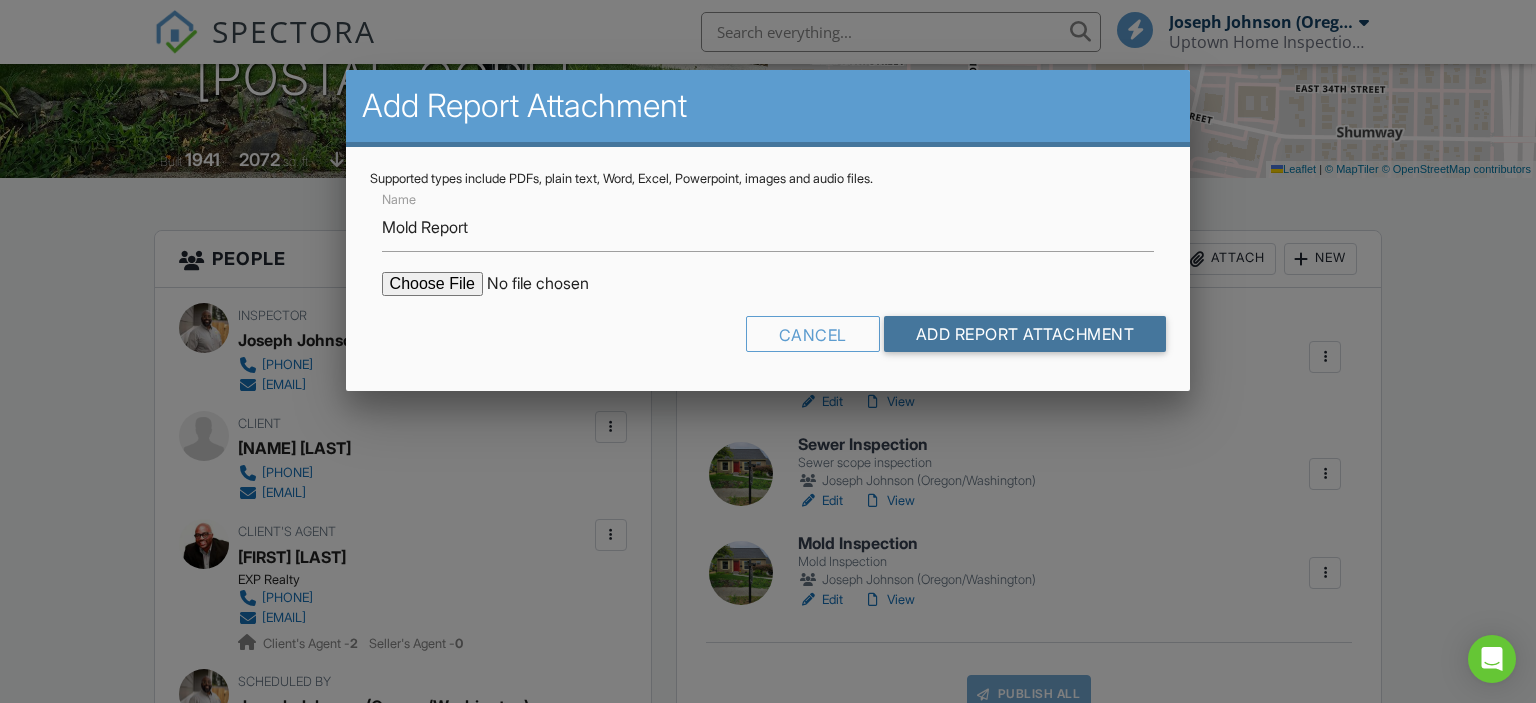 click on "Add Report Attachment" at bounding box center (1025, 334) 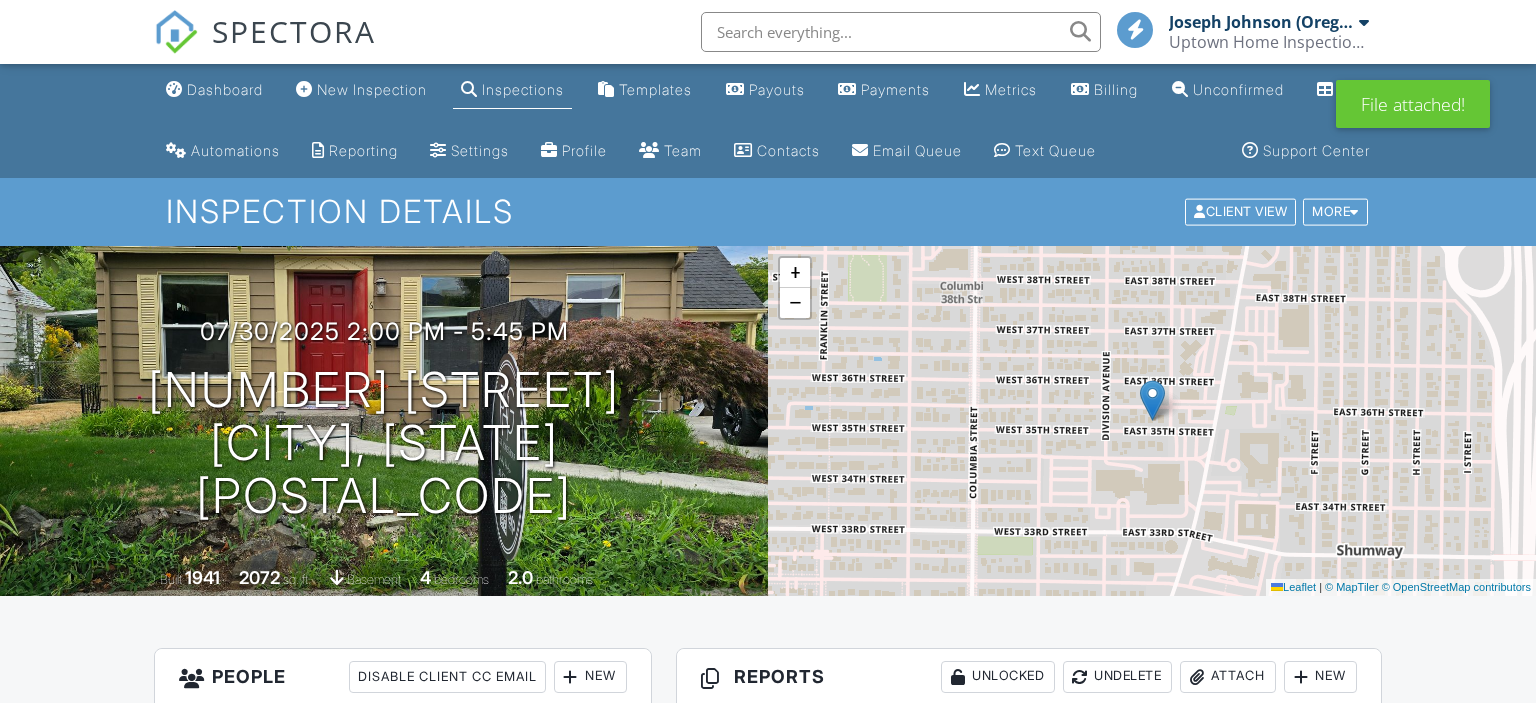 scroll, scrollTop: 0, scrollLeft: 0, axis: both 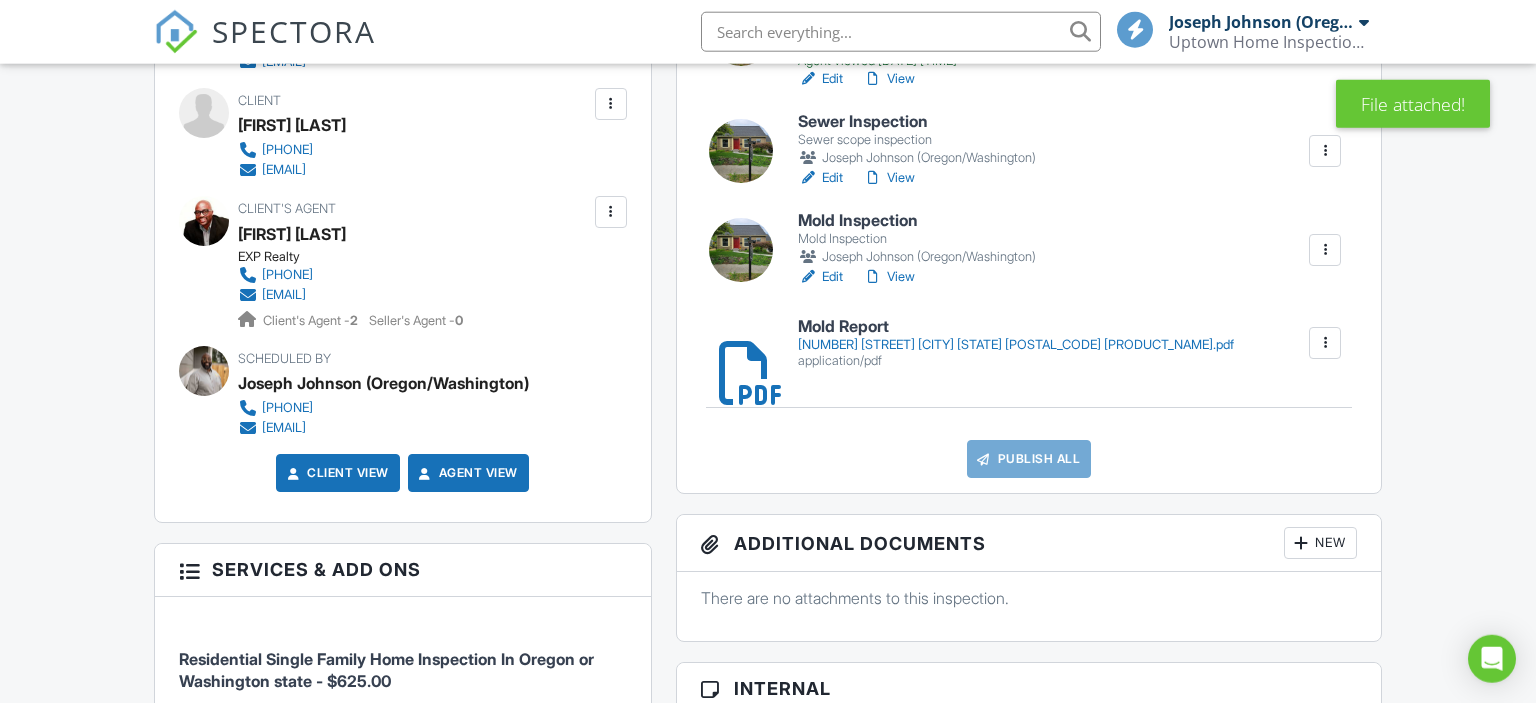 click at bounding box center [1325, 250] 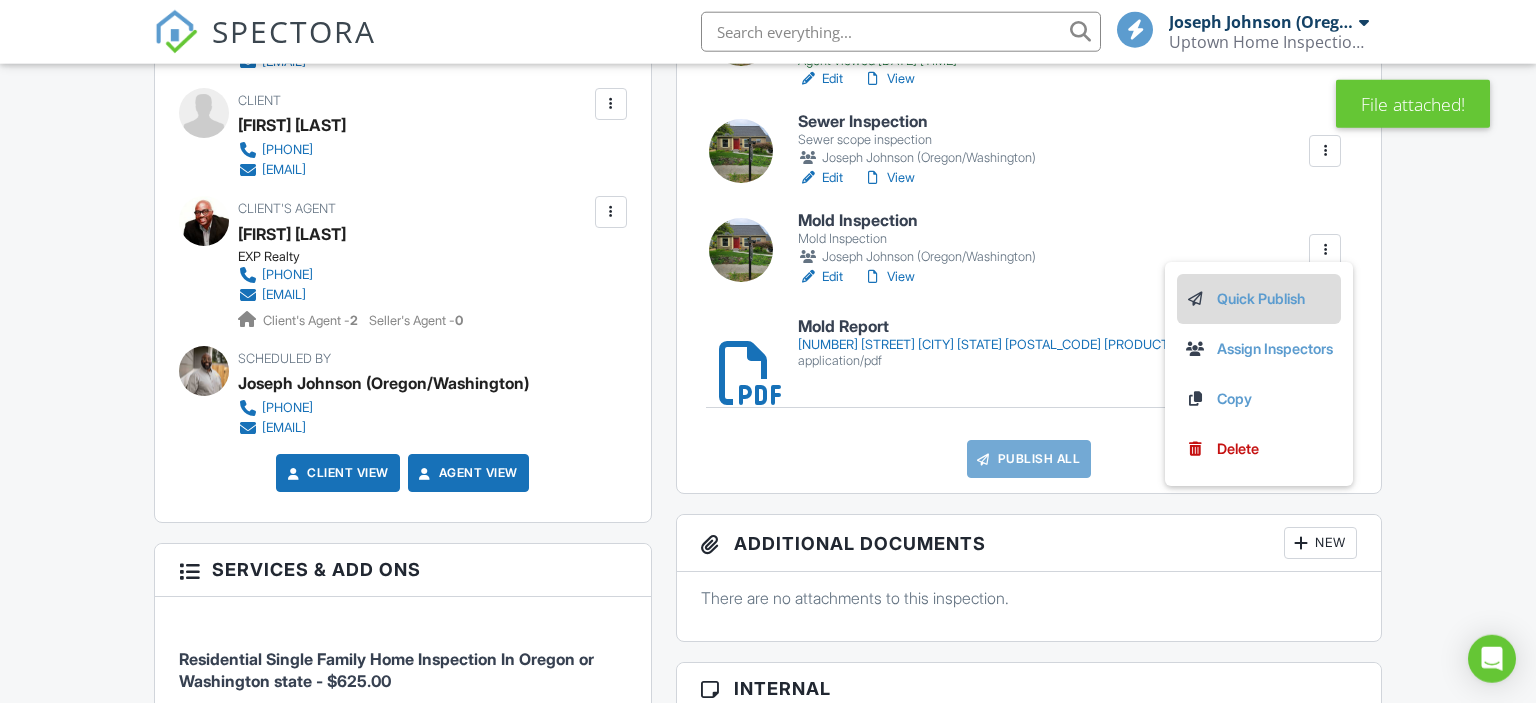 click on "Quick Publish" at bounding box center [1259, 299] 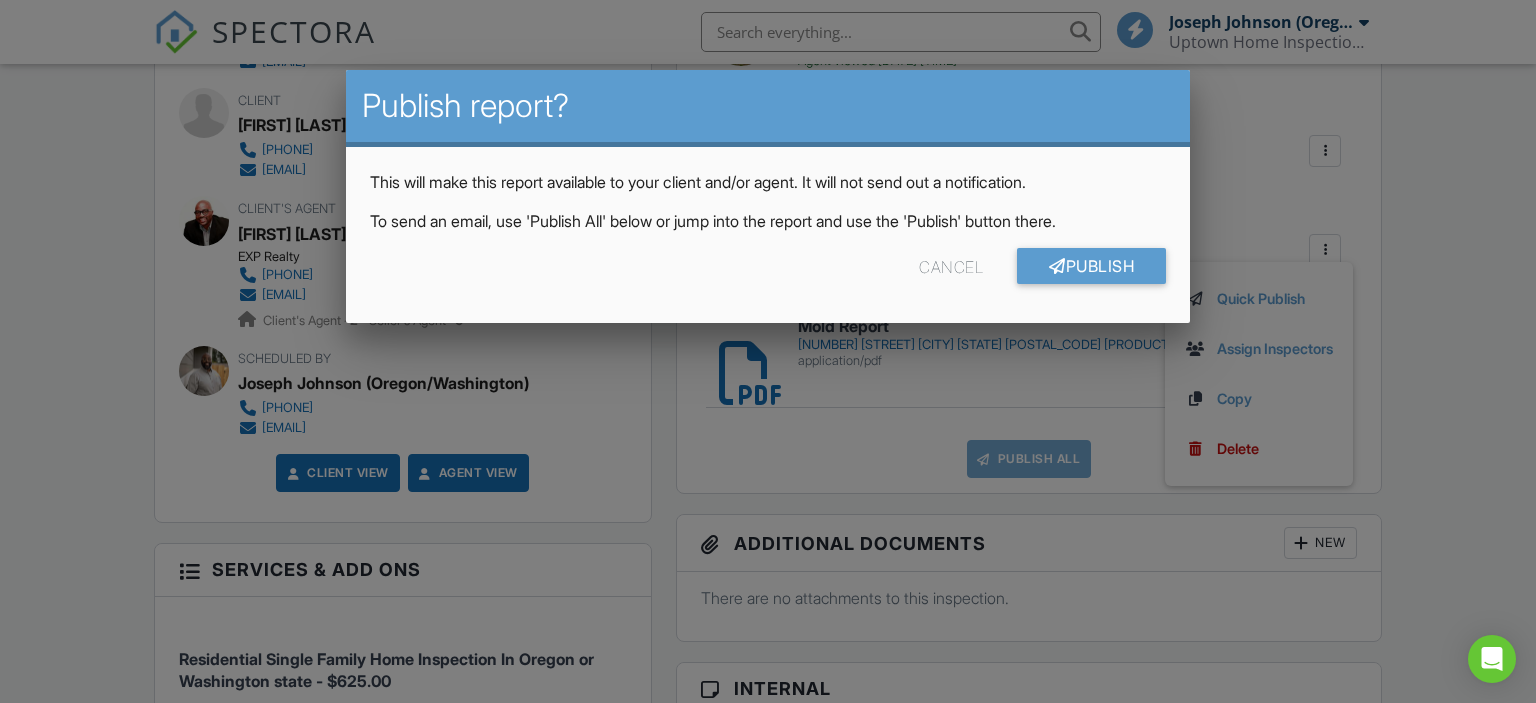 click at bounding box center [768, 339] 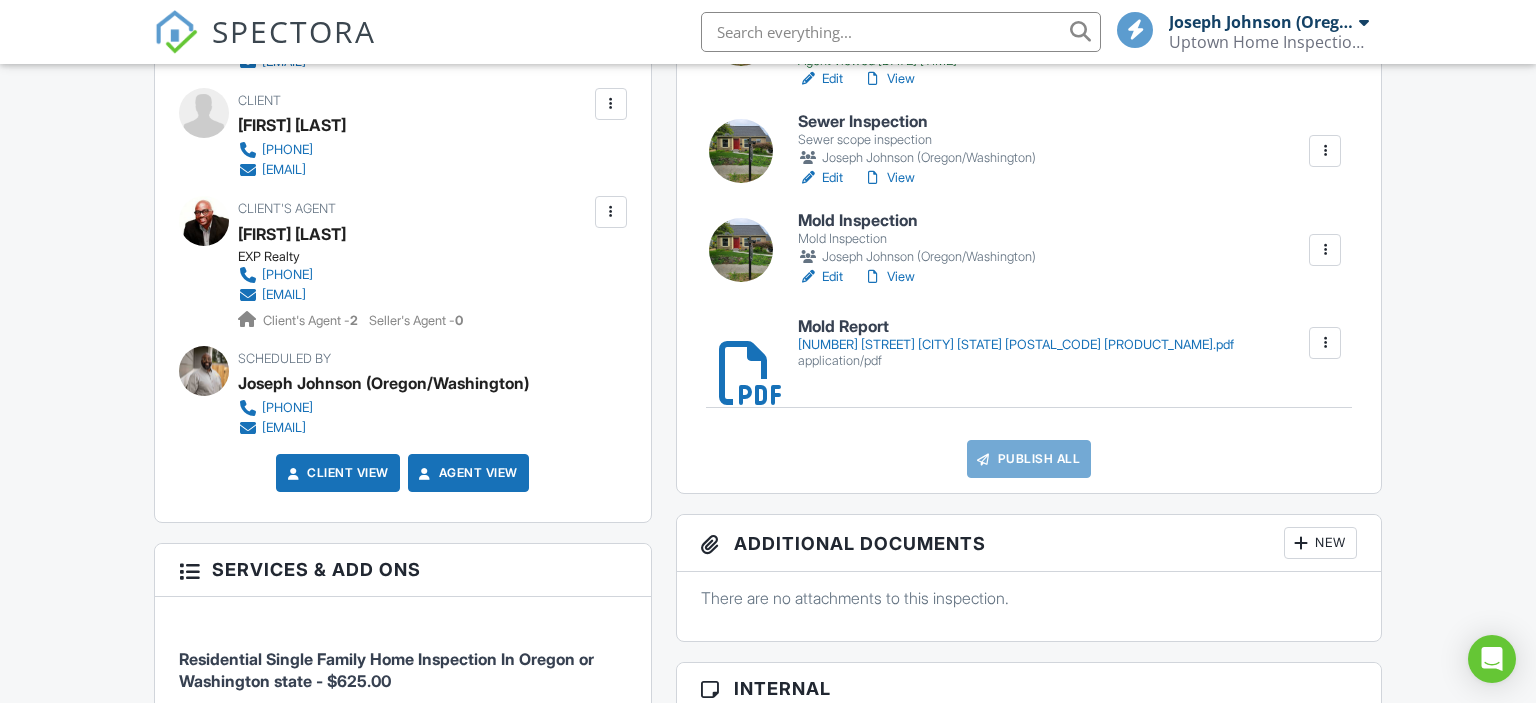 click on "Mold Inspection" at bounding box center [917, 221] 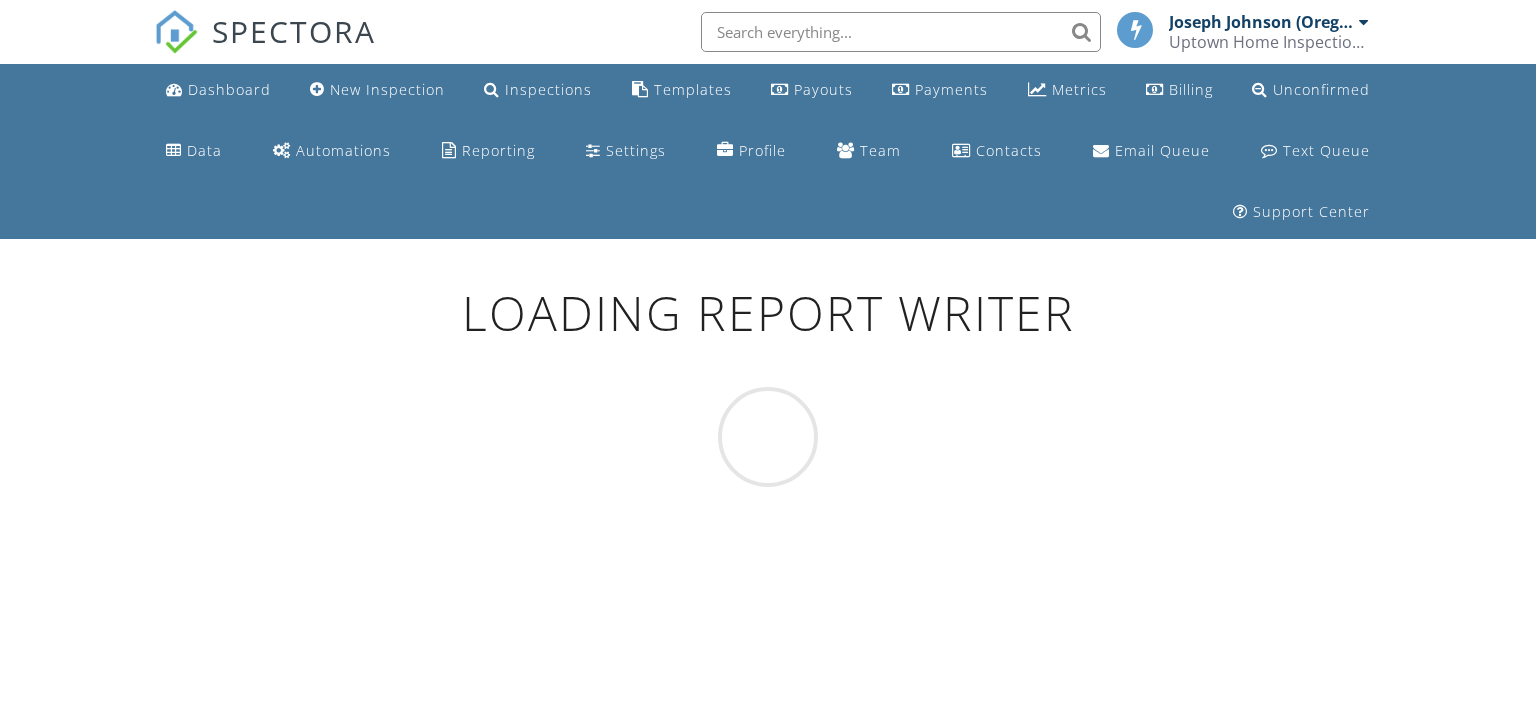 scroll, scrollTop: 0, scrollLeft: 0, axis: both 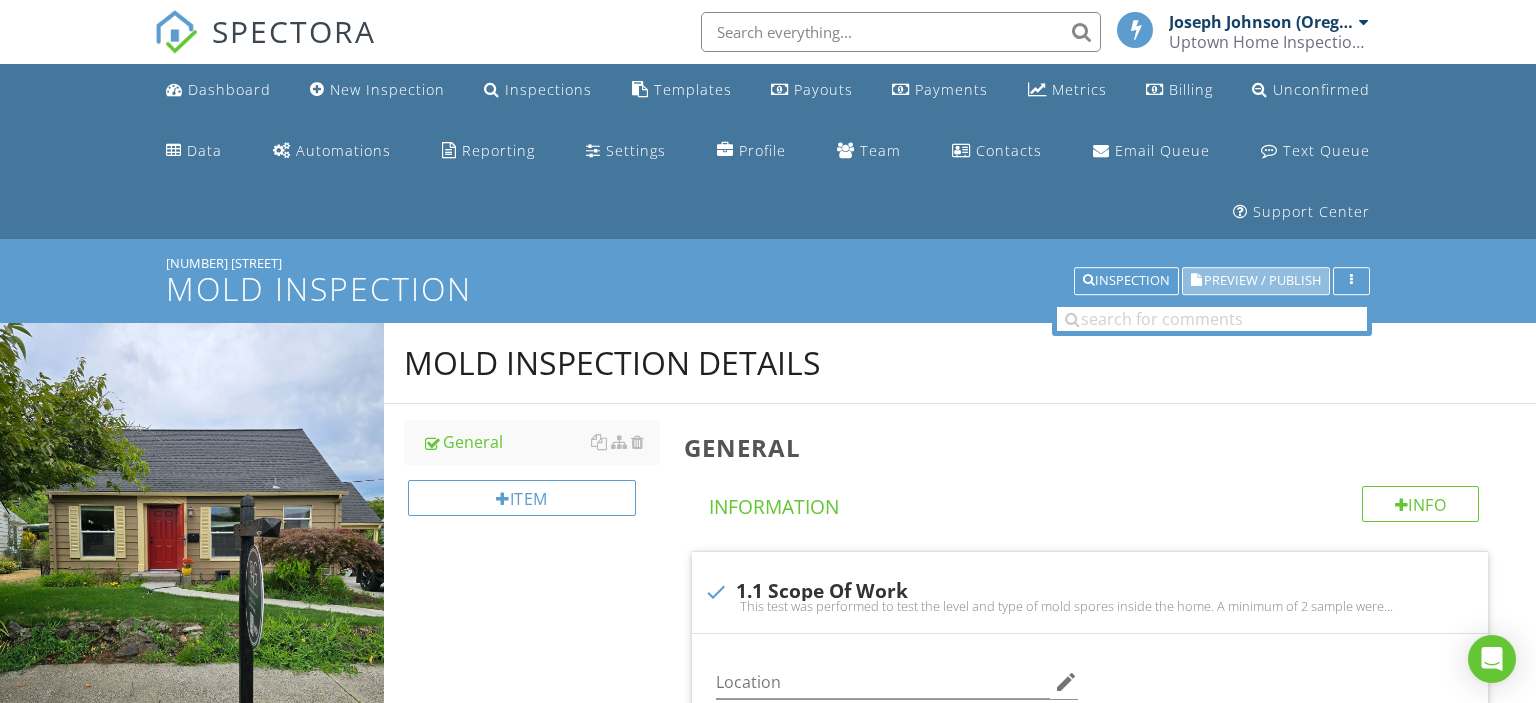 click on "Preview / Publish" at bounding box center [1262, 281] 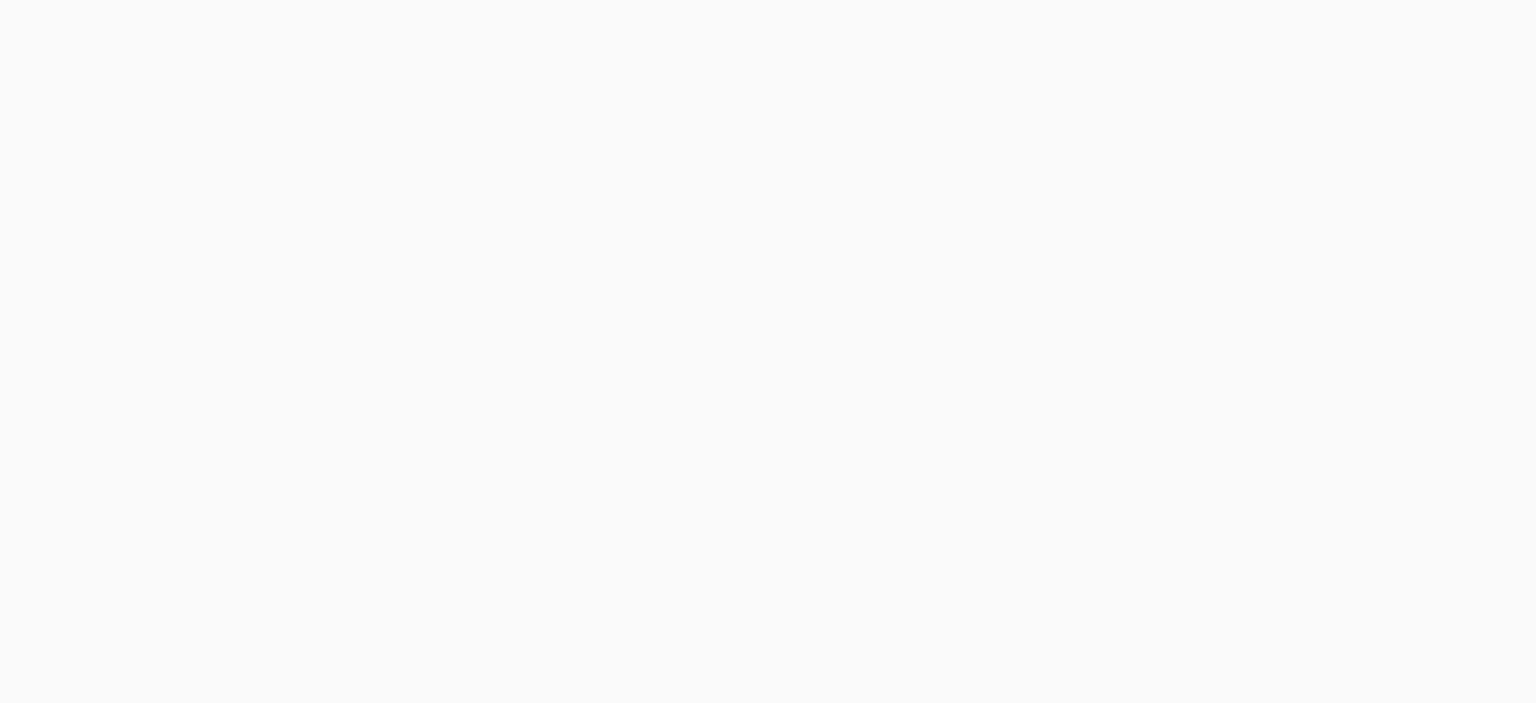scroll, scrollTop: 0, scrollLeft: 0, axis: both 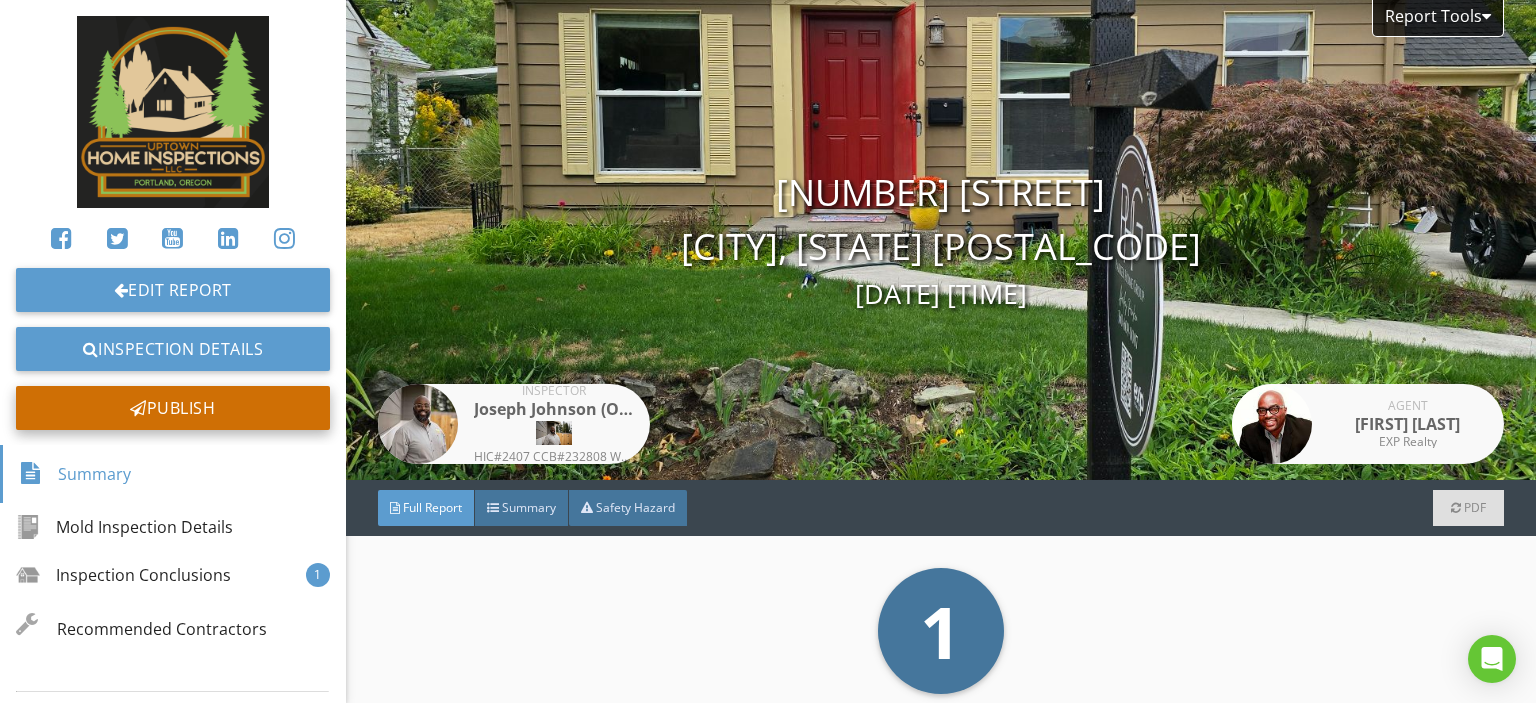 click on "Publish" at bounding box center [173, 408] 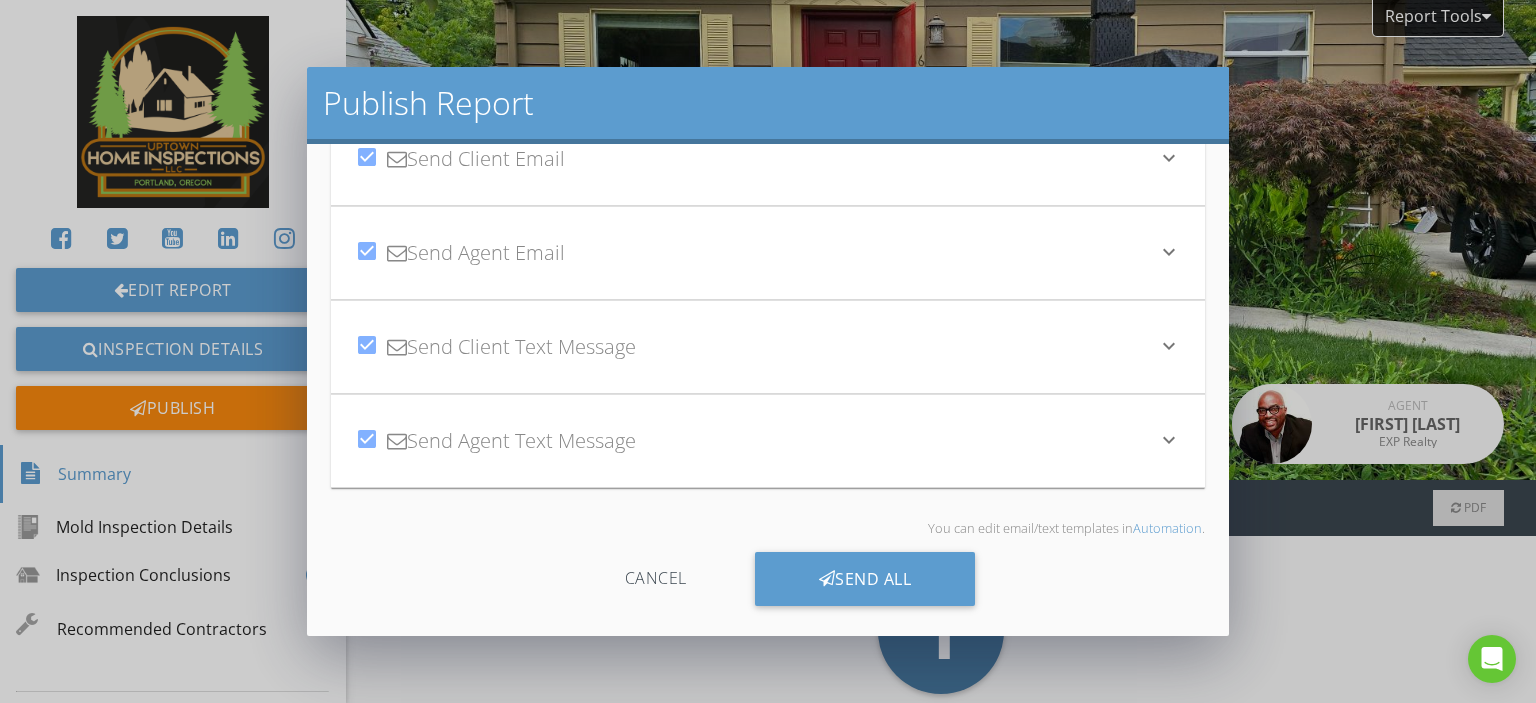 scroll, scrollTop: 94, scrollLeft: 0, axis: vertical 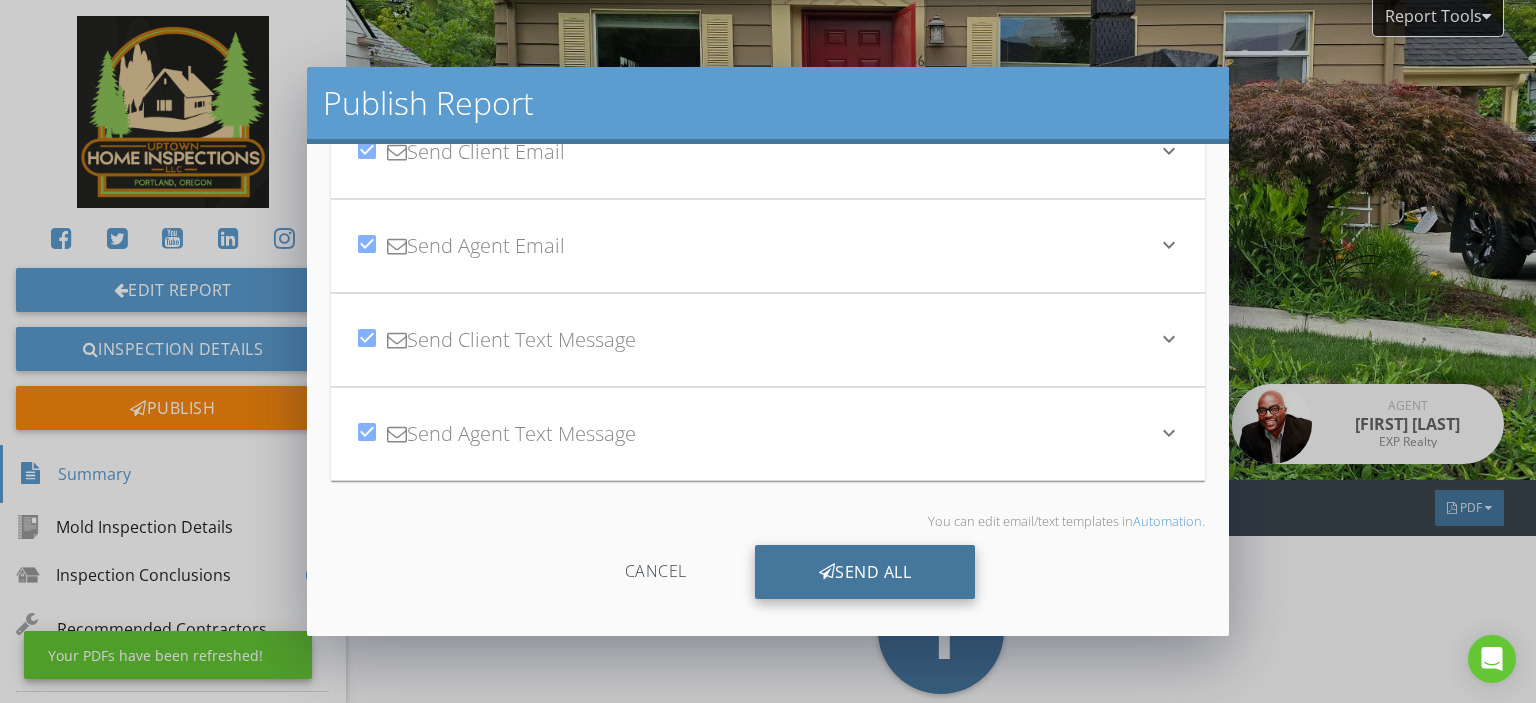 click on "Send All" at bounding box center (865, 572) 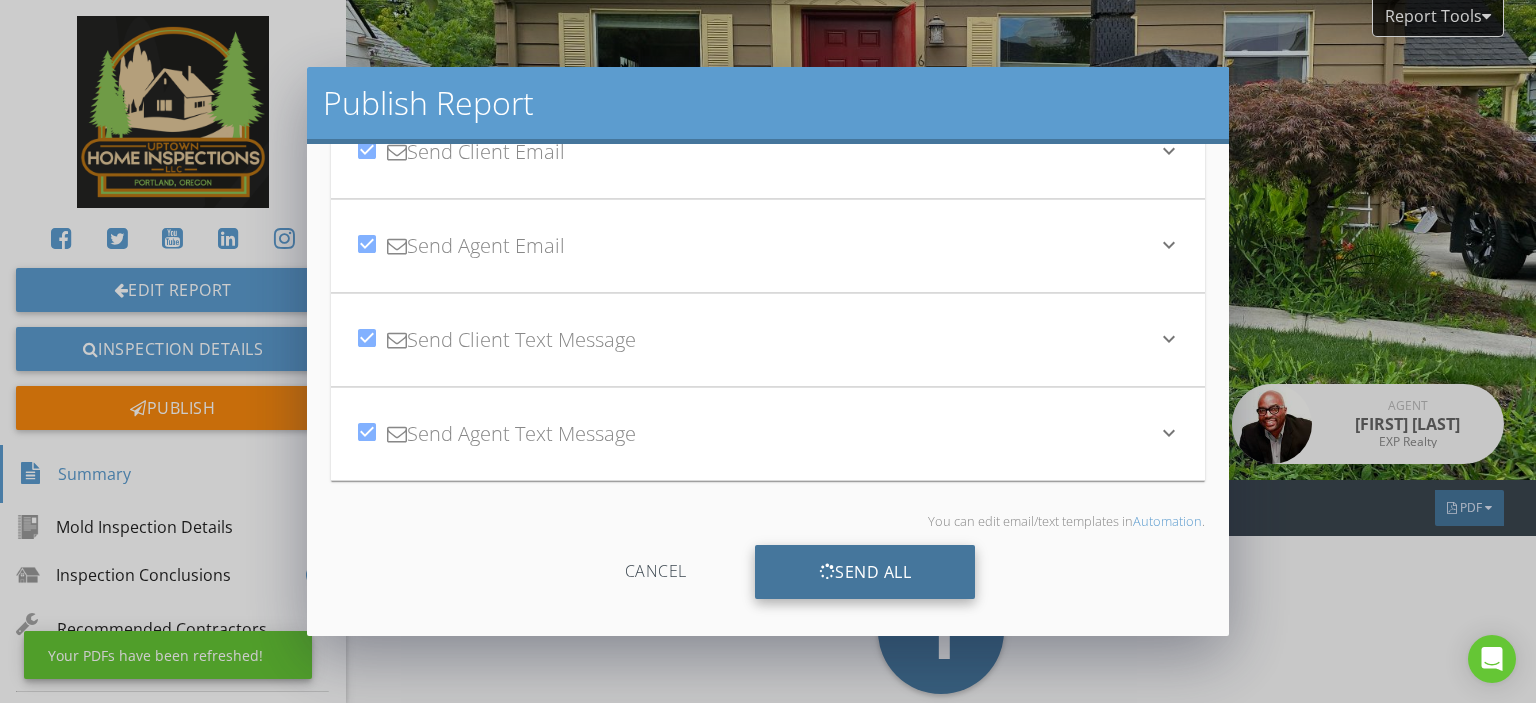 scroll, scrollTop: 94, scrollLeft: 0, axis: vertical 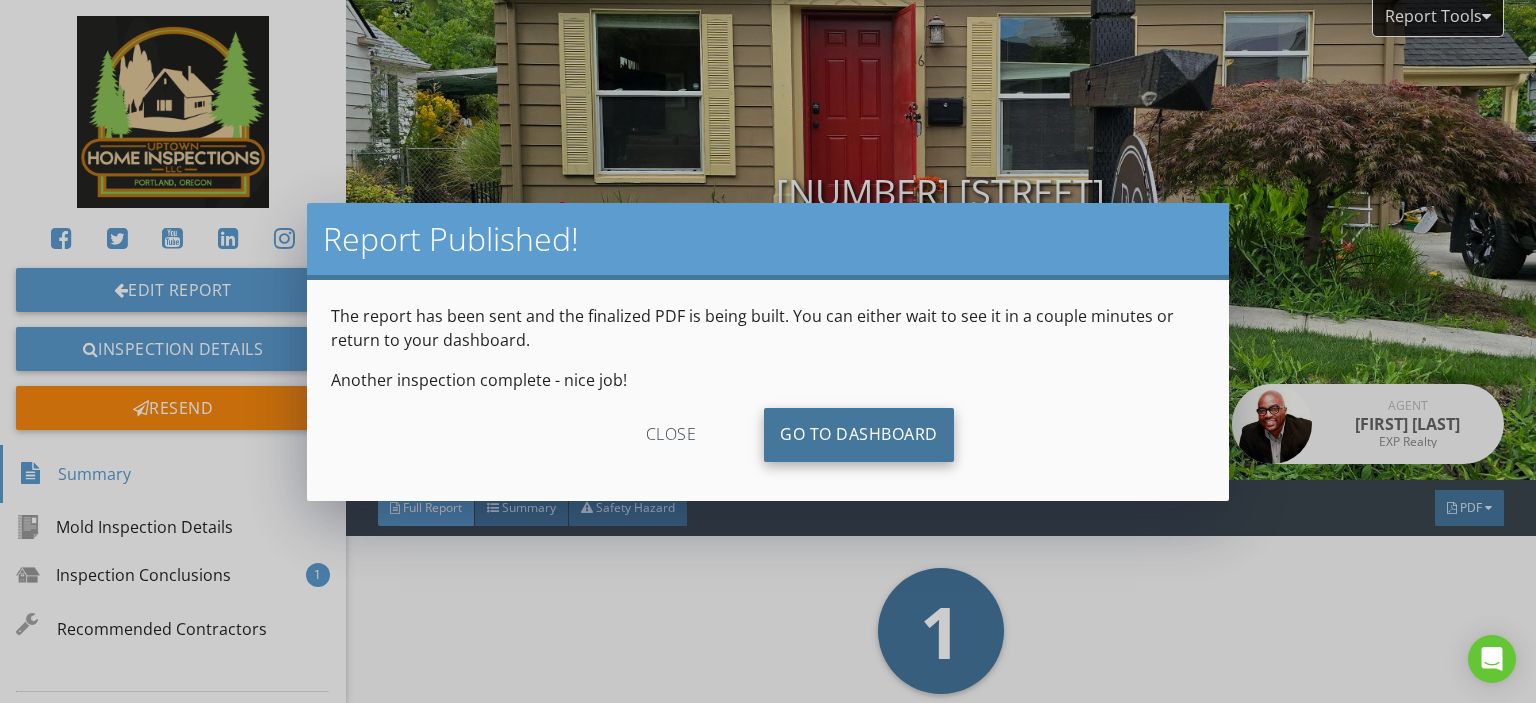 click on "Go To Dashboard" at bounding box center [859, 435] 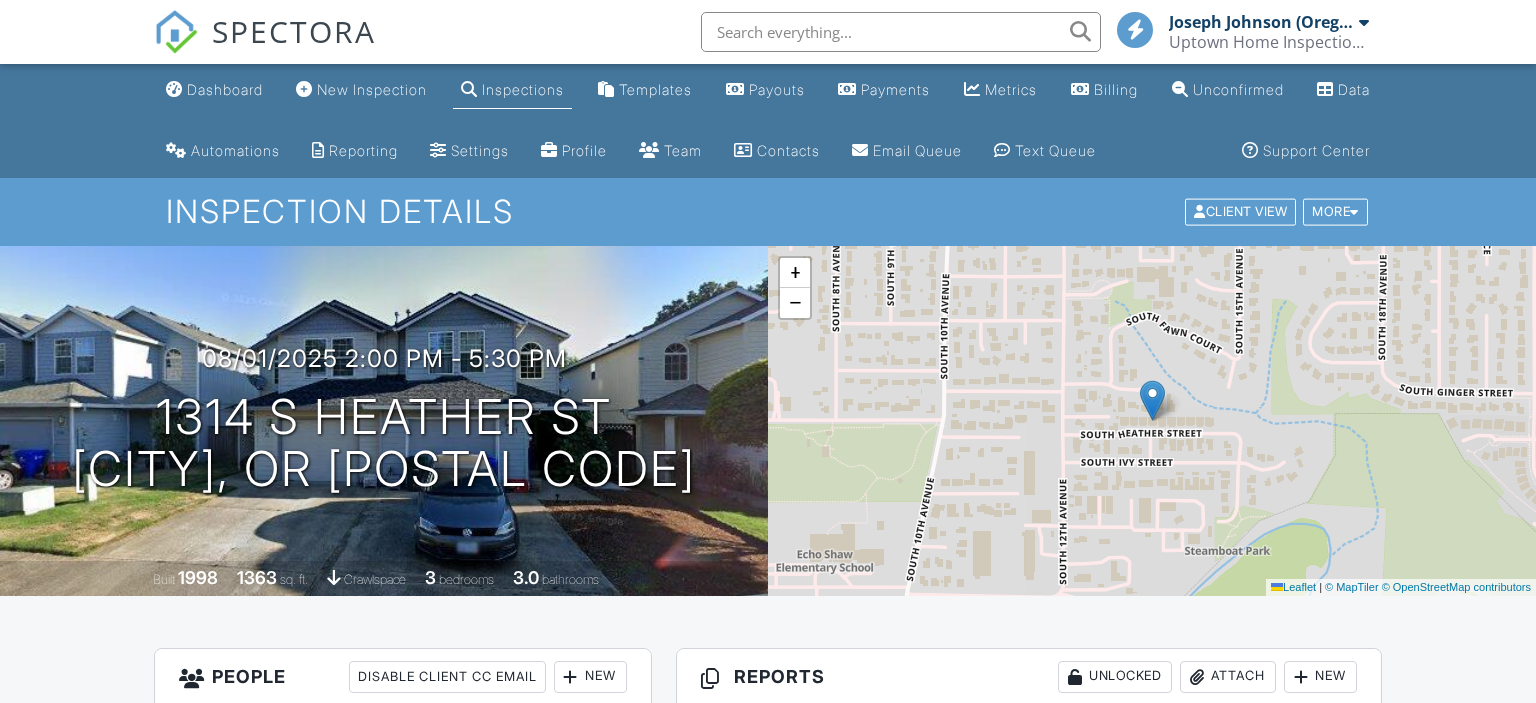 scroll, scrollTop: 0, scrollLeft: 0, axis: both 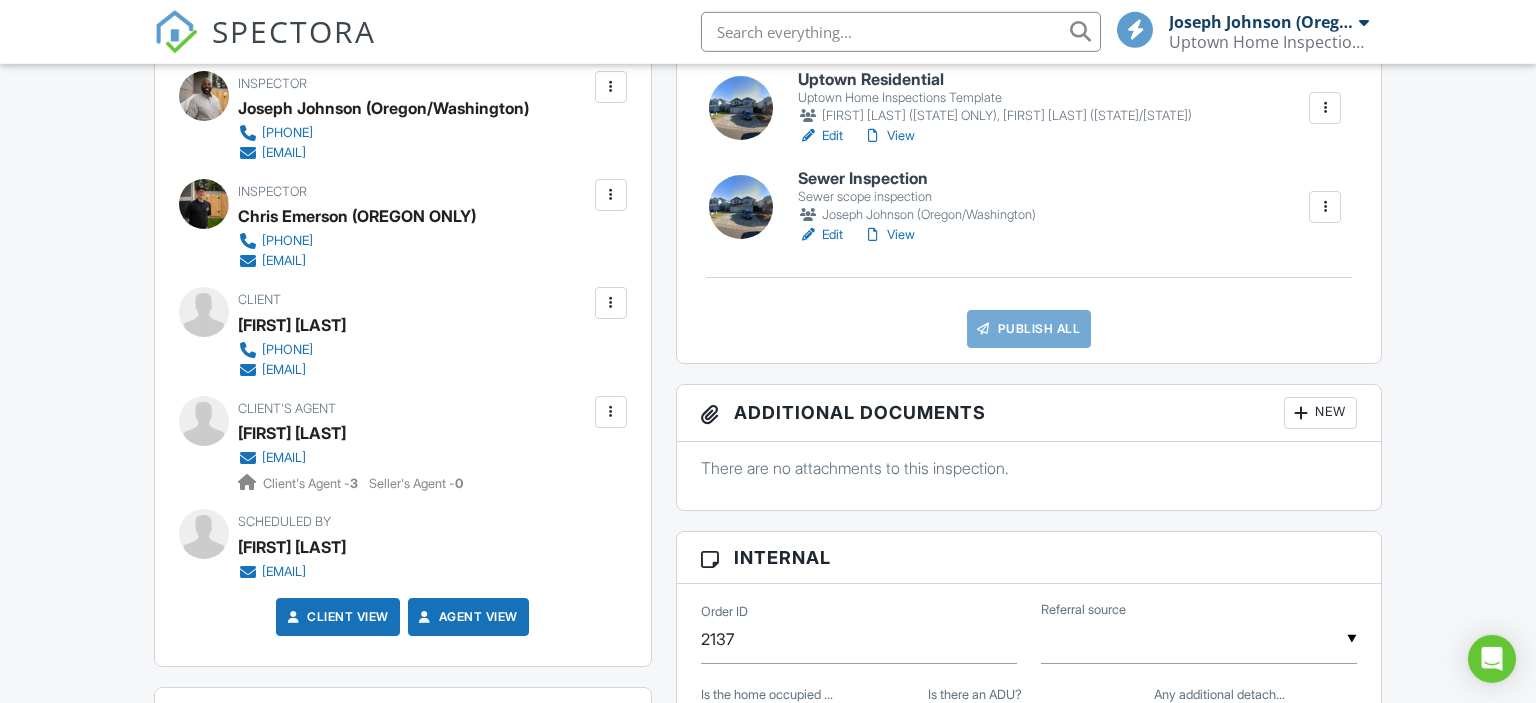 click on "Uptown Residential" at bounding box center (995, 80) 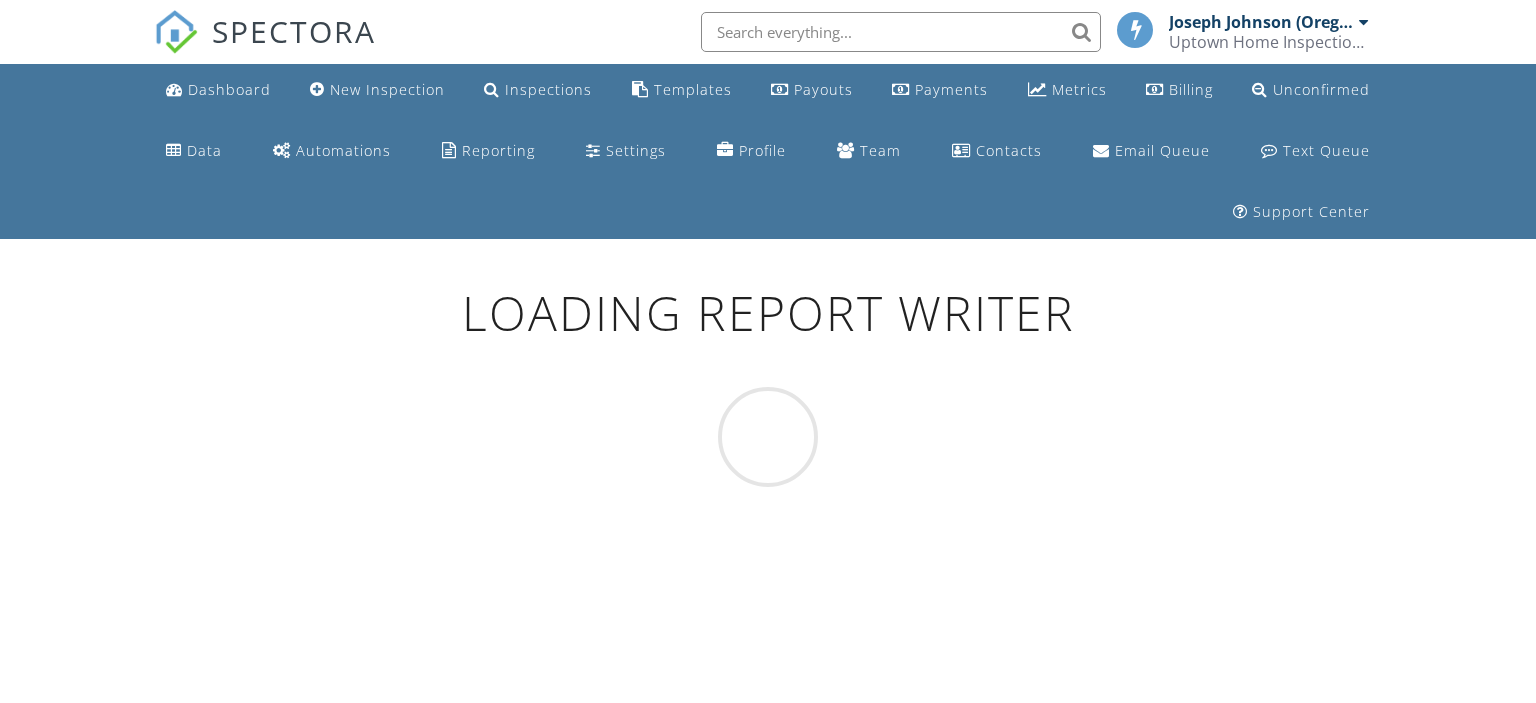 scroll, scrollTop: 0, scrollLeft: 0, axis: both 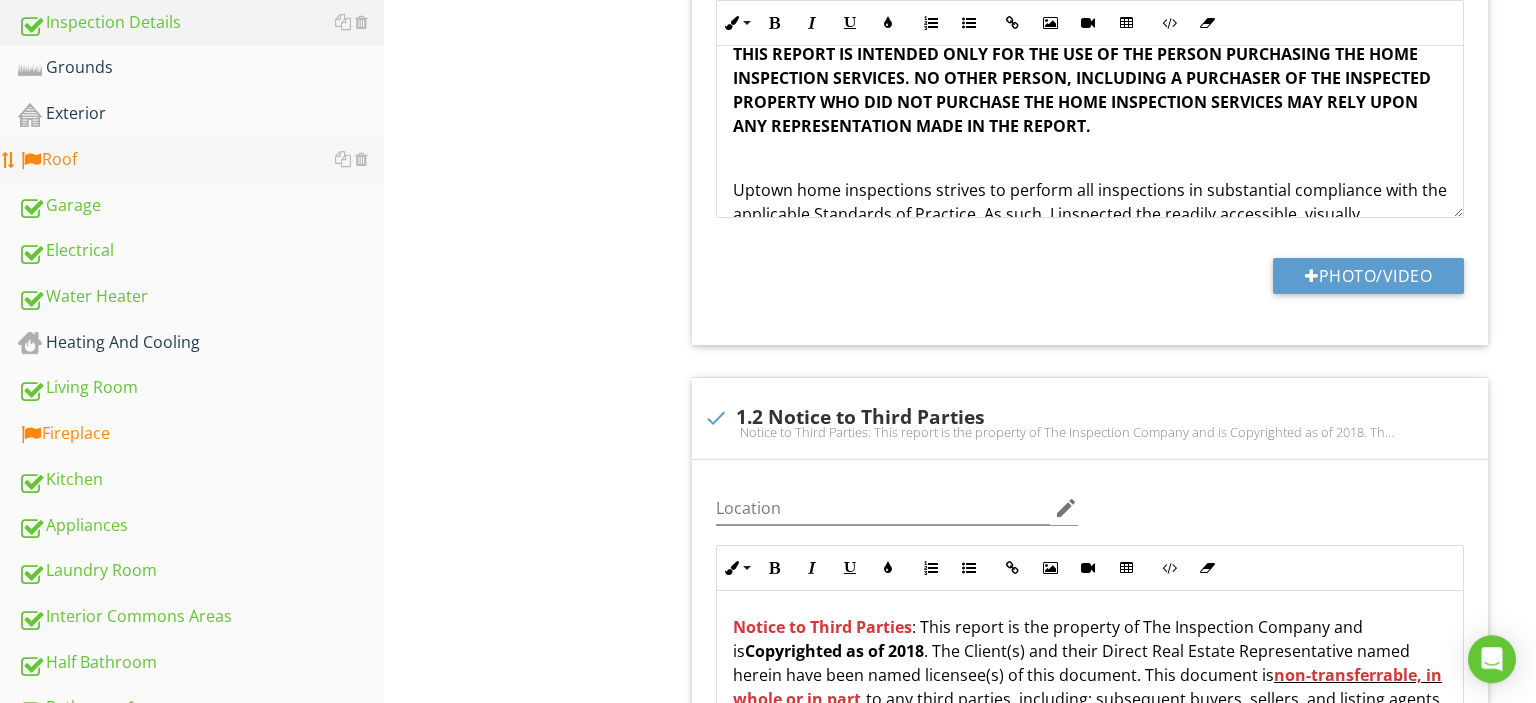 click on "Roof" at bounding box center (201, 160) 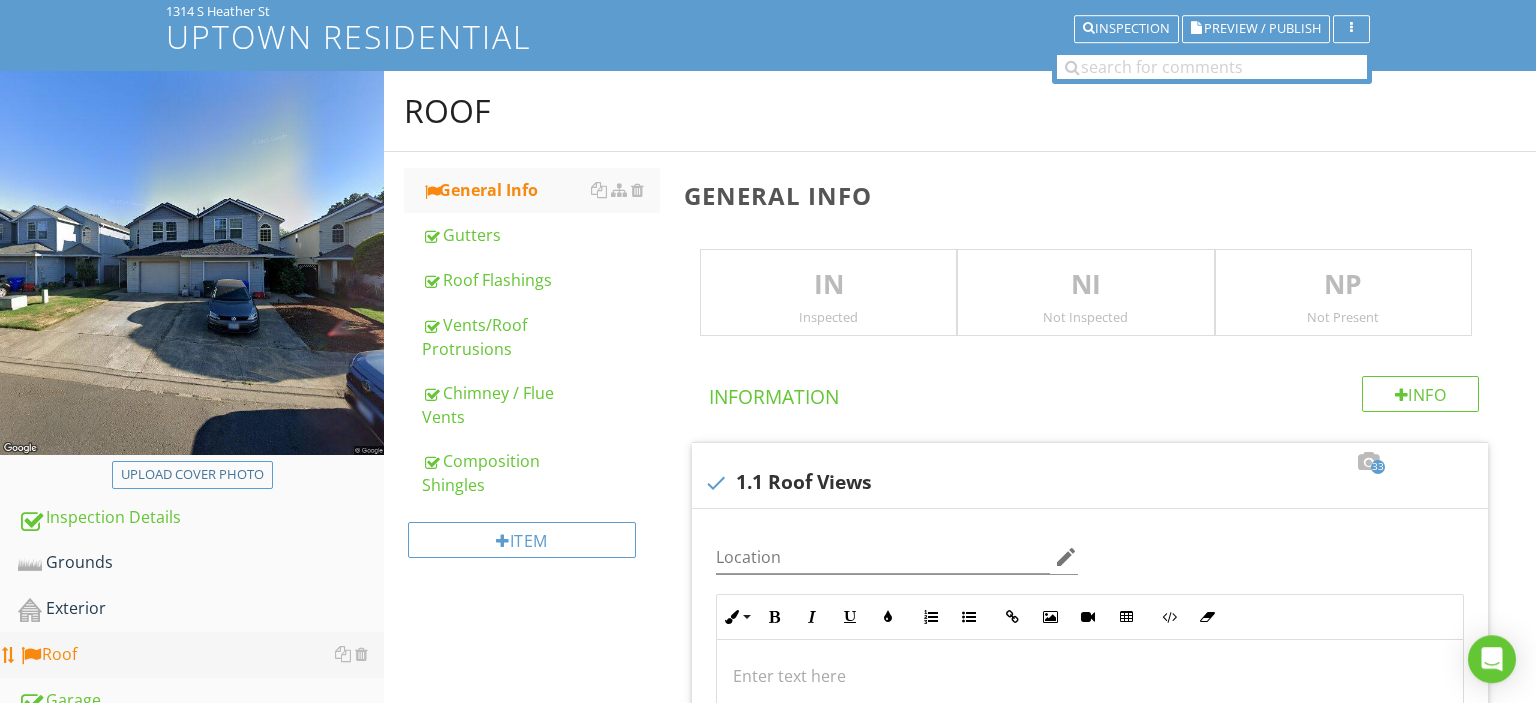 scroll, scrollTop: 279, scrollLeft: 0, axis: vertical 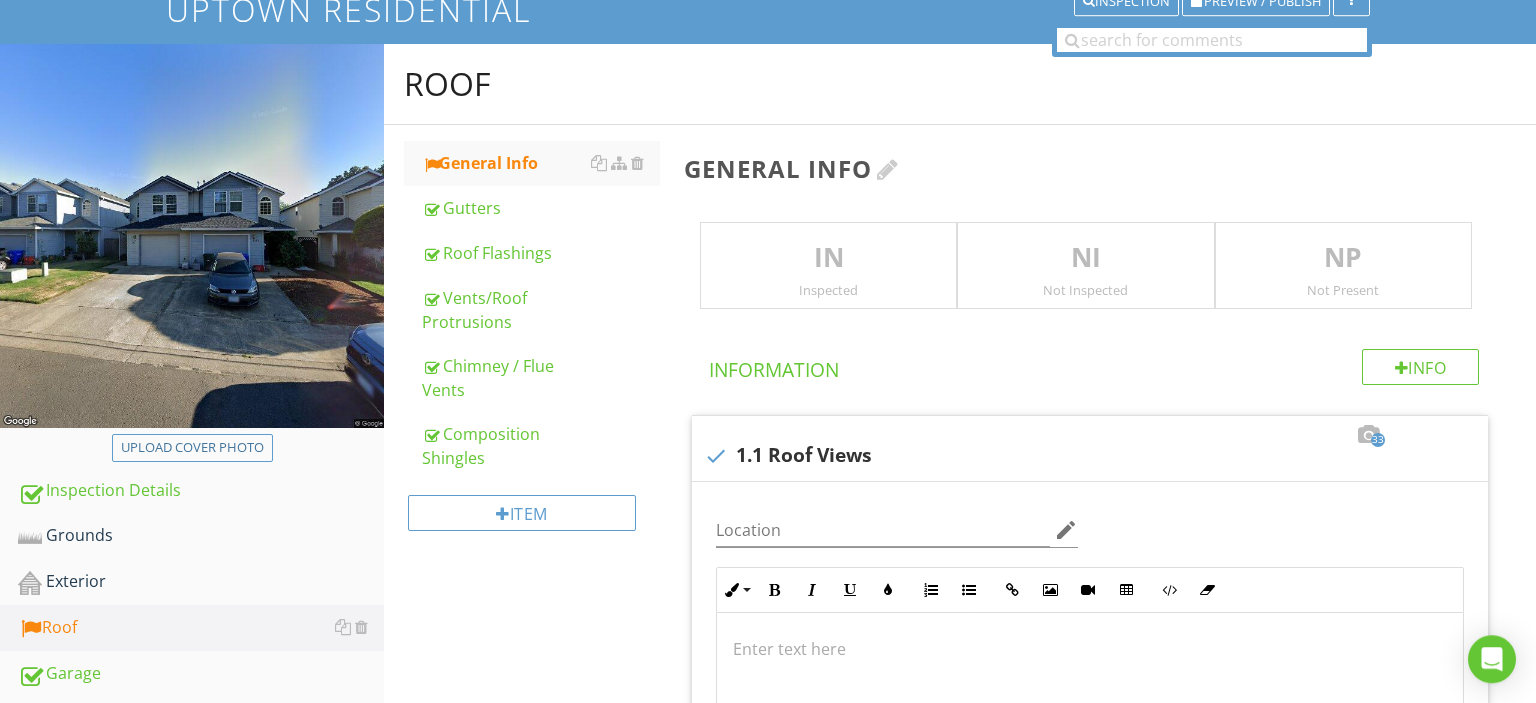 click on "General Info" at bounding box center (1094, 168) 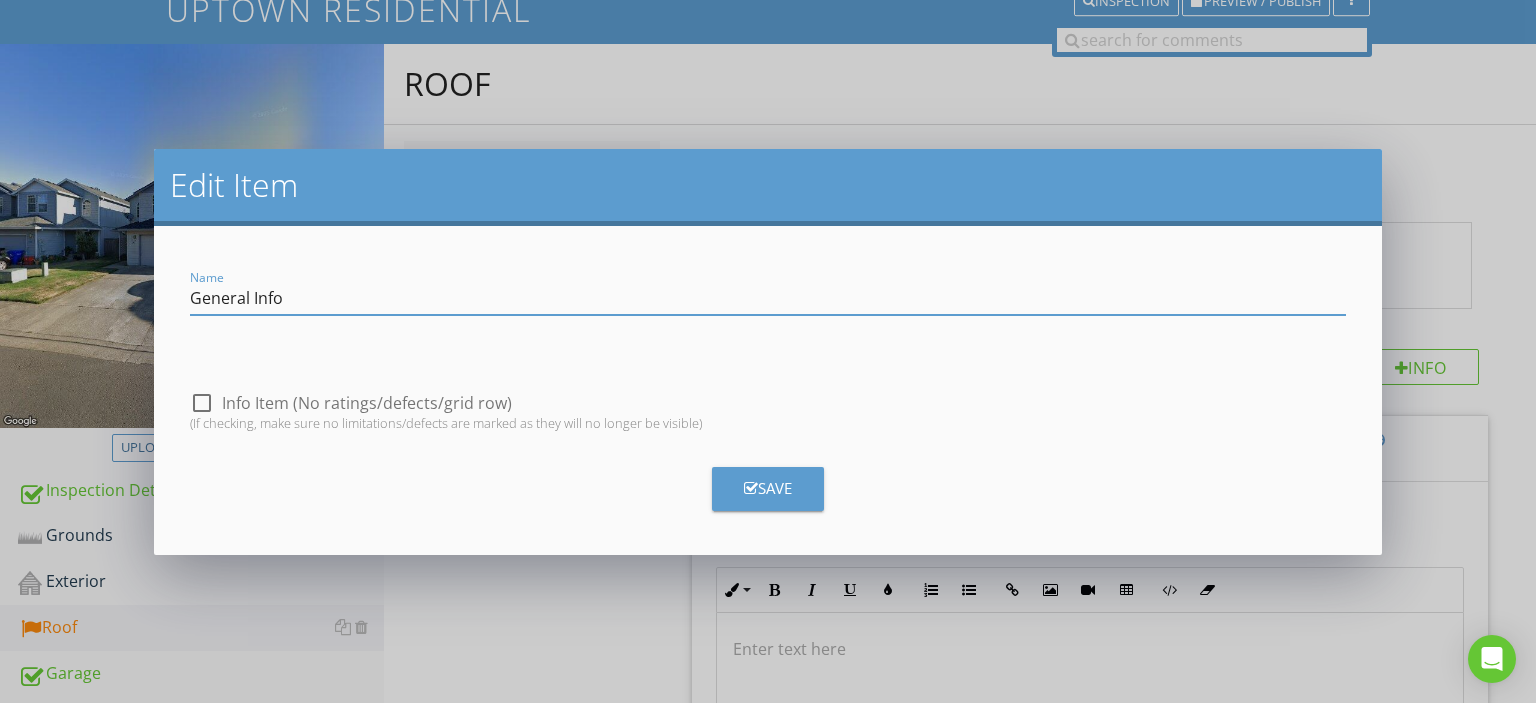 click at bounding box center [202, 403] 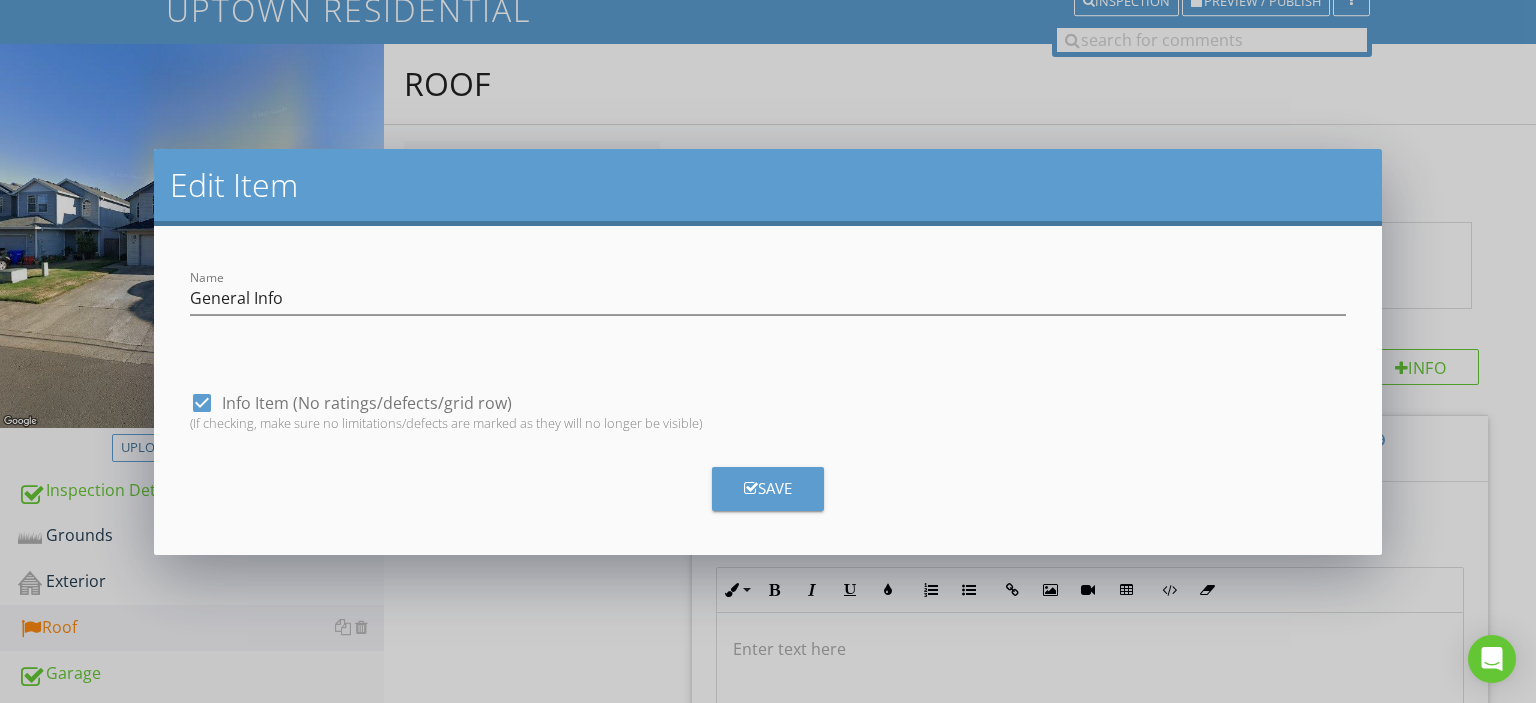 click at bounding box center [751, 488] 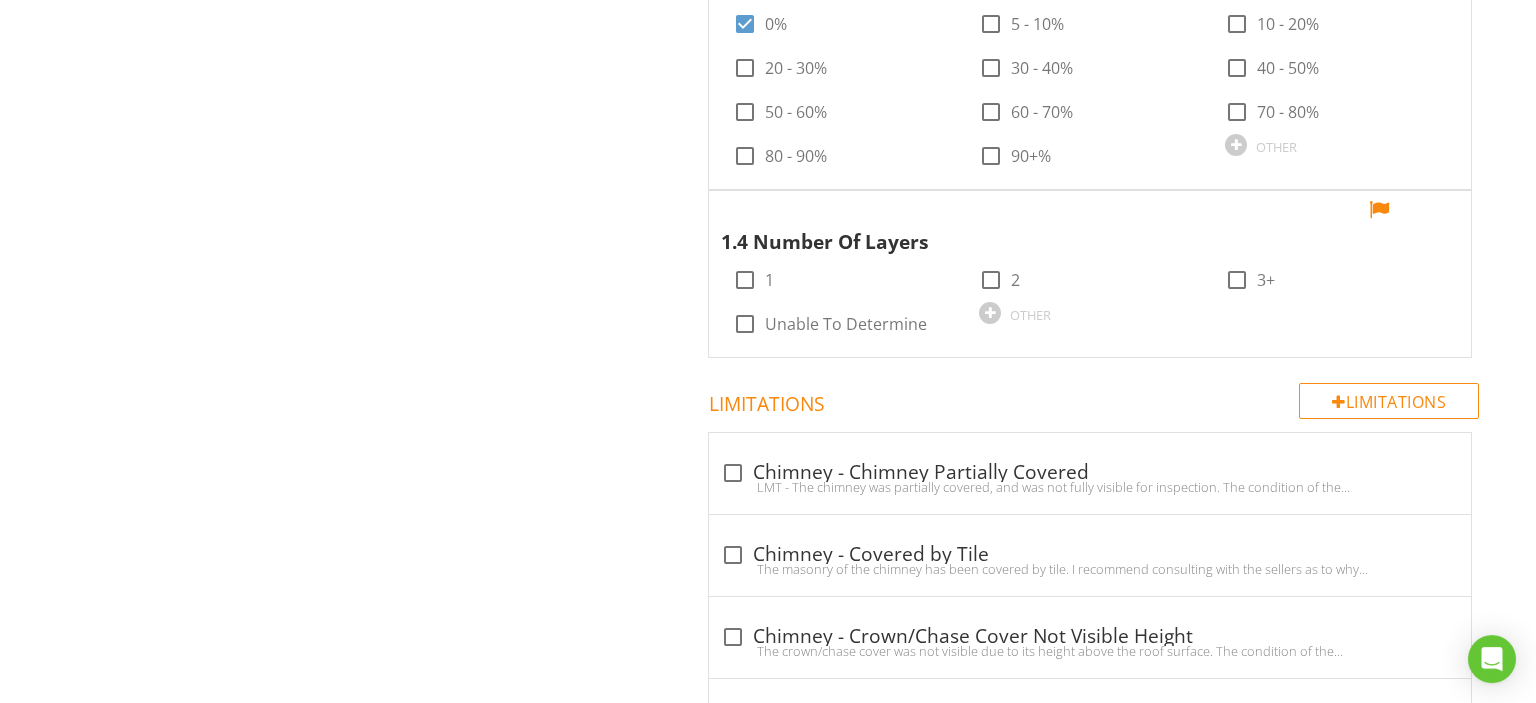scroll, scrollTop: 2776, scrollLeft: 0, axis: vertical 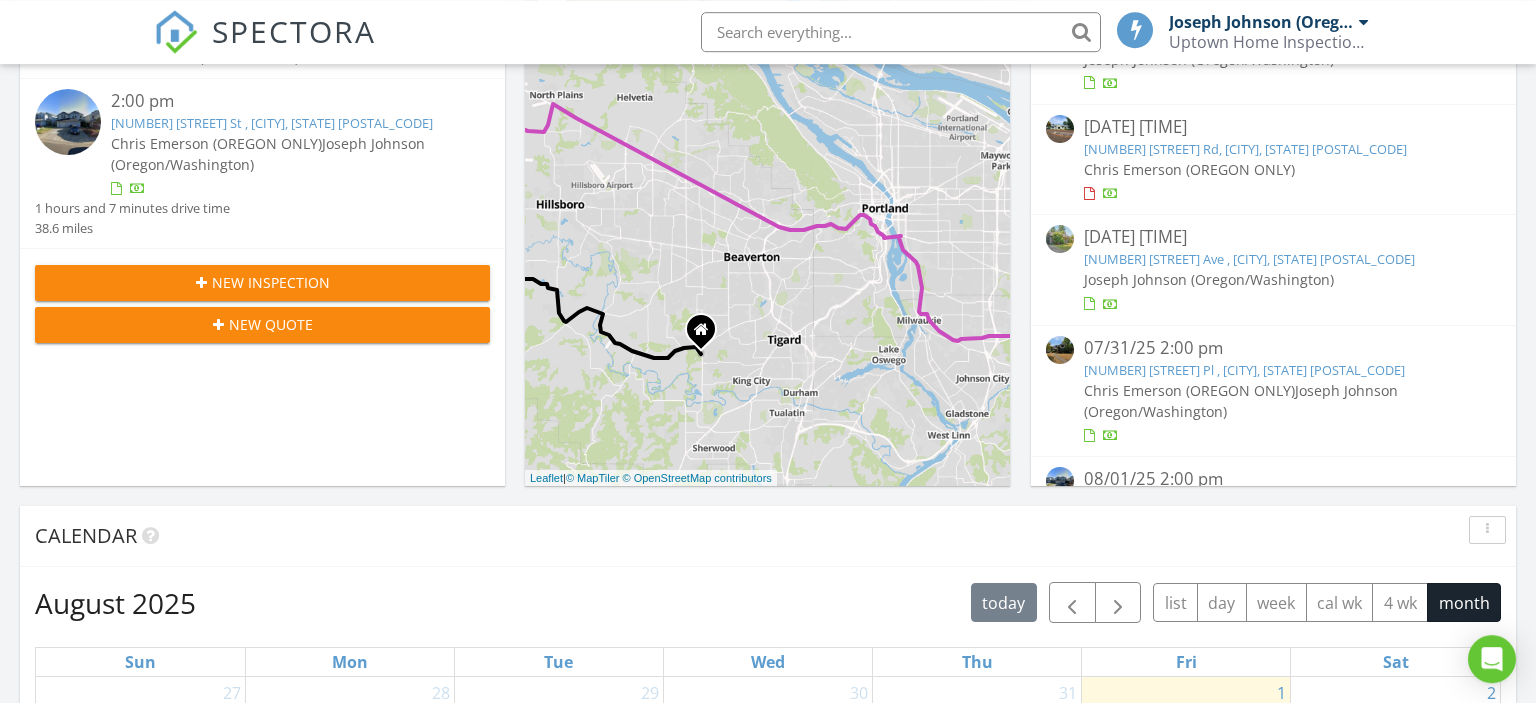 click on "[NUMBER] [STREET] Rd, [CITY], [STATE] [POSTAL_CODE]" at bounding box center (1245, 149) 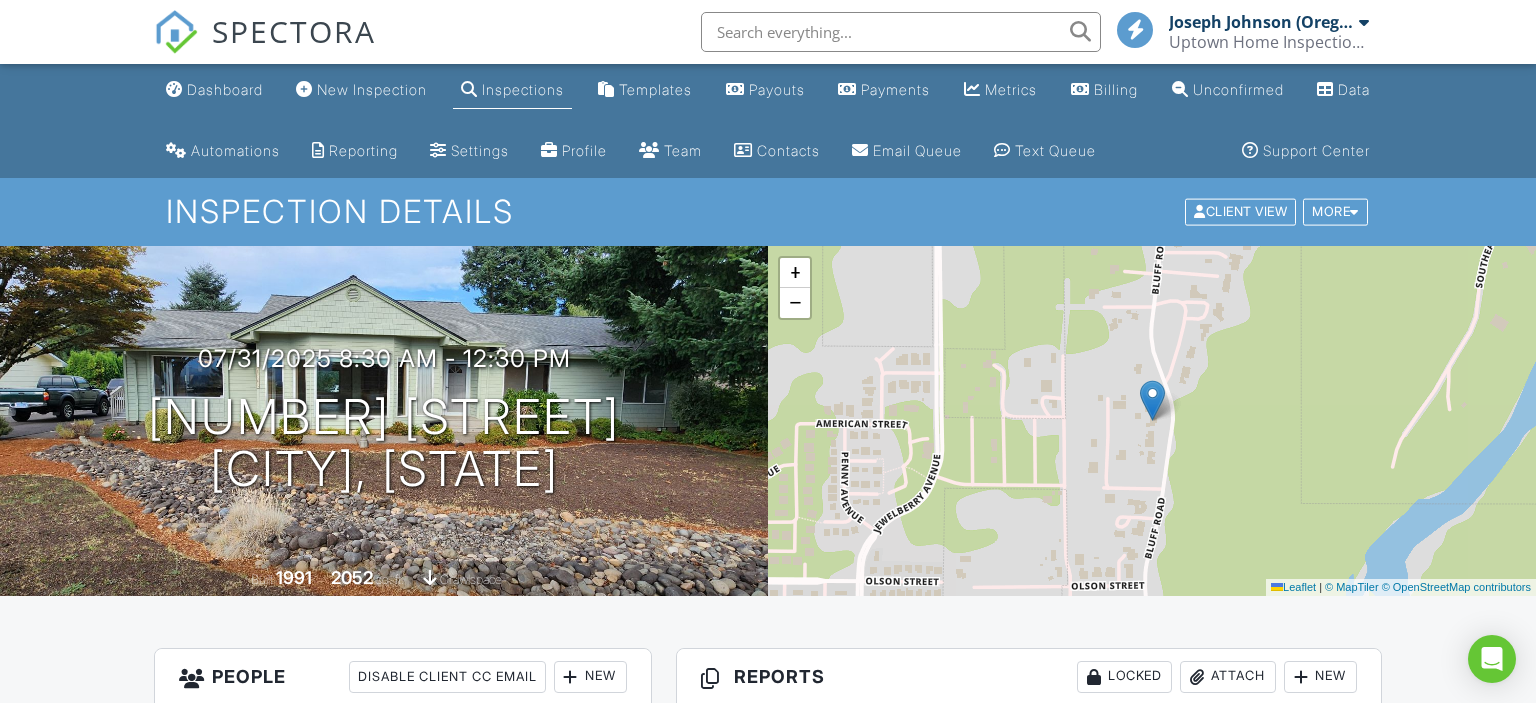 scroll, scrollTop: 0, scrollLeft: 0, axis: both 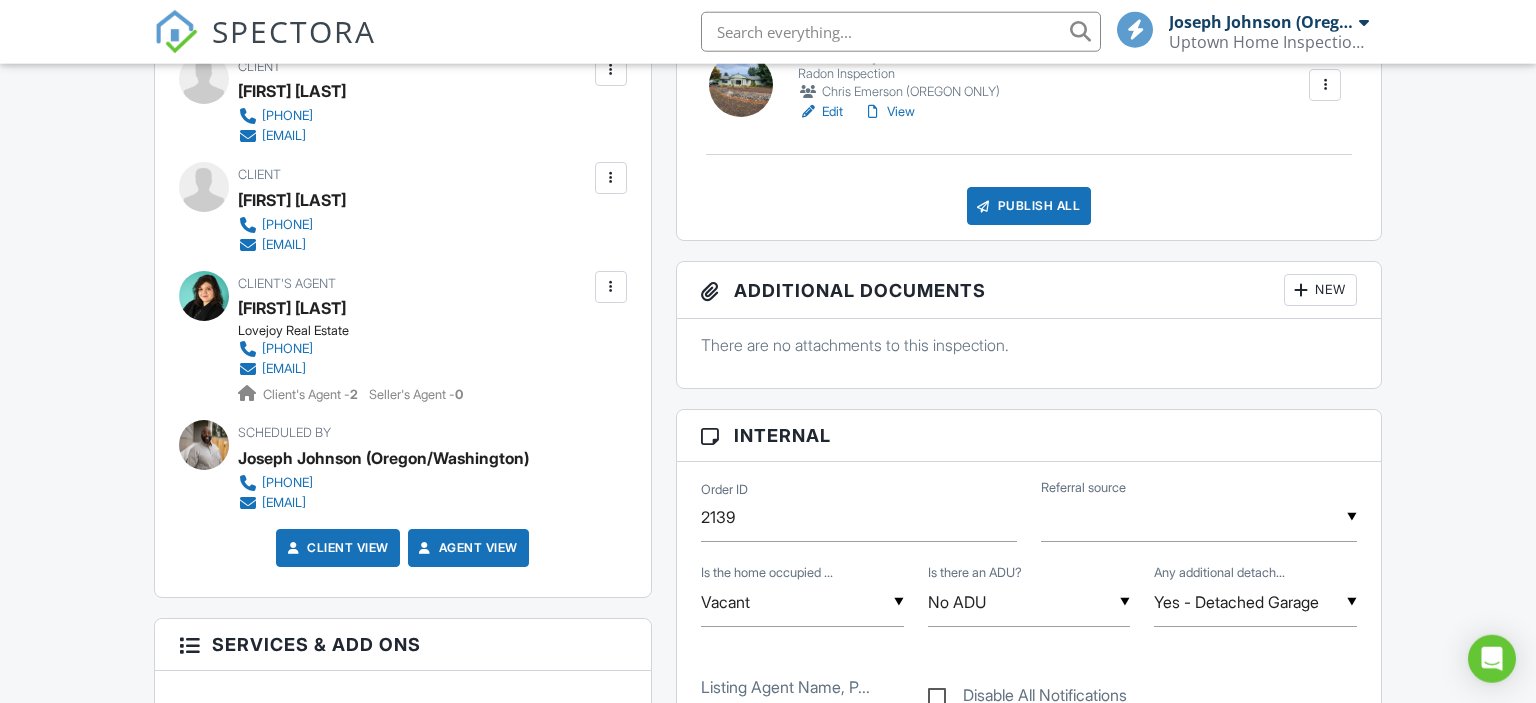 click at bounding box center [611, 70] 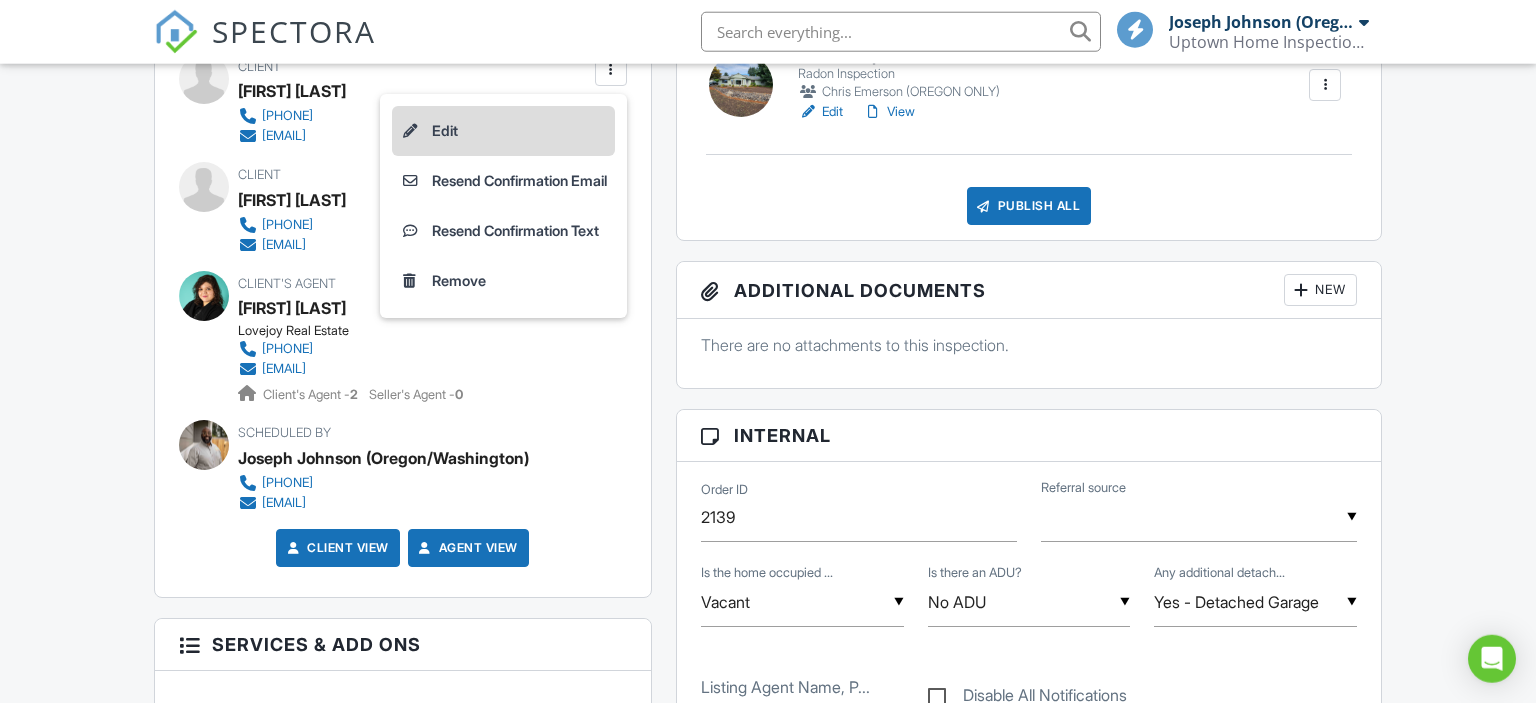 click on "Edit" at bounding box center (503, 131) 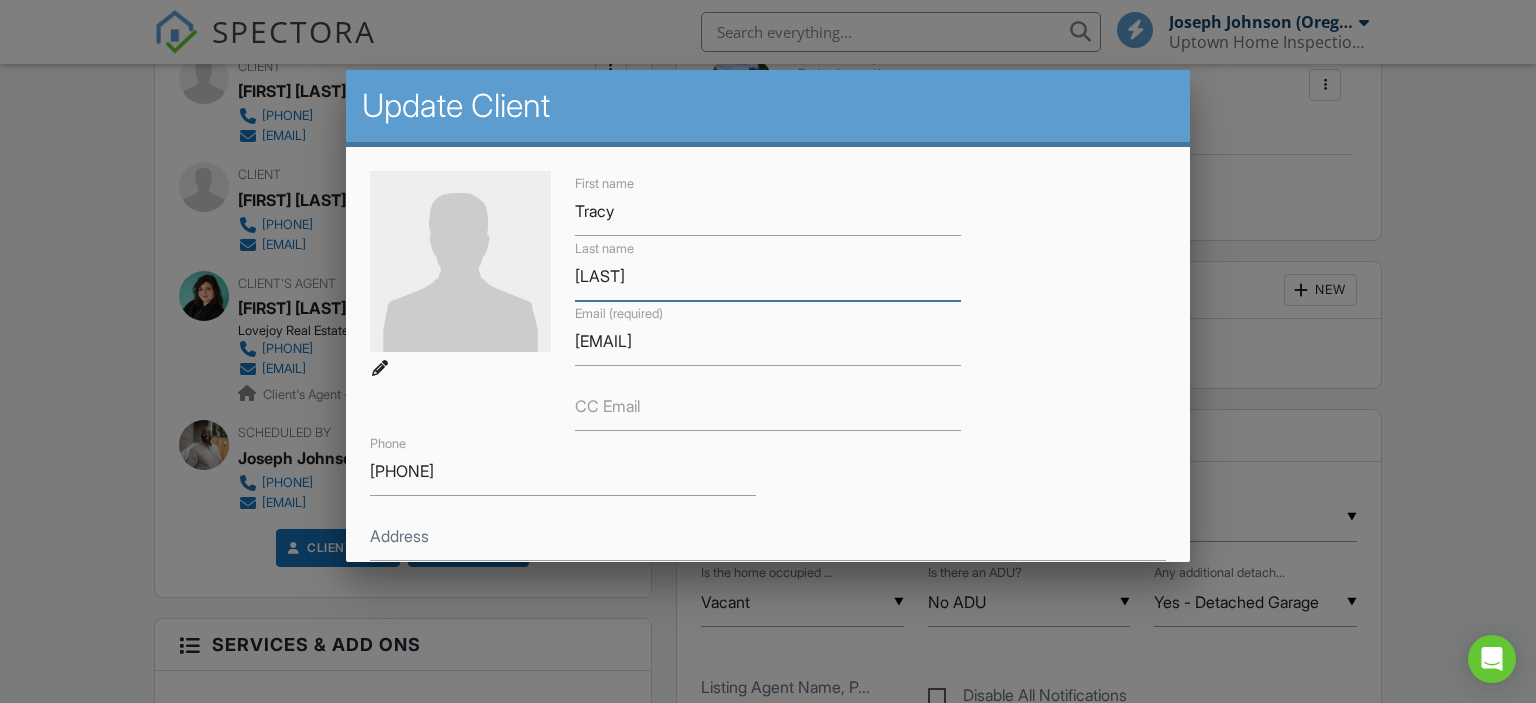 click on "Edward" at bounding box center [768, 276] 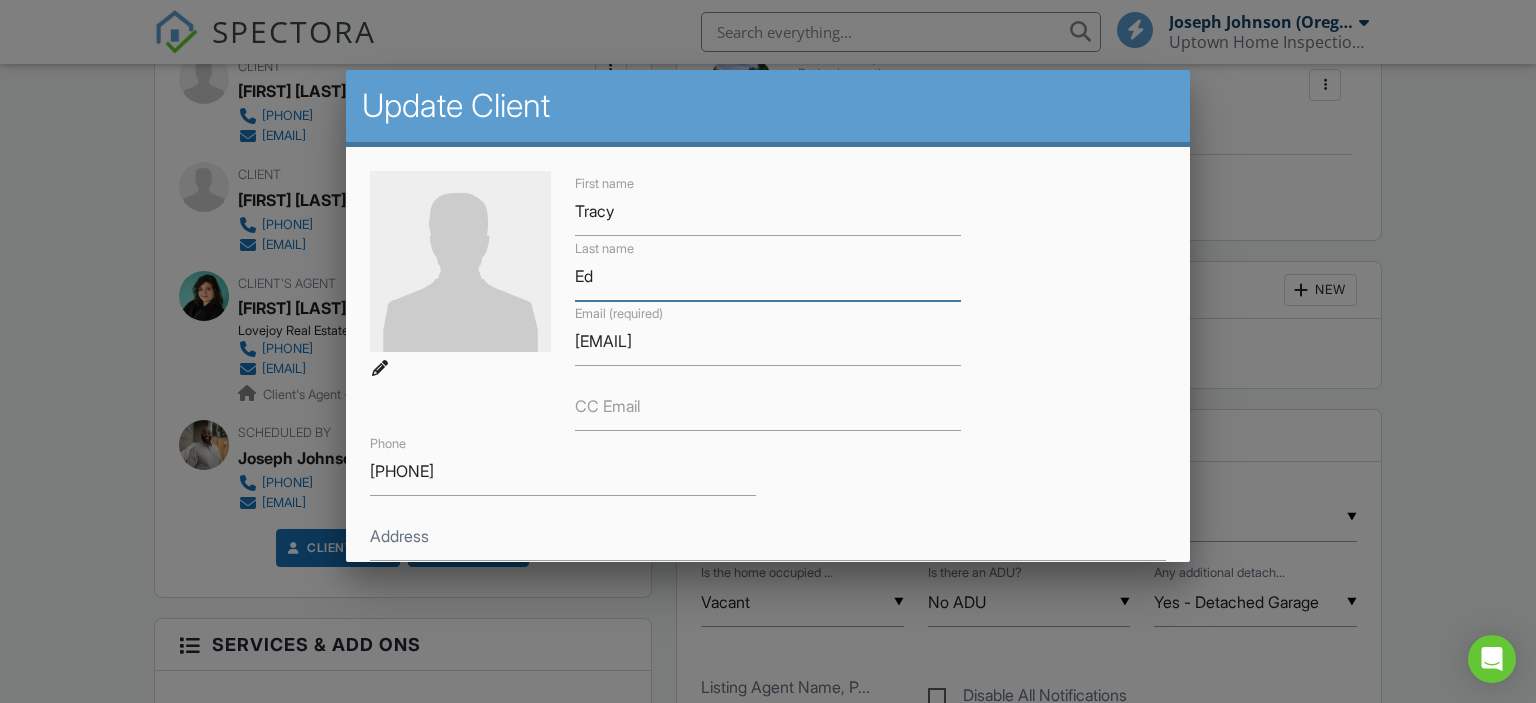 type on "E" 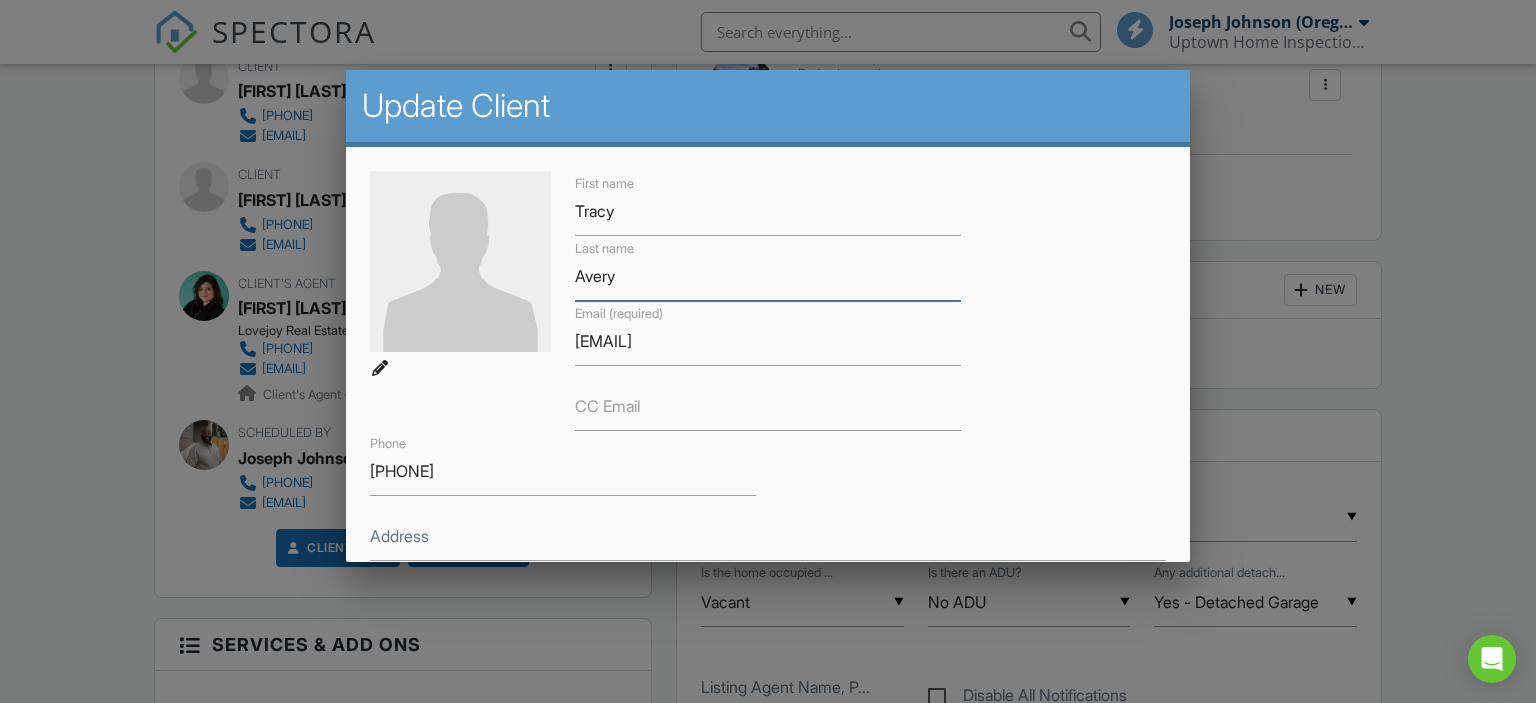 type on "Avery" 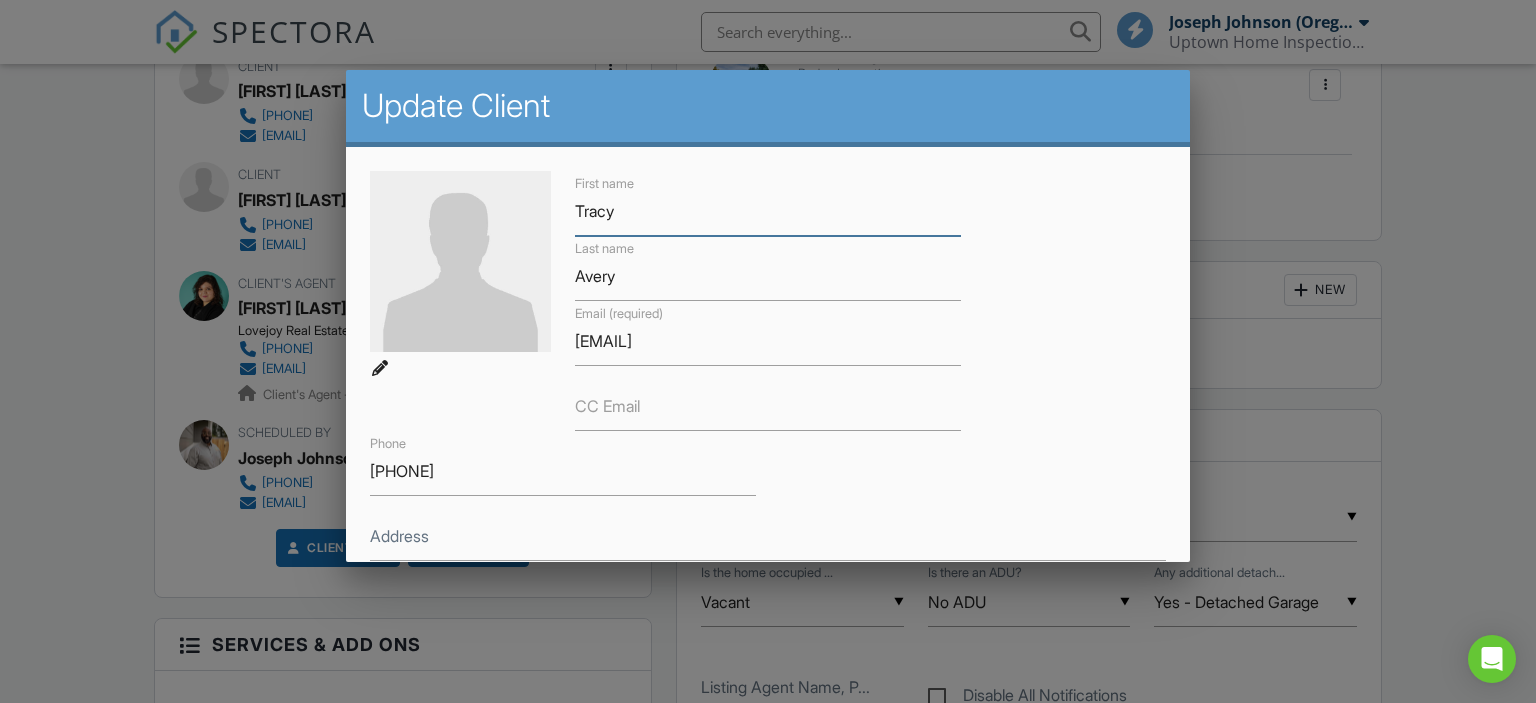 click on "Tracy" at bounding box center [768, 211] 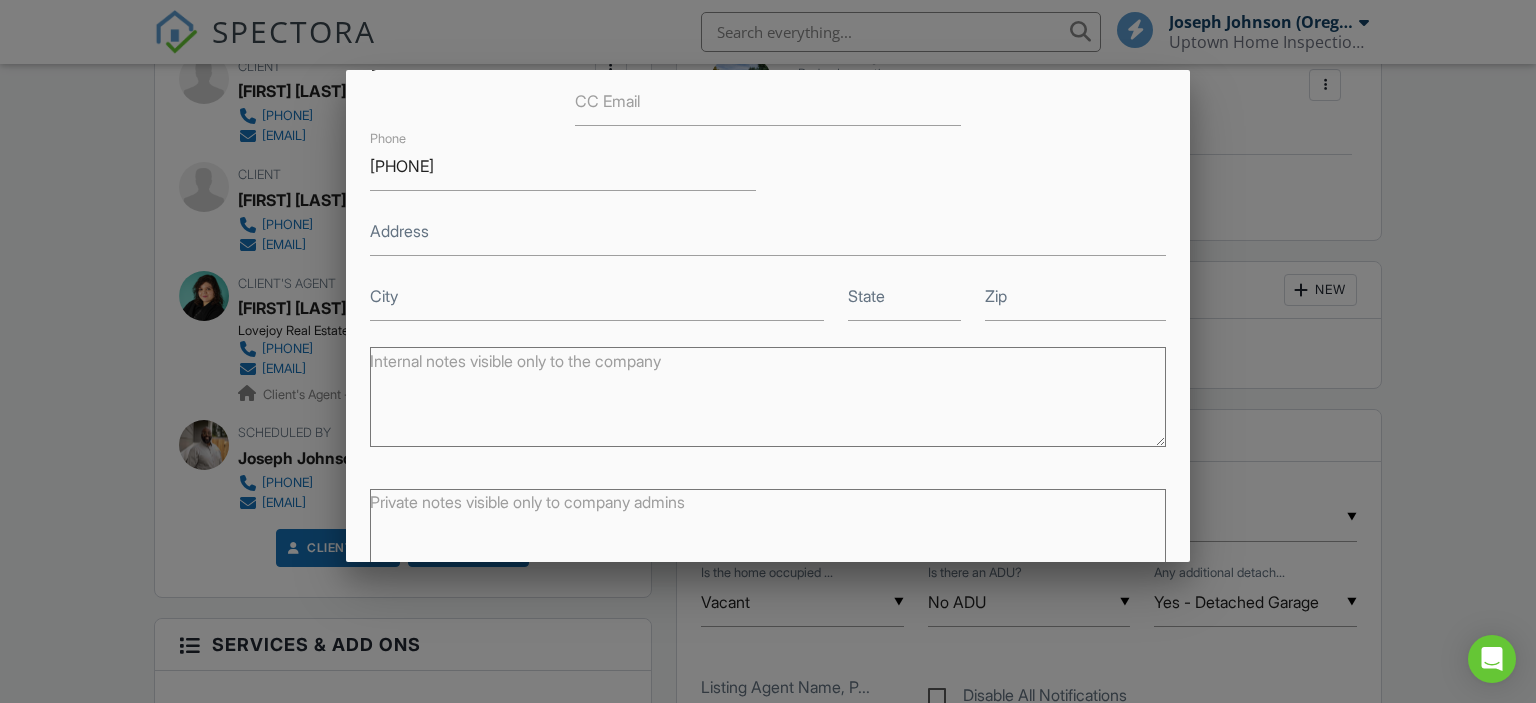 scroll, scrollTop: 412, scrollLeft: 0, axis: vertical 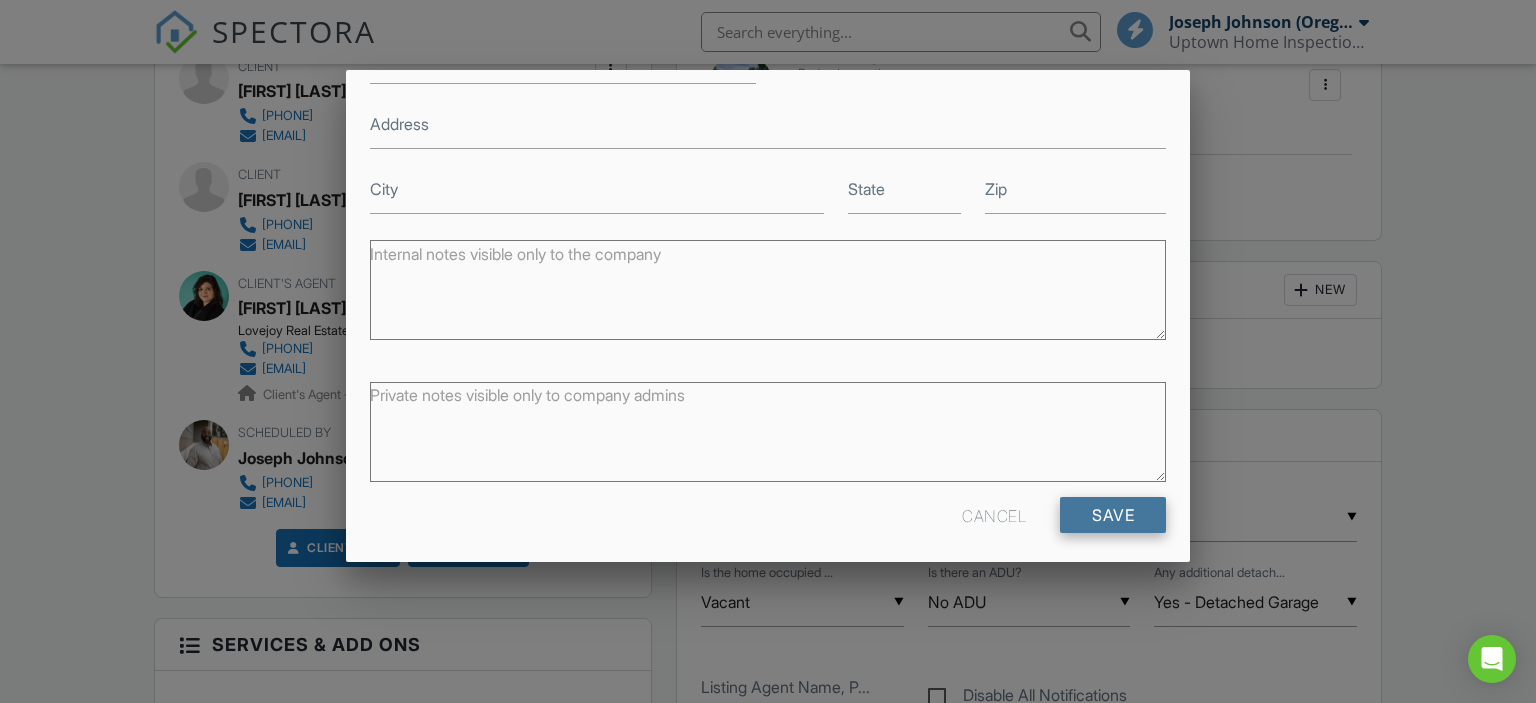 type on "Tracy Edward" 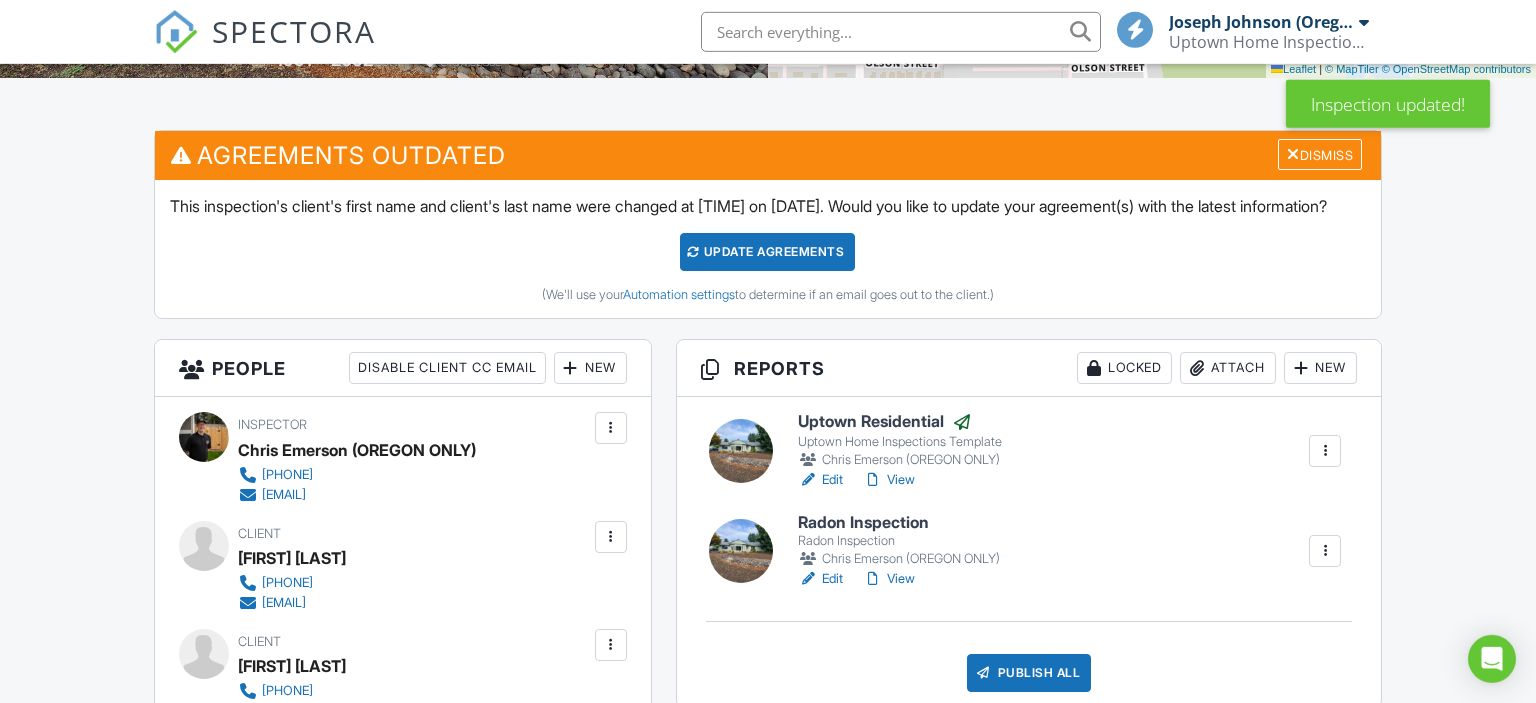 scroll, scrollTop: 548, scrollLeft: 0, axis: vertical 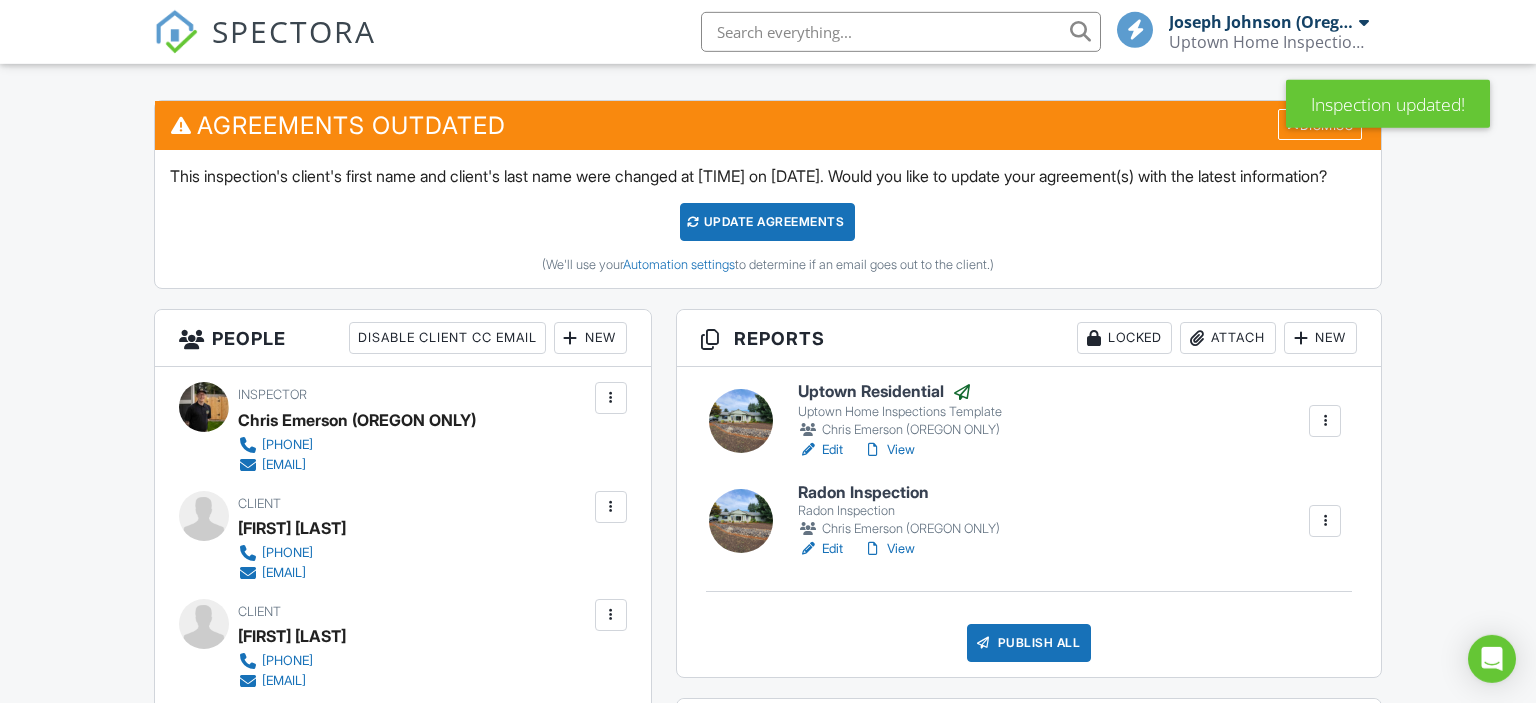 click on "Update Agreements" at bounding box center [767, 222] 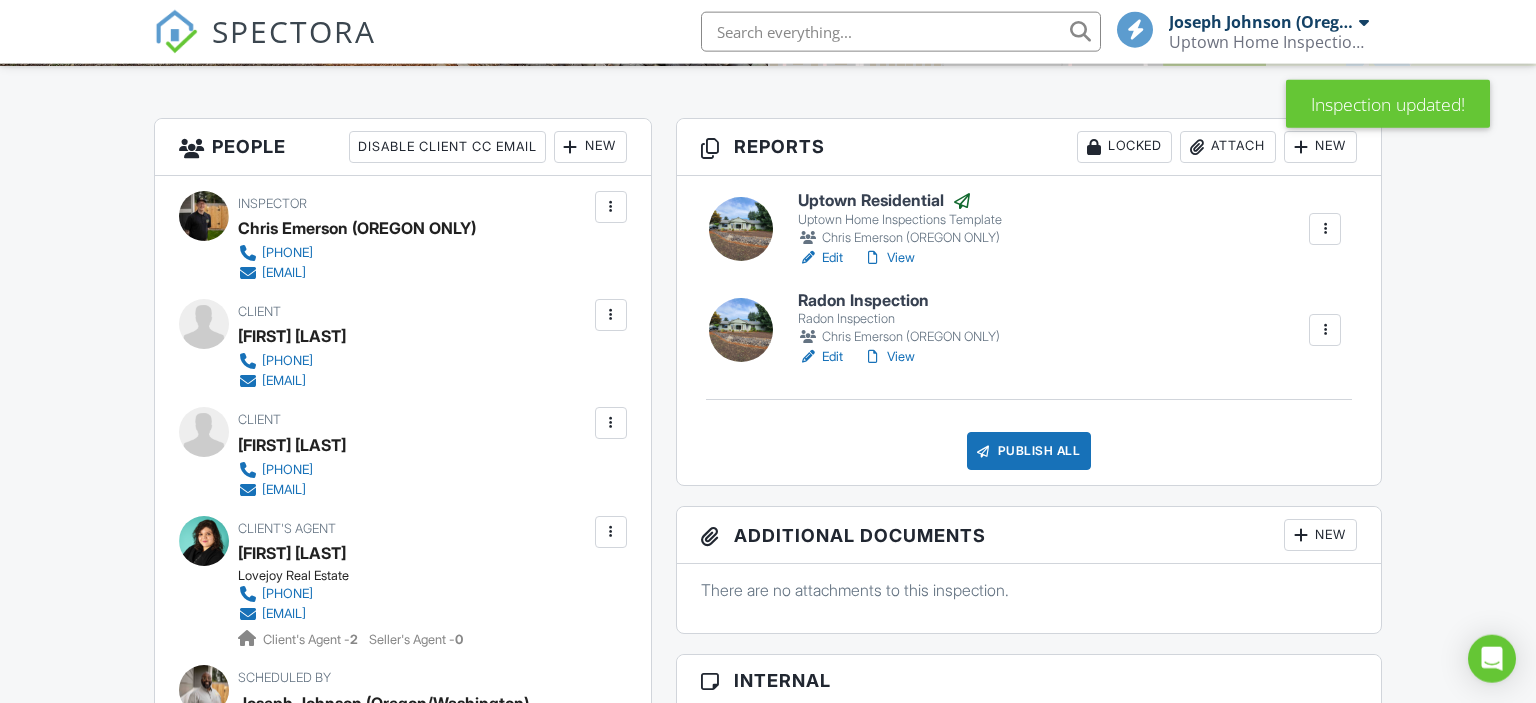 scroll, scrollTop: 523, scrollLeft: 0, axis: vertical 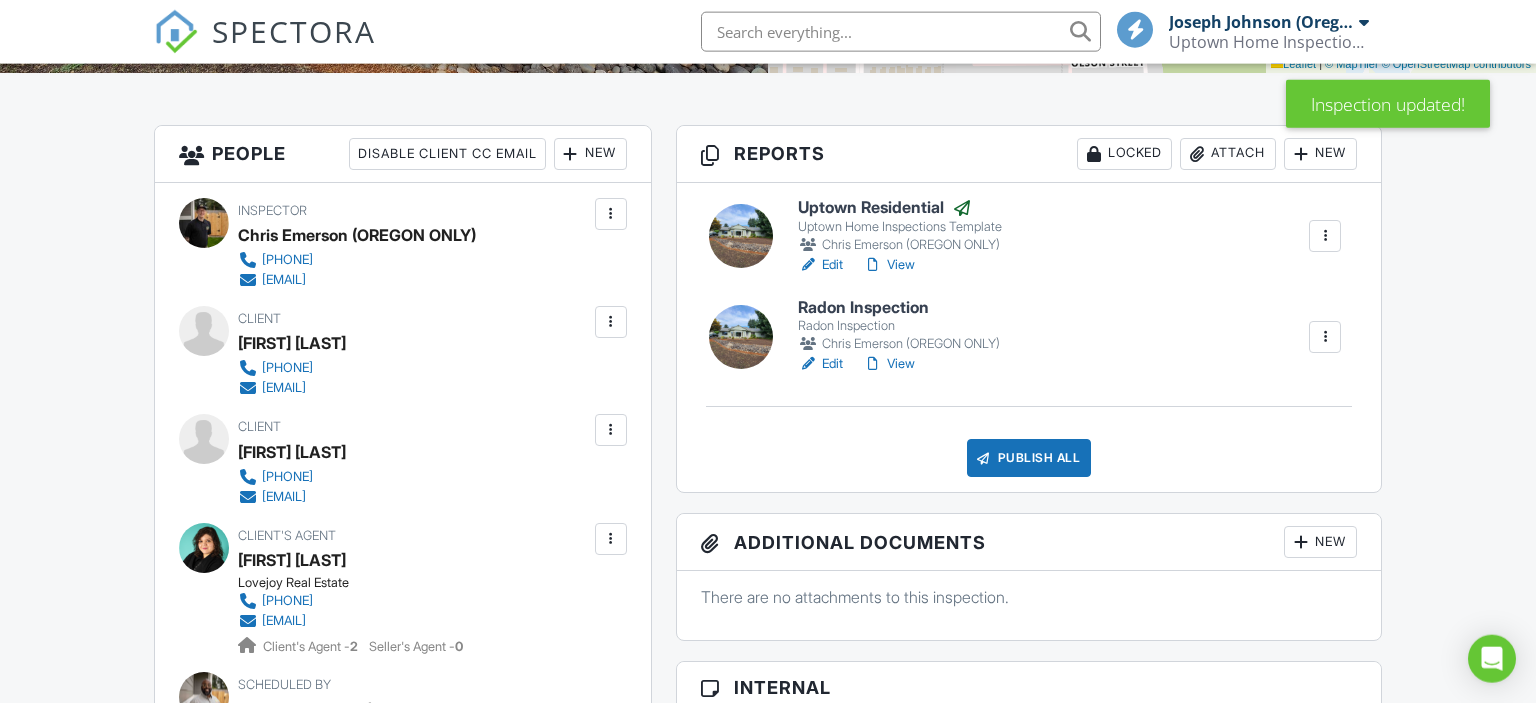 click at bounding box center (1325, 236) 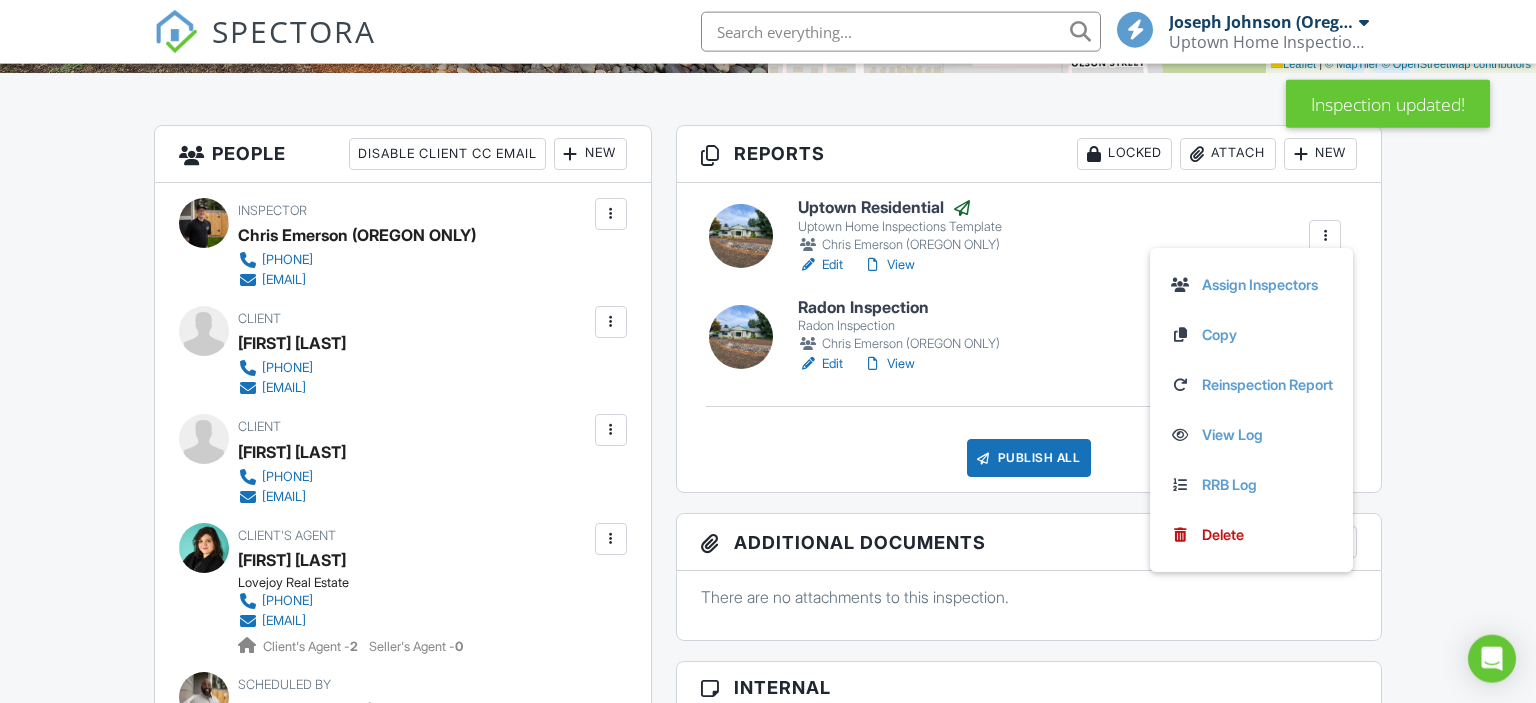 click on "Dashboard
New Inspection
Inspections
Templates
Payouts
Payments
Metrics
Billing
Unconfirmed
Data
Automations
Reporting
Settings
Profile
Team
Contacts
Email Queue
Text Queue
Support Center
Inspection Details
Client View
More
Property Details
Reschedule
Reorder / Copy
Share
Cancel
Delete
Print Order
Convert to V10
View Change Log
07/31/2025  8:30 am
- 12:30 pm
15165 SE Bluff Rd
Sandy, OR 97055
Built
1991
2052
sq. ft.
crawlspace
+ −  Leaflet   |   © MapTiler   © OpenStreetMap contributors
All emails and texts are disabled for this inspection!
Turn on emails and texts
Reports" at bounding box center [768, 1330] 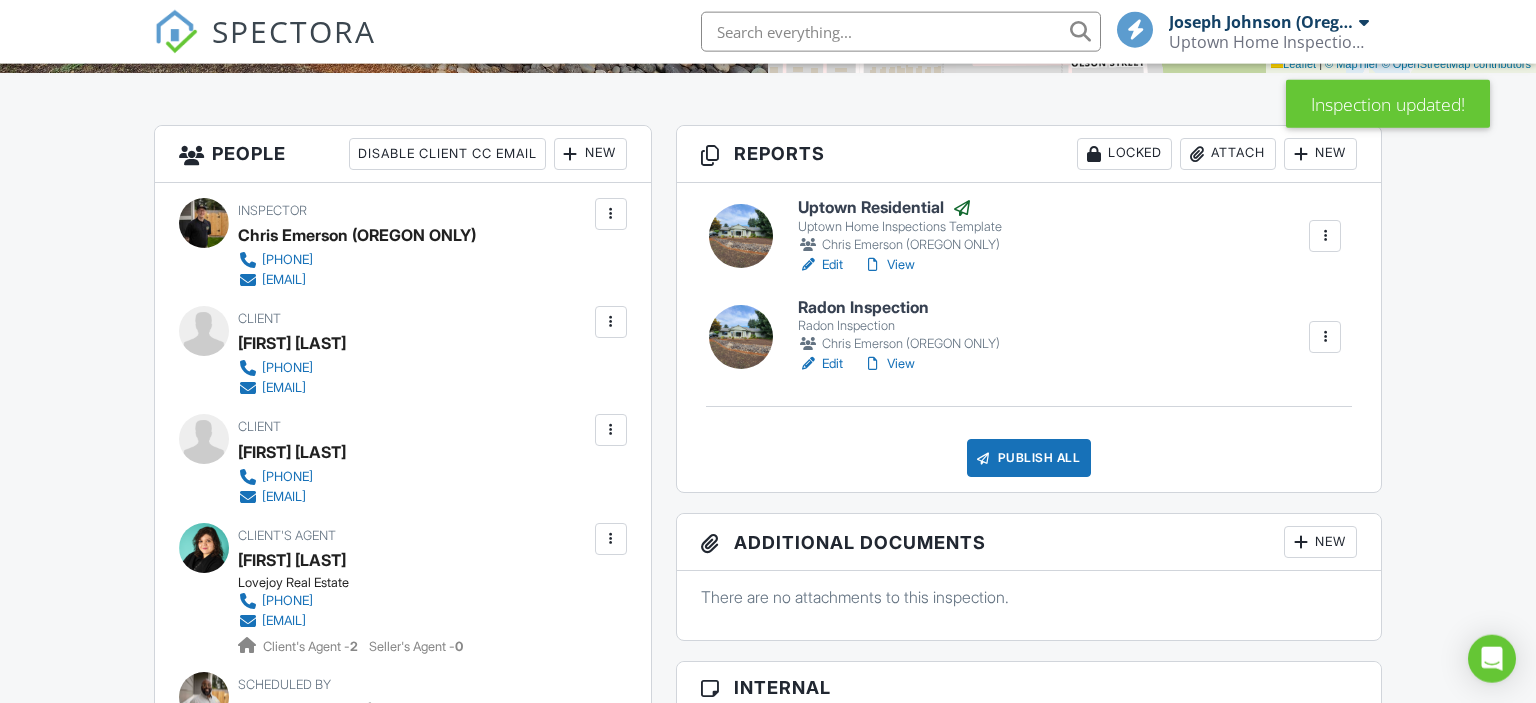 click on "Uptown Residential" at bounding box center [900, 208] 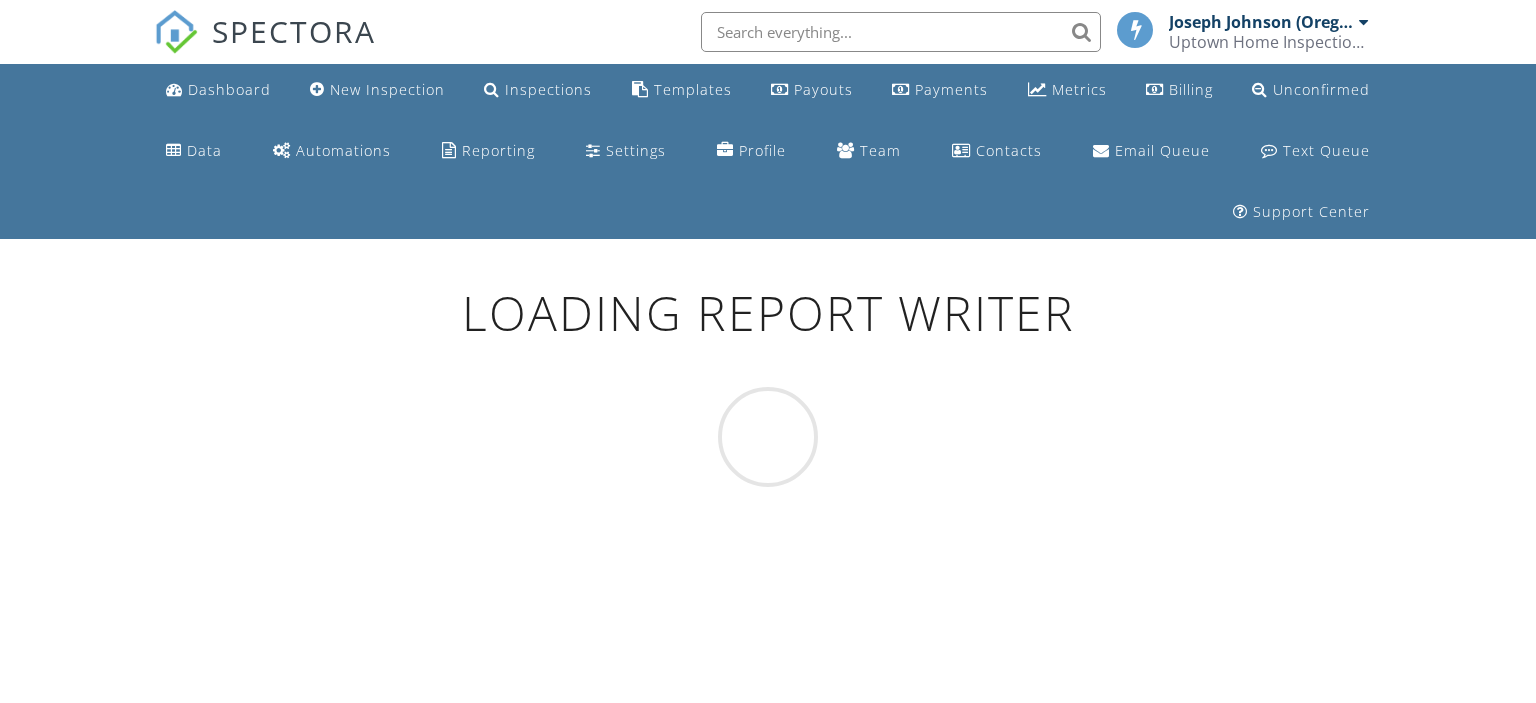 scroll, scrollTop: 0, scrollLeft: 0, axis: both 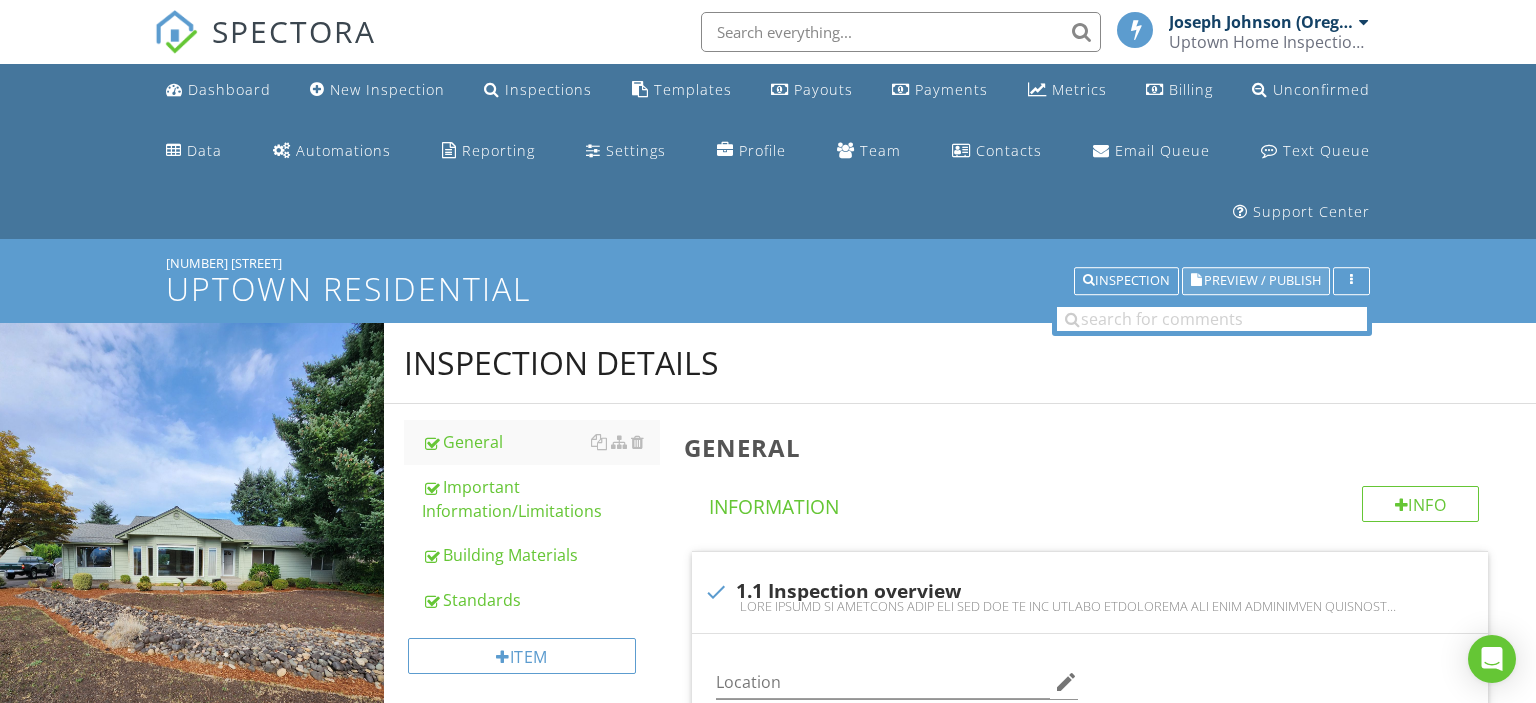 click on "Preview / Publish" at bounding box center (1262, 281) 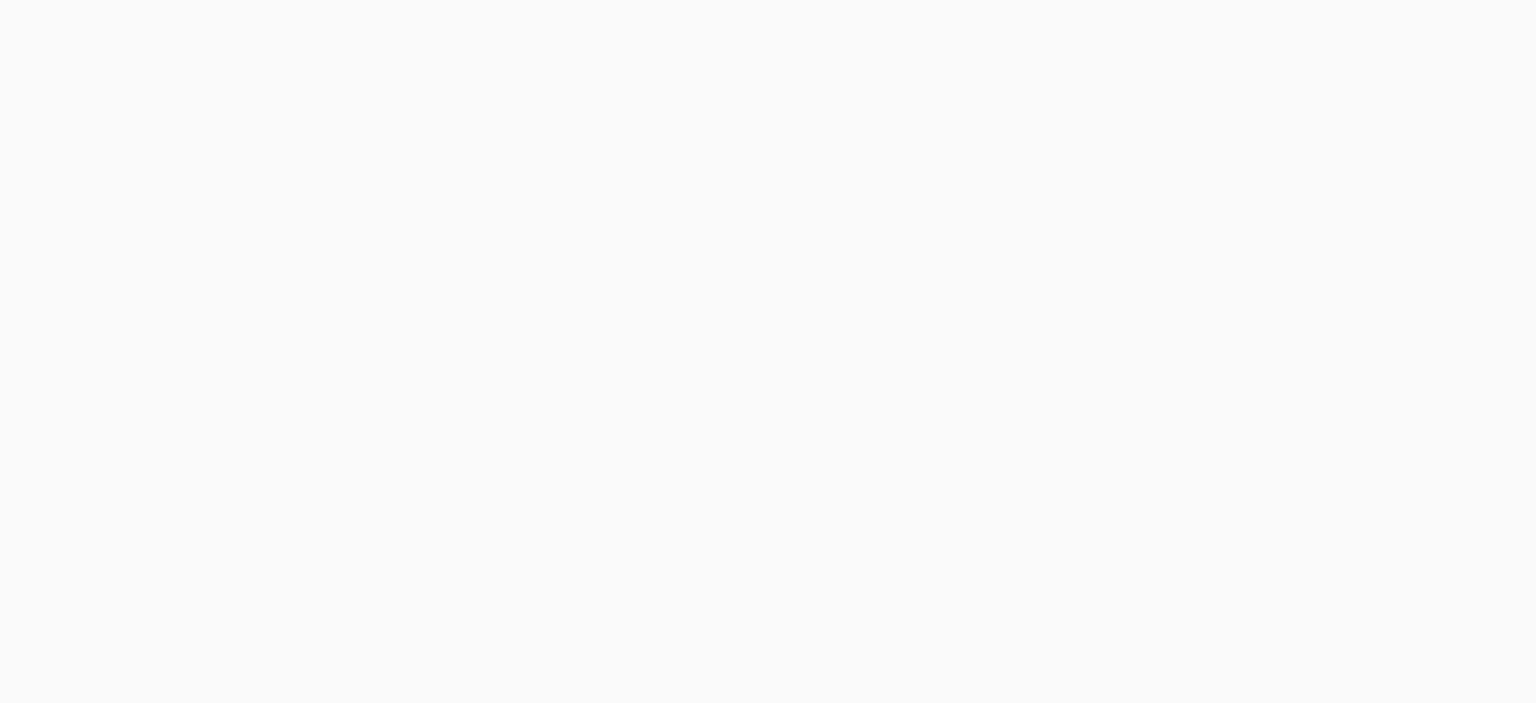 scroll, scrollTop: 0, scrollLeft: 0, axis: both 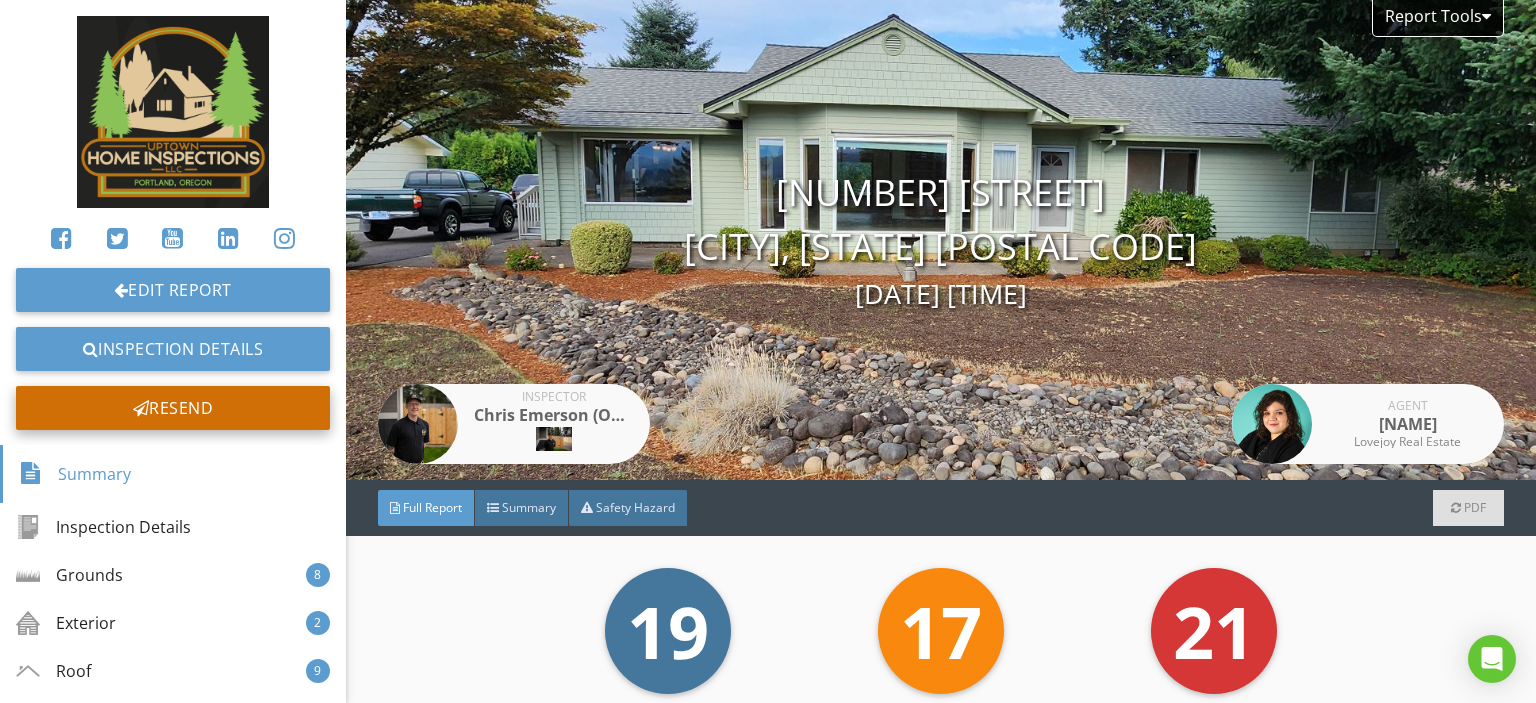click on "Resend" at bounding box center [173, 408] 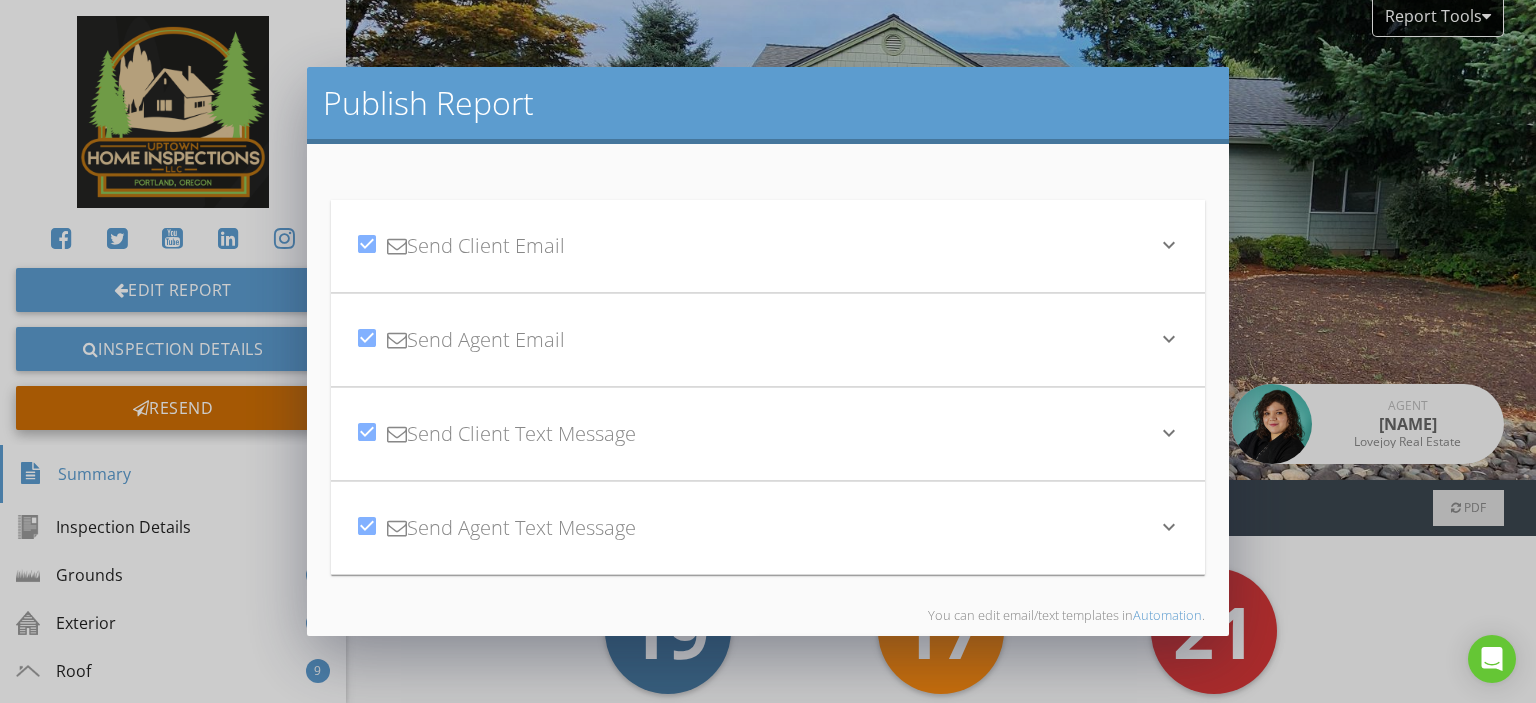 scroll, scrollTop: 94, scrollLeft: 0, axis: vertical 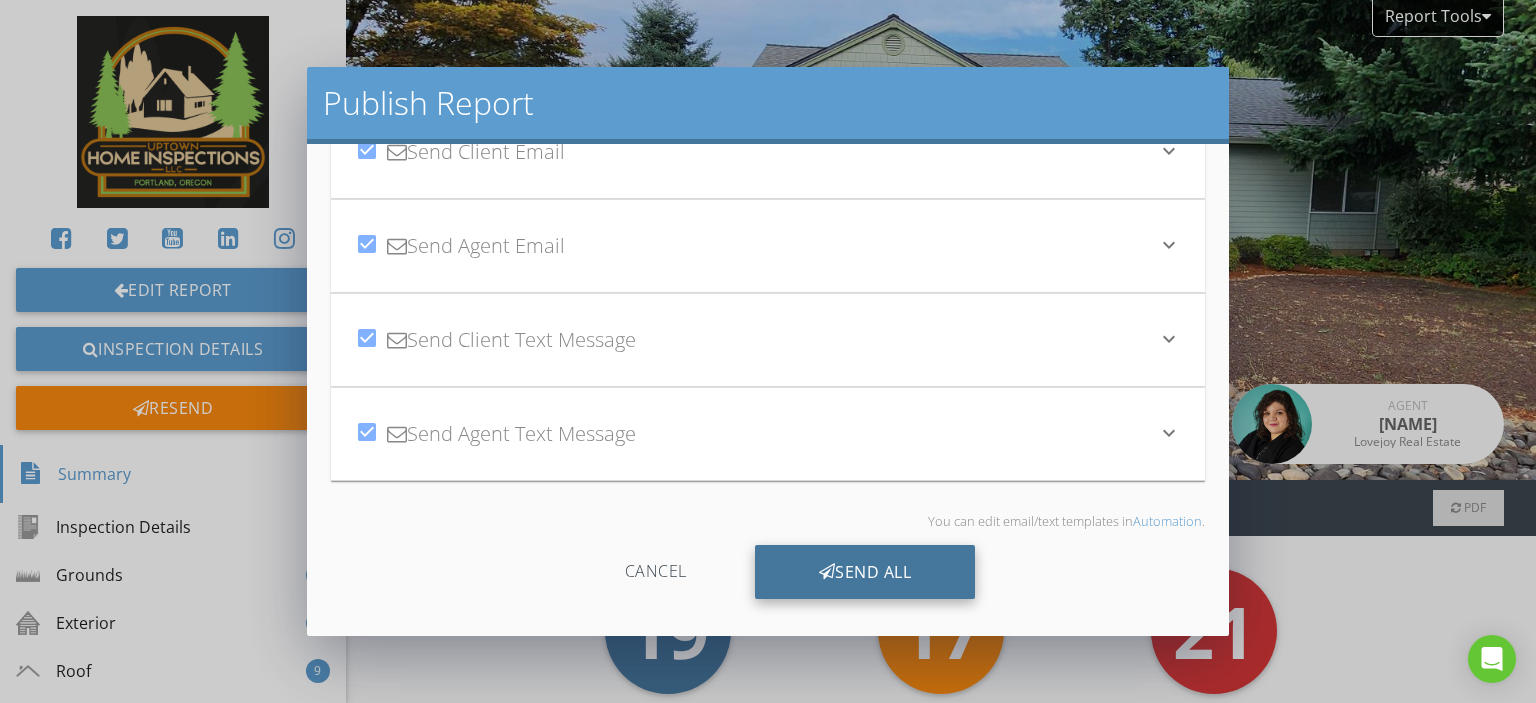 click on "Send All" at bounding box center (865, 572) 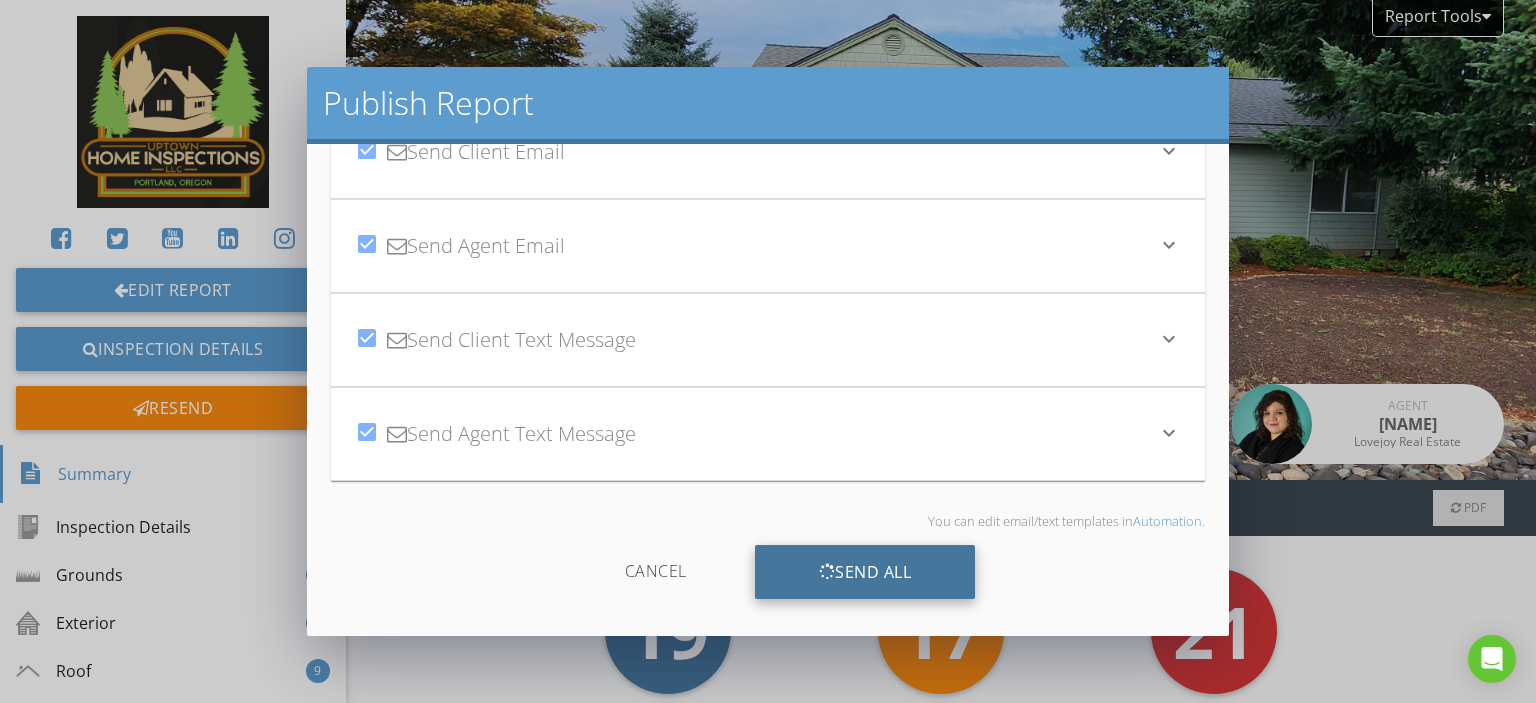 scroll, scrollTop: 94, scrollLeft: 0, axis: vertical 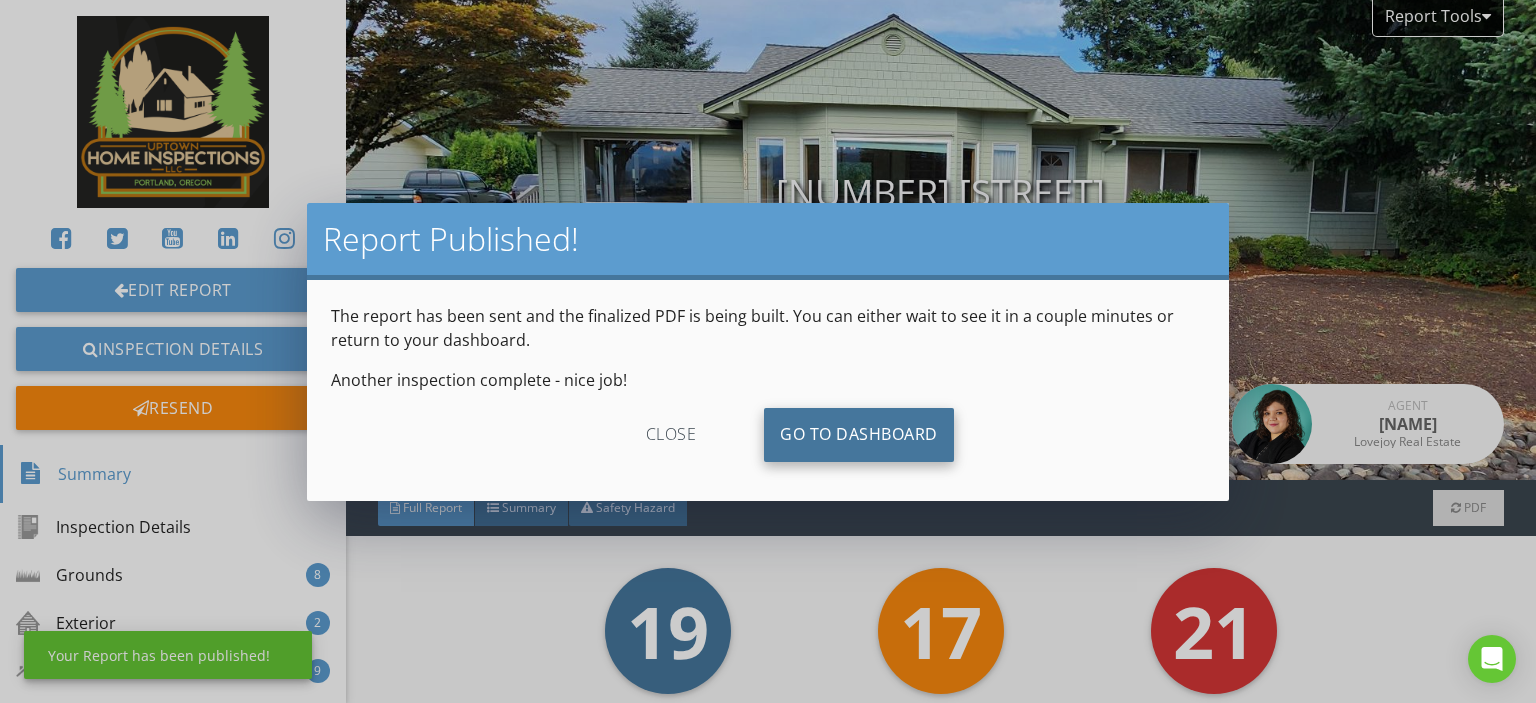 click on "Go To Dashboard" at bounding box center (859, 435) 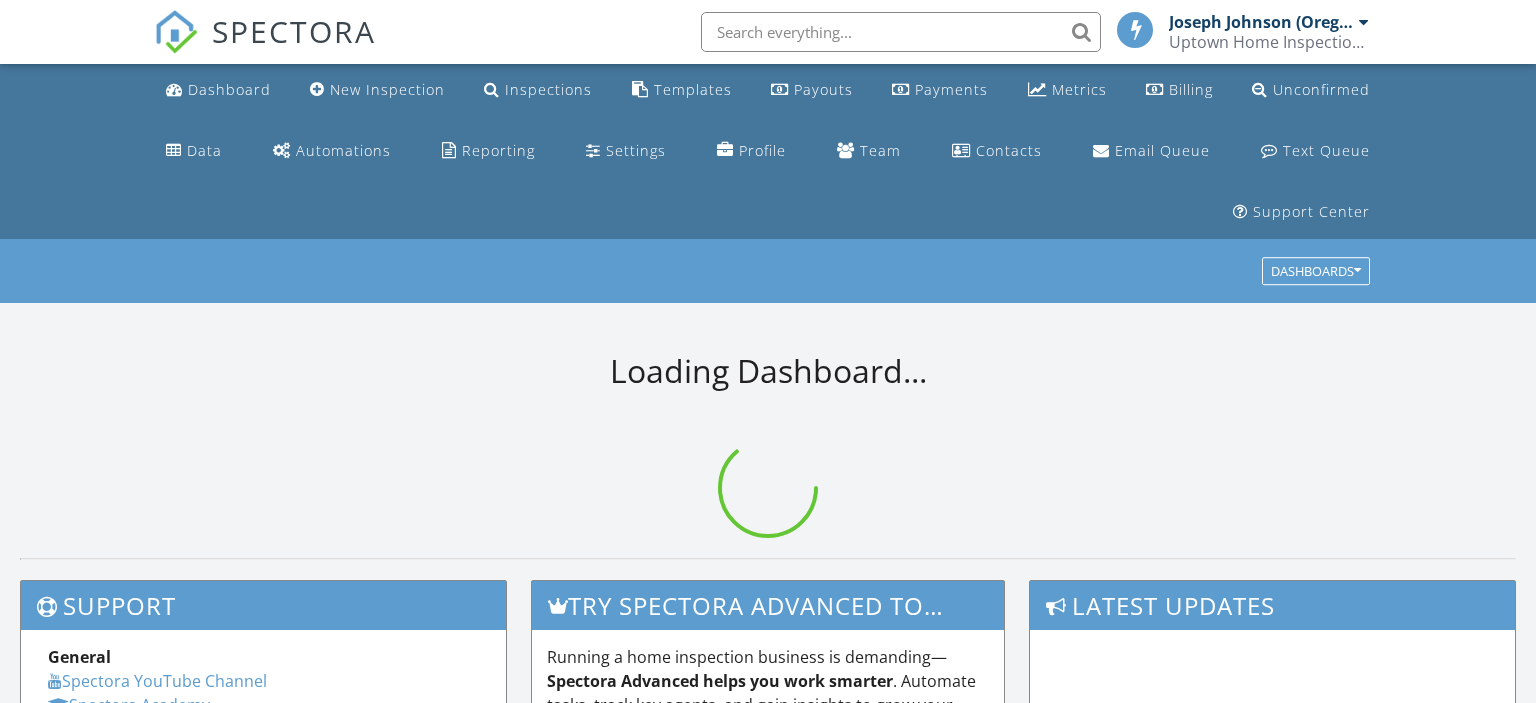 scroll, scrollTop: 0, scrollLeft: 0, axis: both 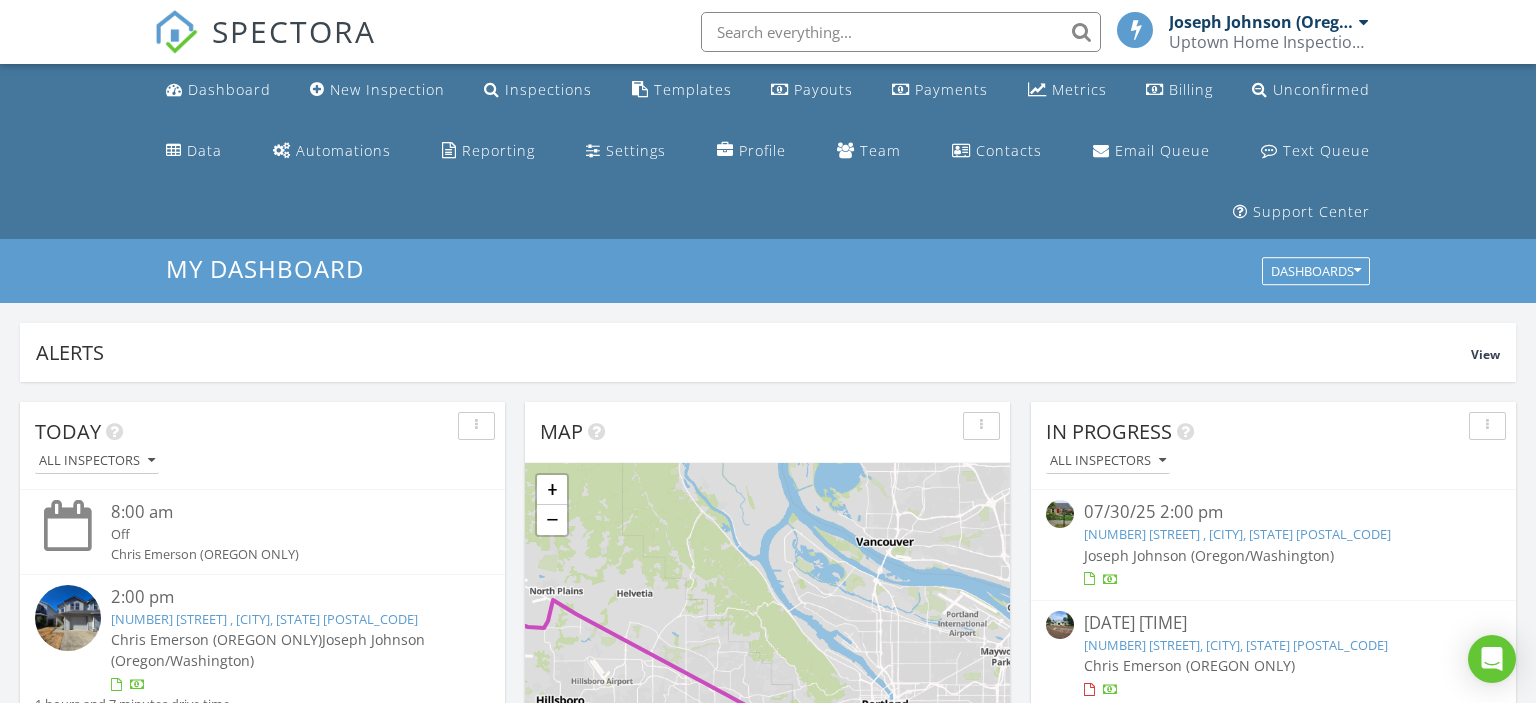 click on "1314 S Heather St , Cornelius, OR 97113" at bounding box center [264, 619] 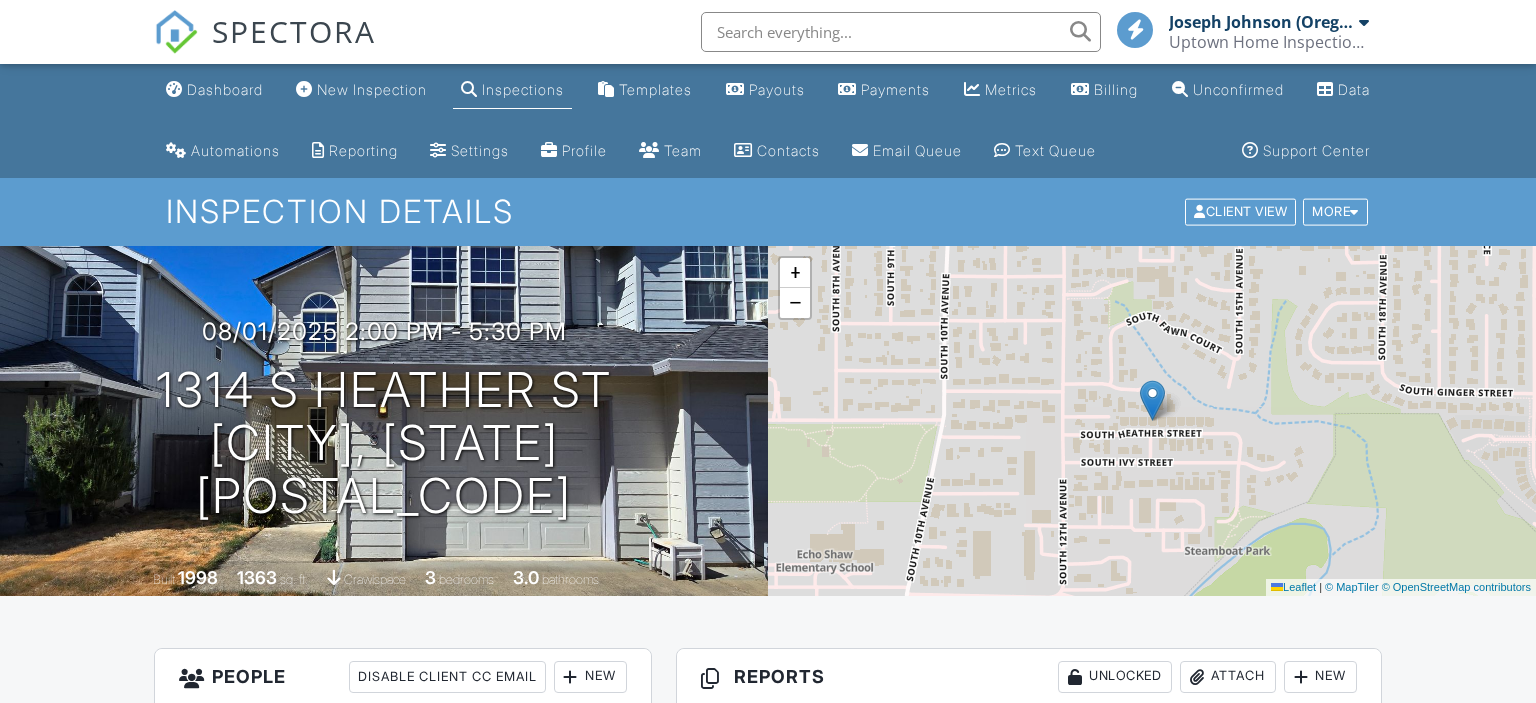 scroll, scrollTop: 0, scrollLeft: 0, axis: both 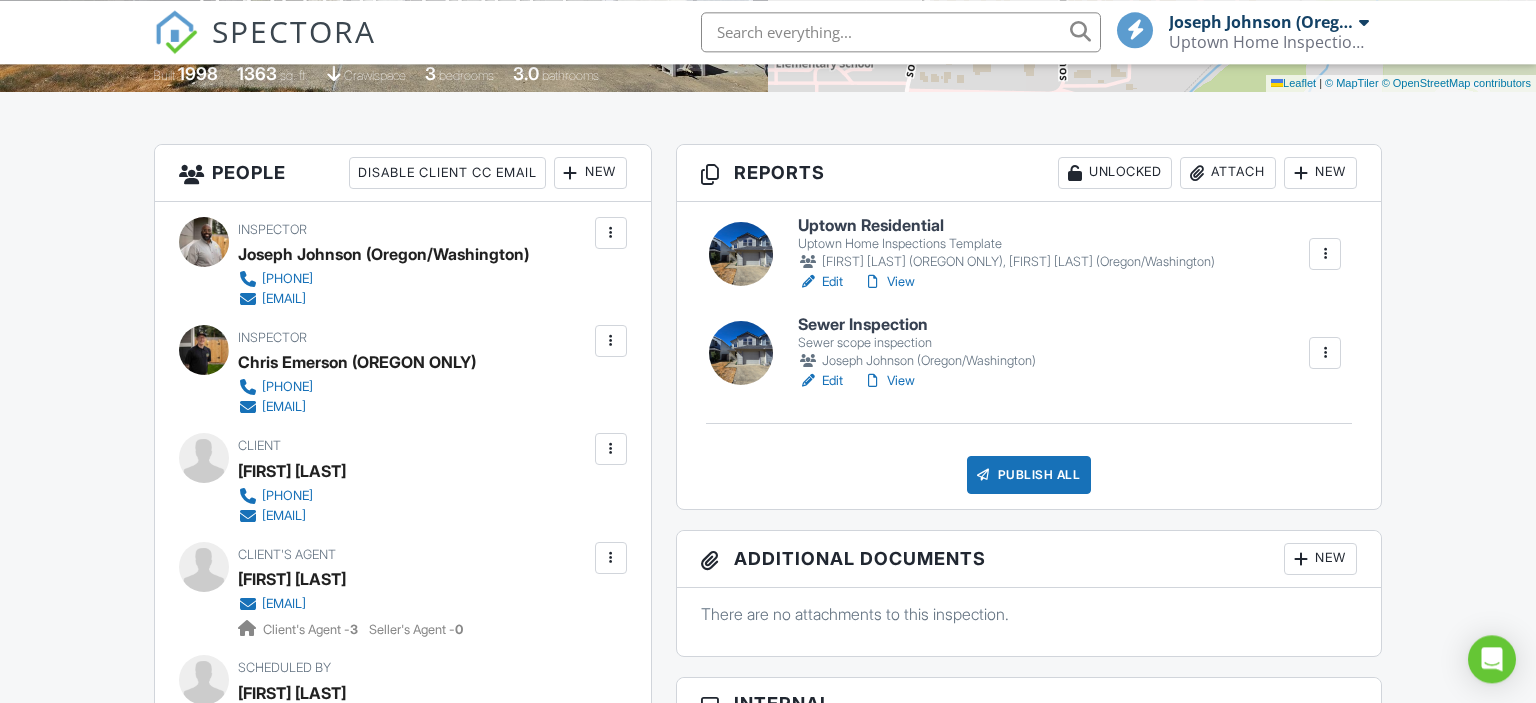 click on "Uptown Residential" at bounding box center (1006, 226) 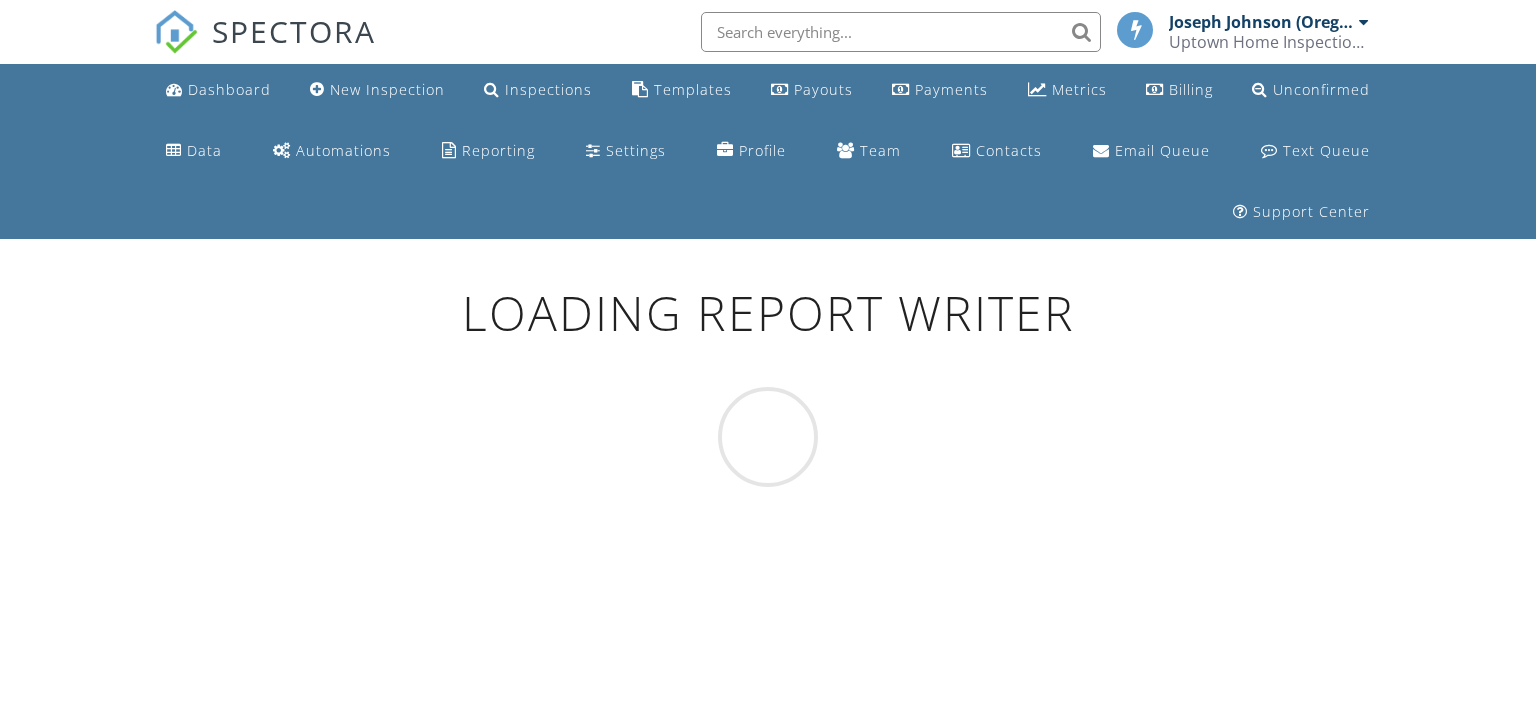 scroll, scrollTop: 0, scrollLeft: 0, axis: both 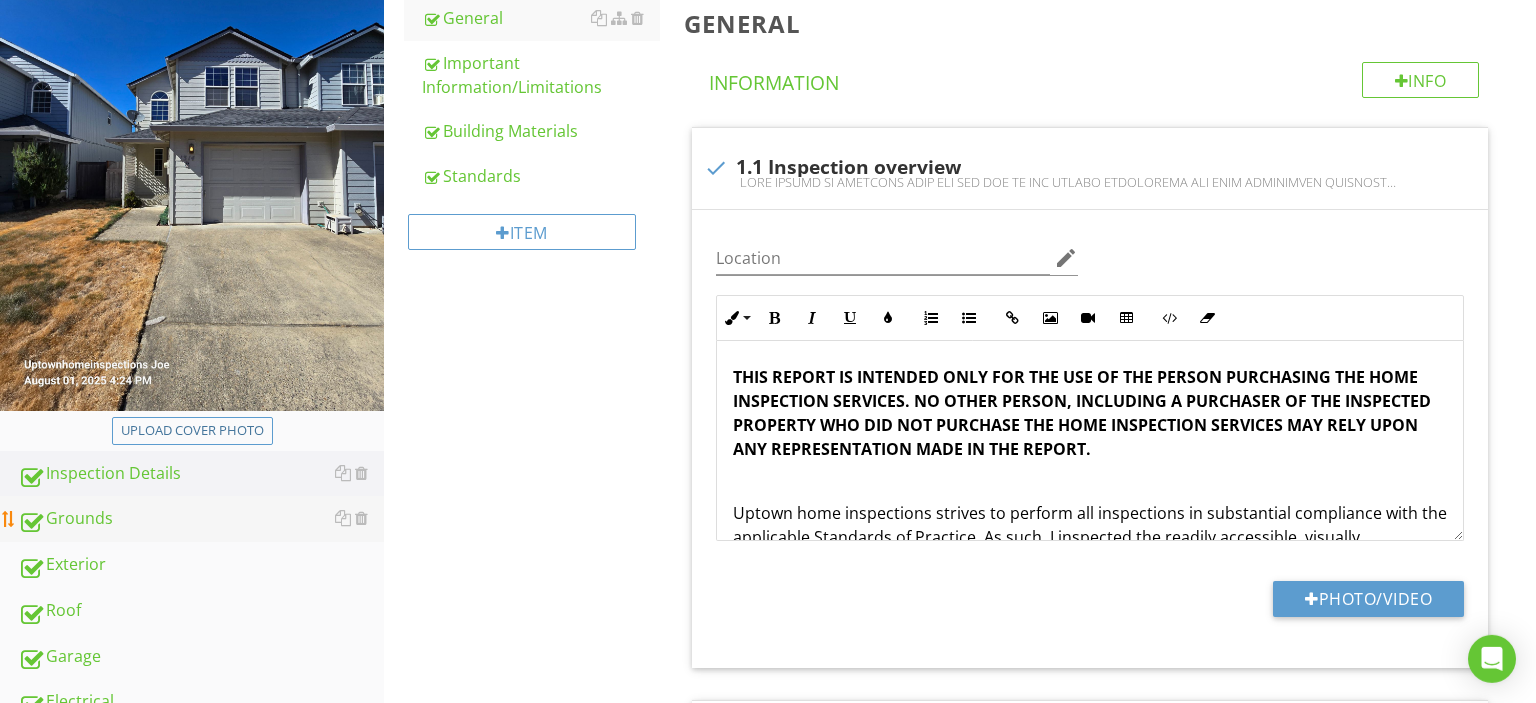 click on "Grounds" at bounding box center (201, 519) 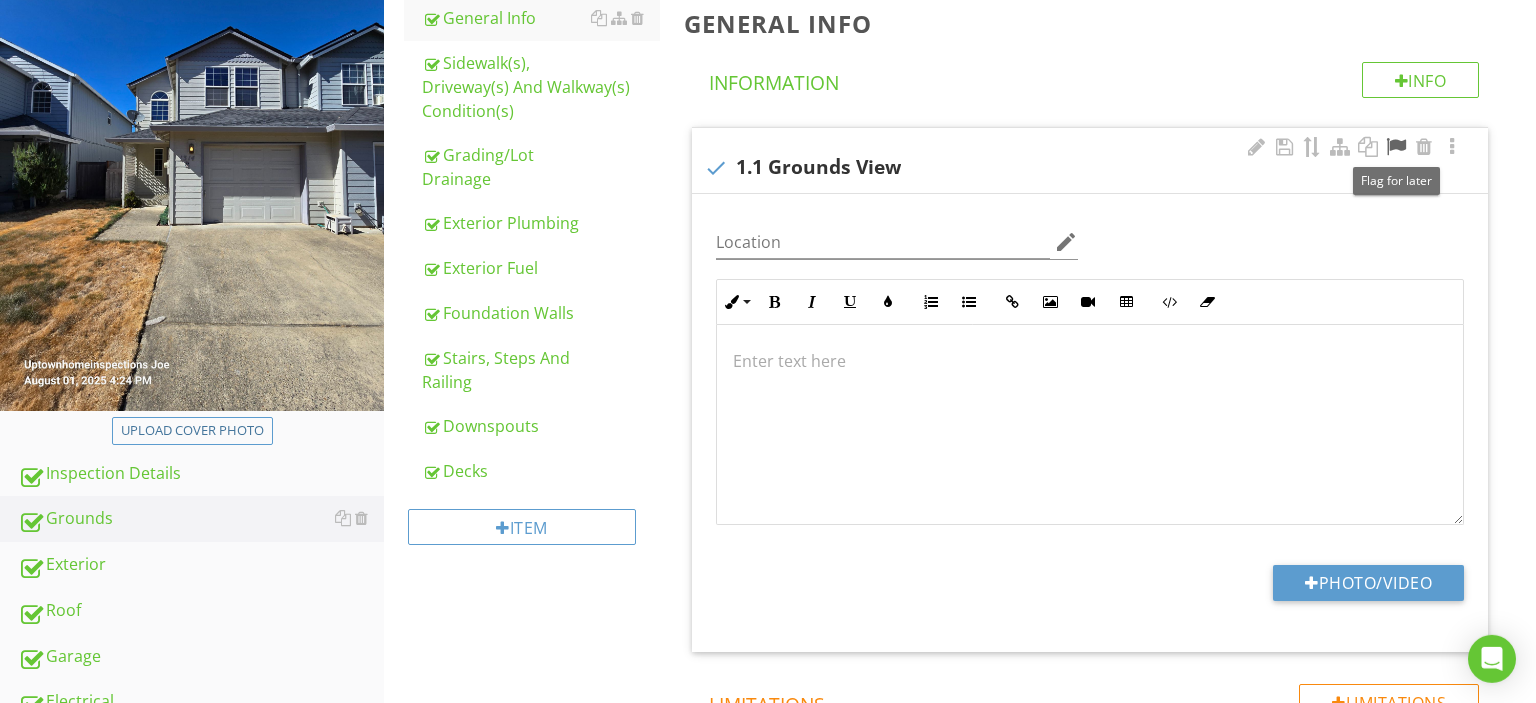 click at bounding box center [1396, 147] 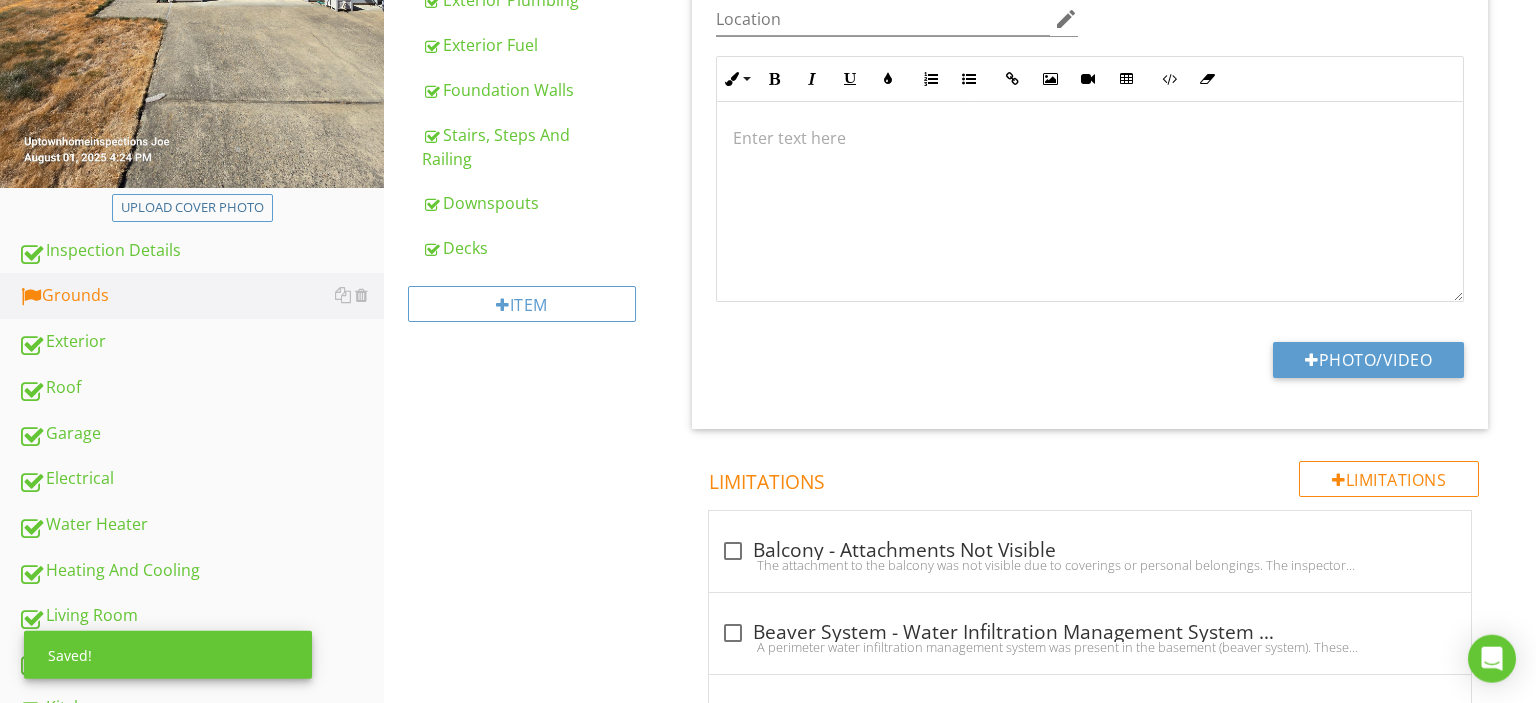 scroll, scrollTop: 660, scrollLeft: 0, axis: vertical 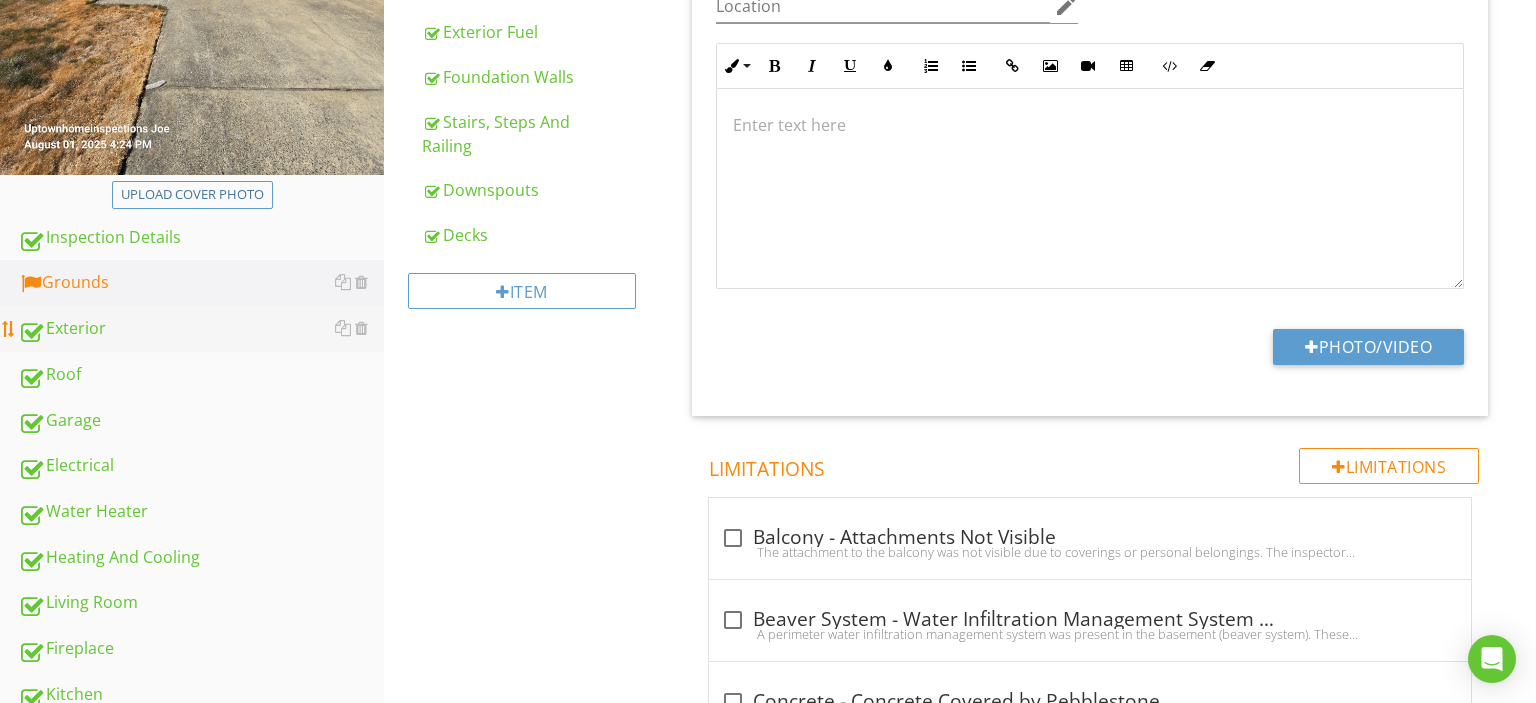 click on "Exterior" at bounding box center [201, 329] 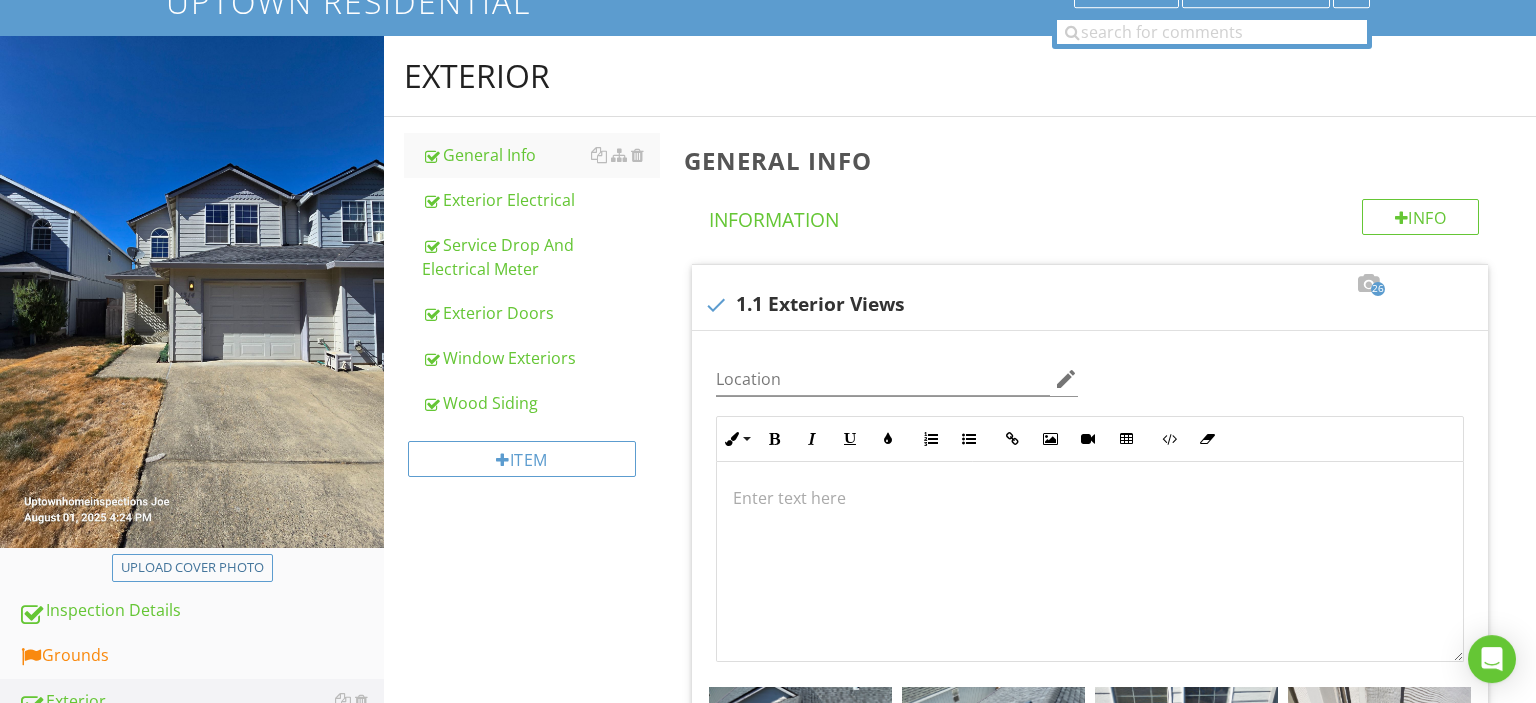 scroll, scrollTop: 748, scrollLeft: 0, axis: vertical 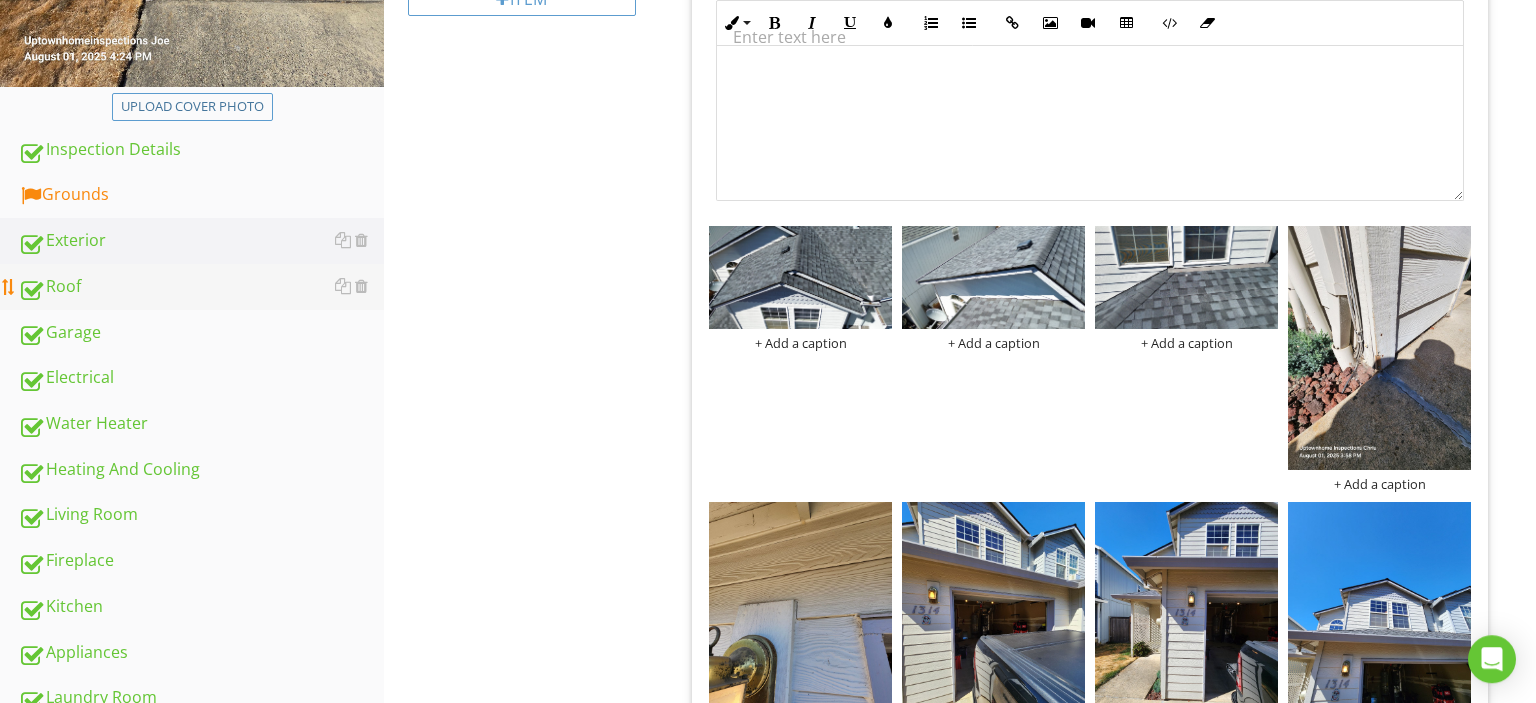 click on "Roof" at bounding box center [201, 287] 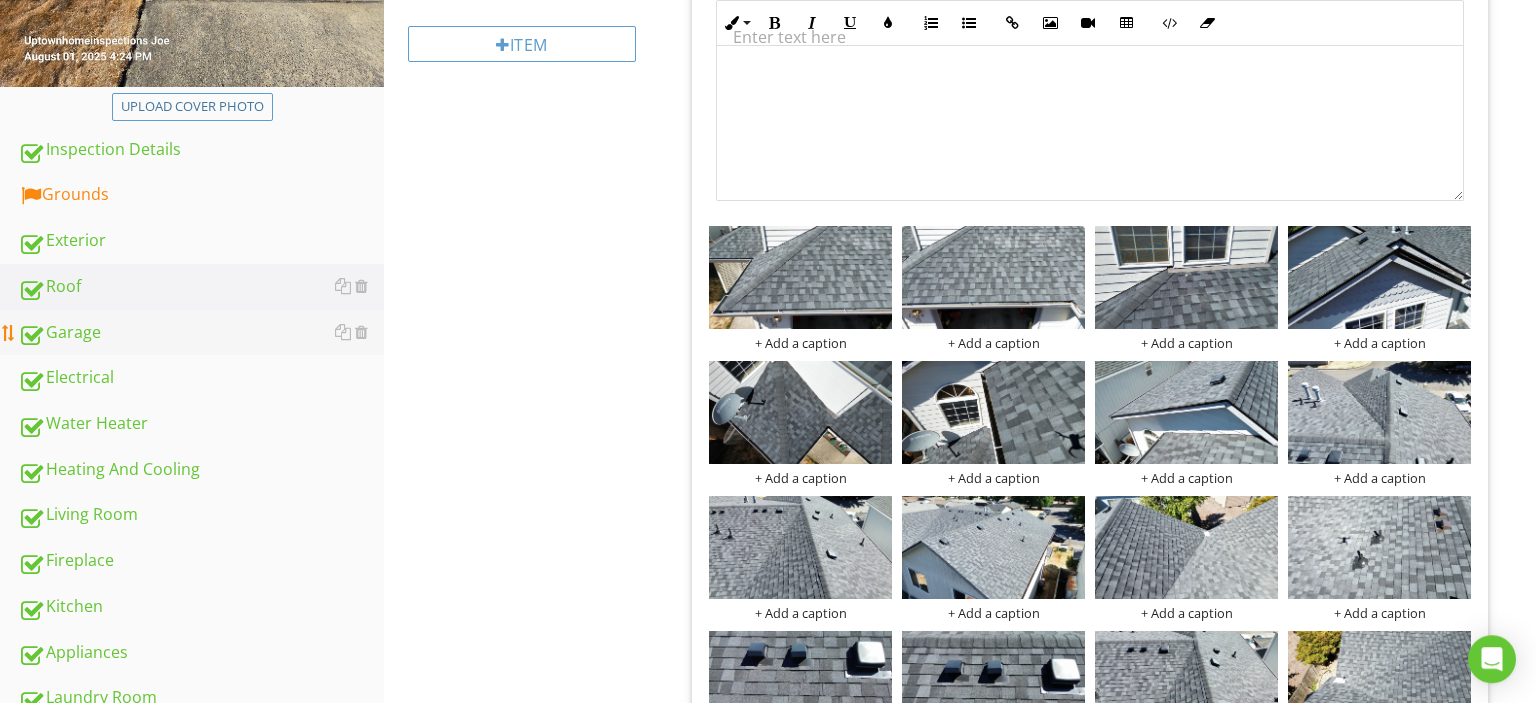click on "Garage" at bounding box center (201, 333) 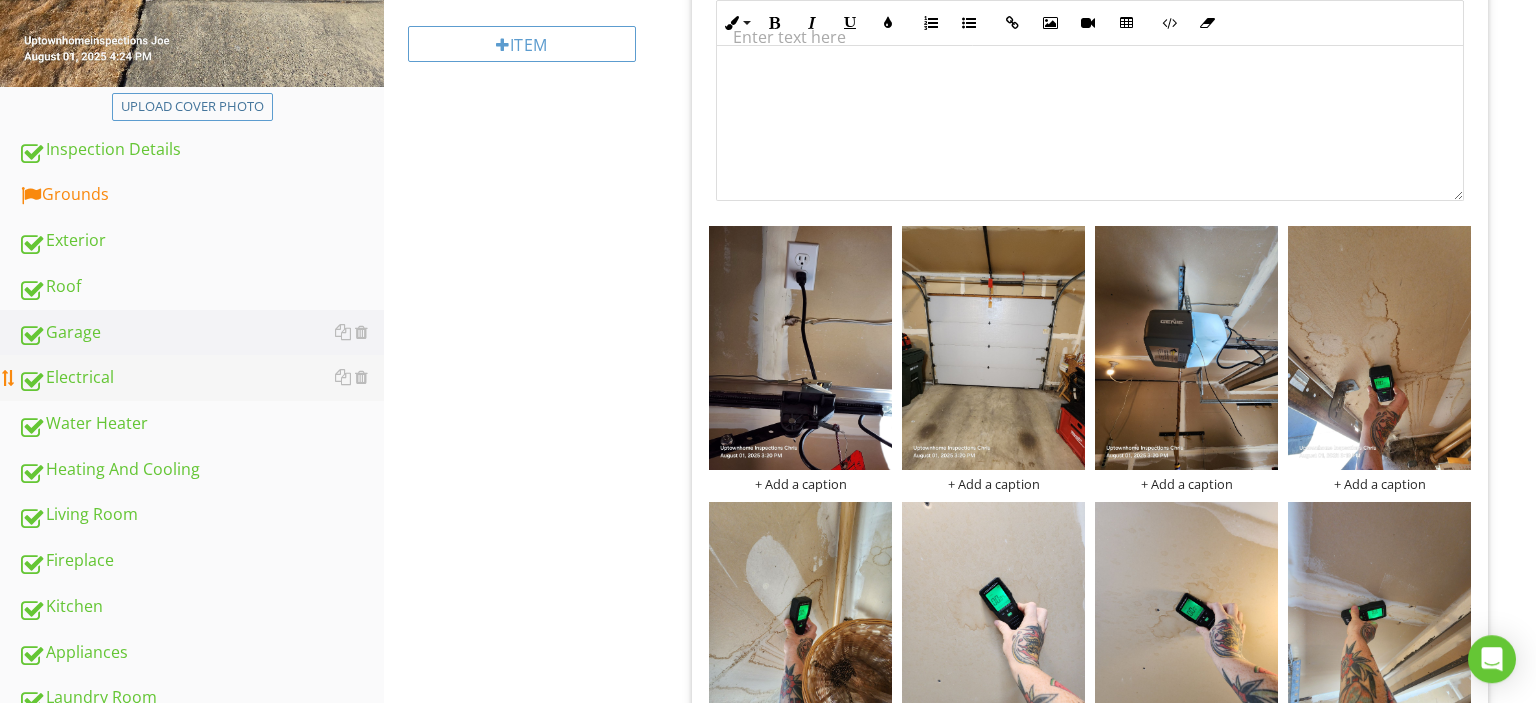 click on "Electrical" at bounding box center [201, 378] 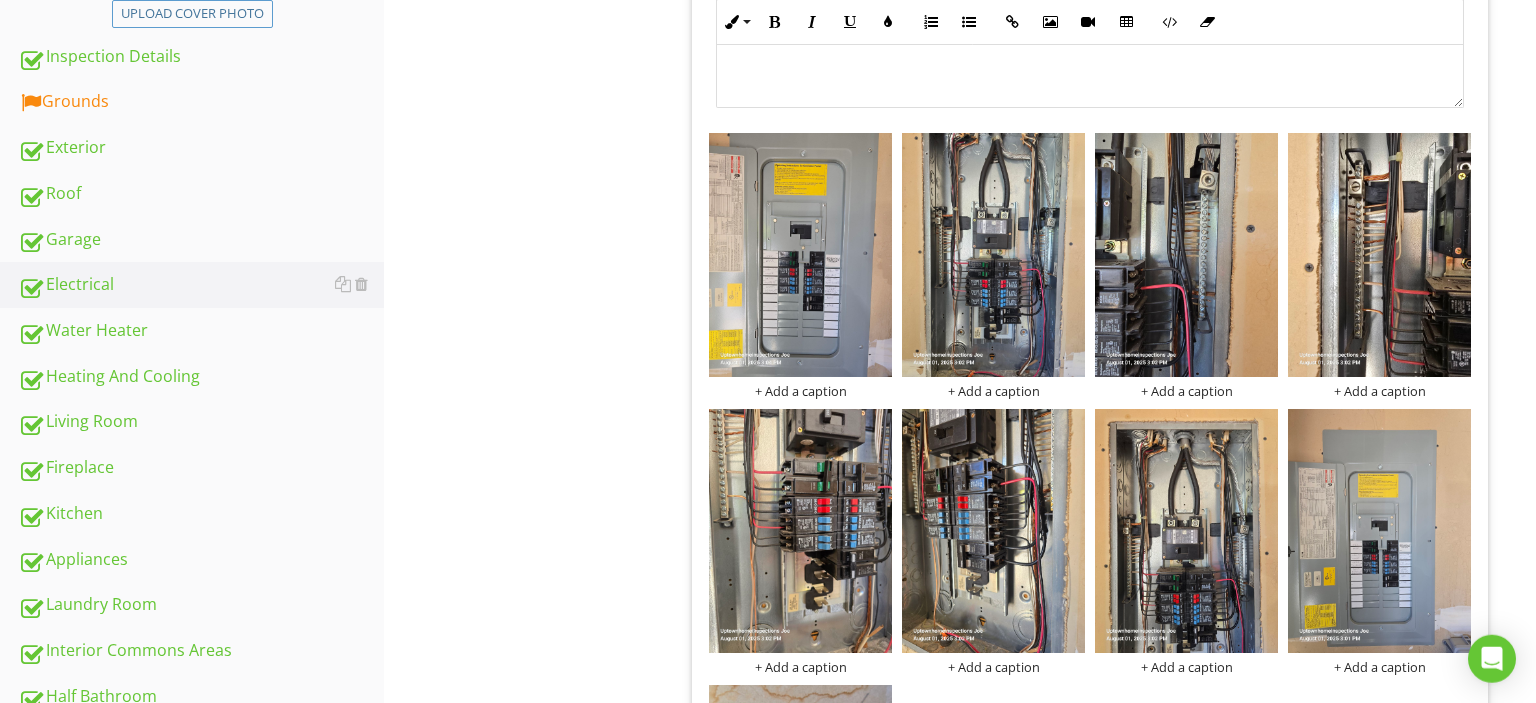 scroll, scrollTop: 915, scrollLeft: 0, axis: vertical 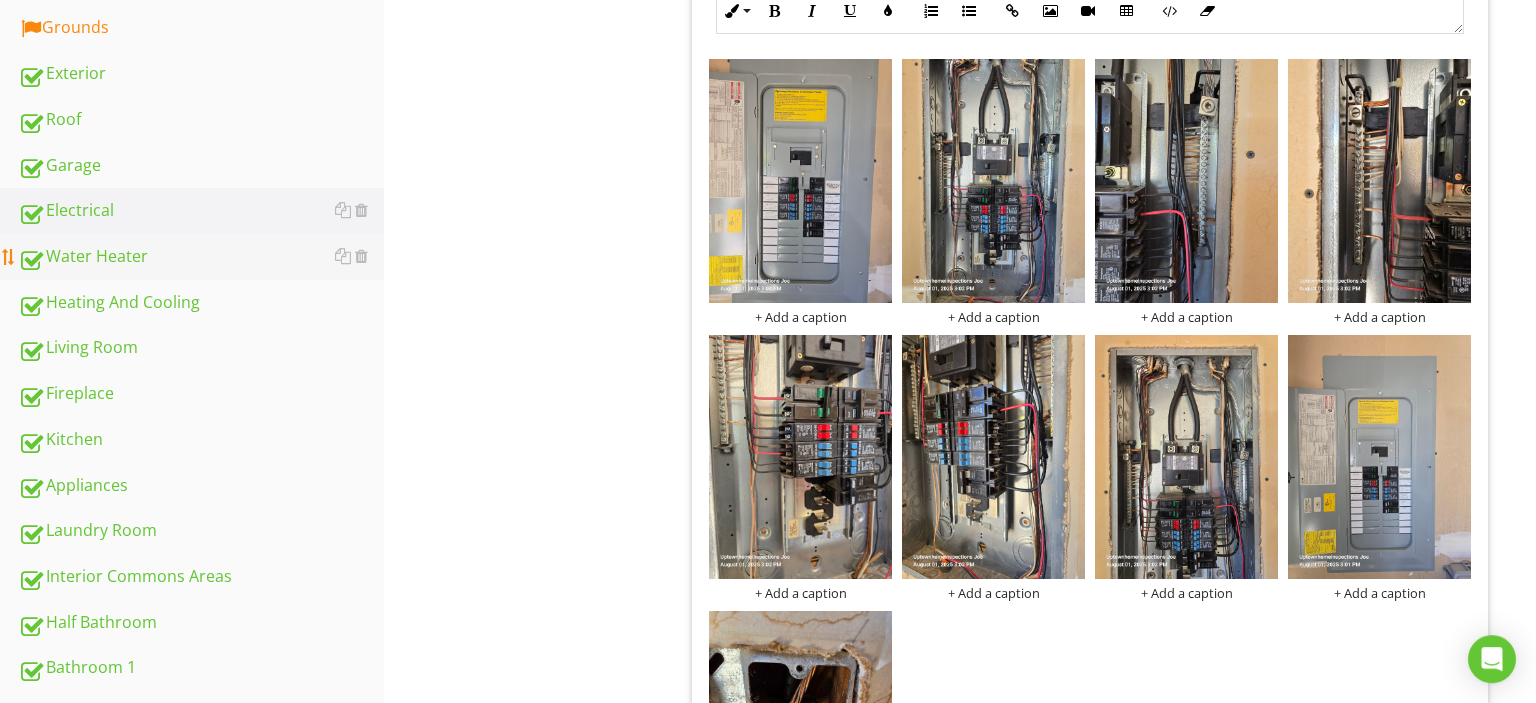 click on "Water Heater" at bounding box center [201, 257] 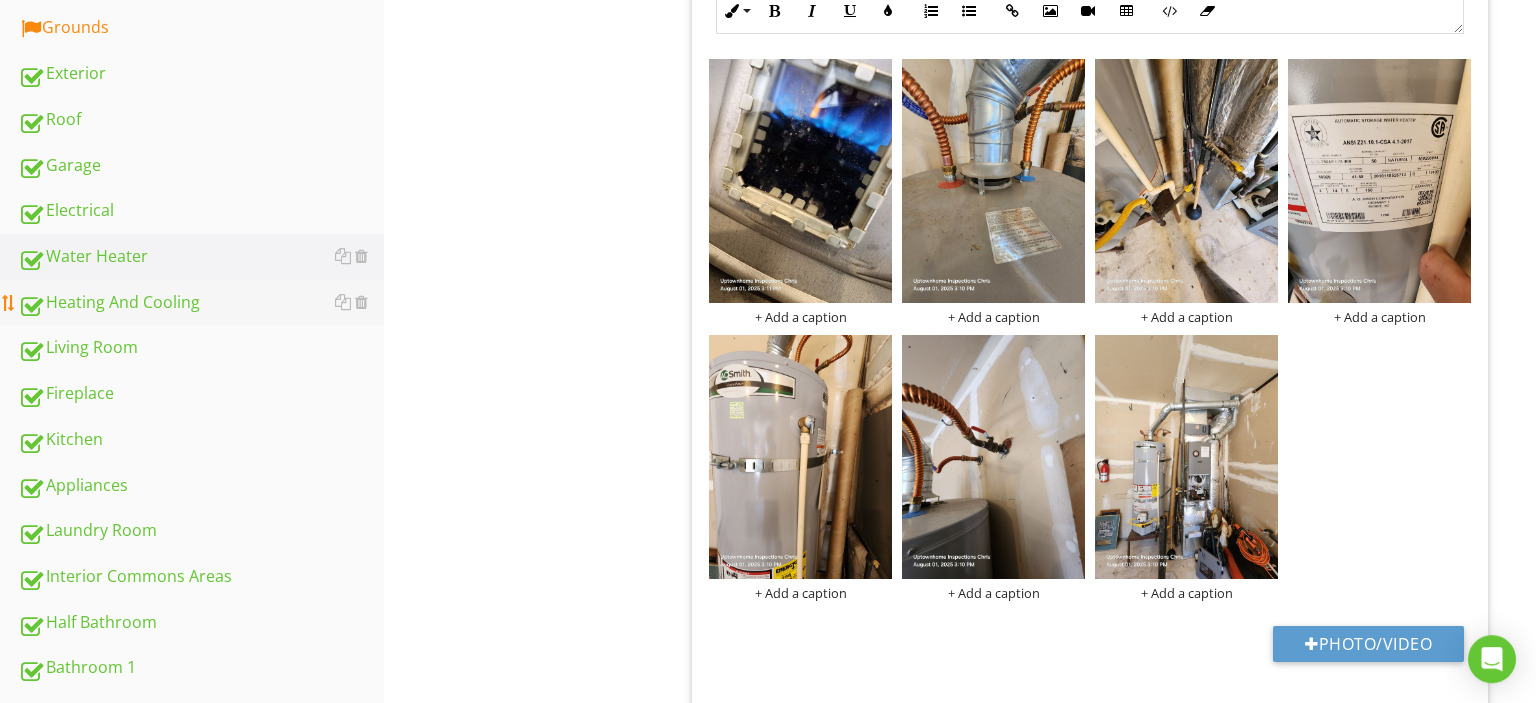 click on "Heating And Cooling" at bounding box center (201, 303) 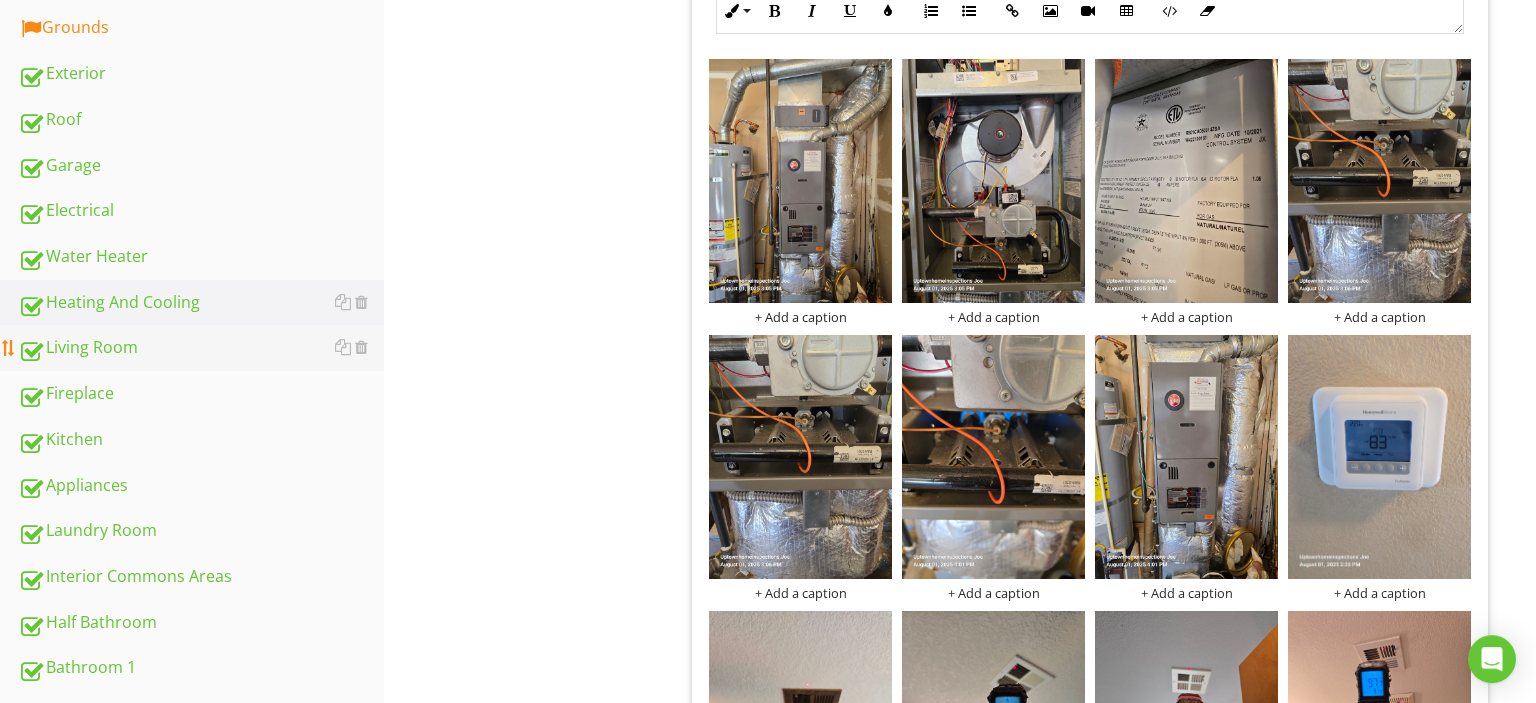 click on "Living Room" at bounding box center (201, 348) 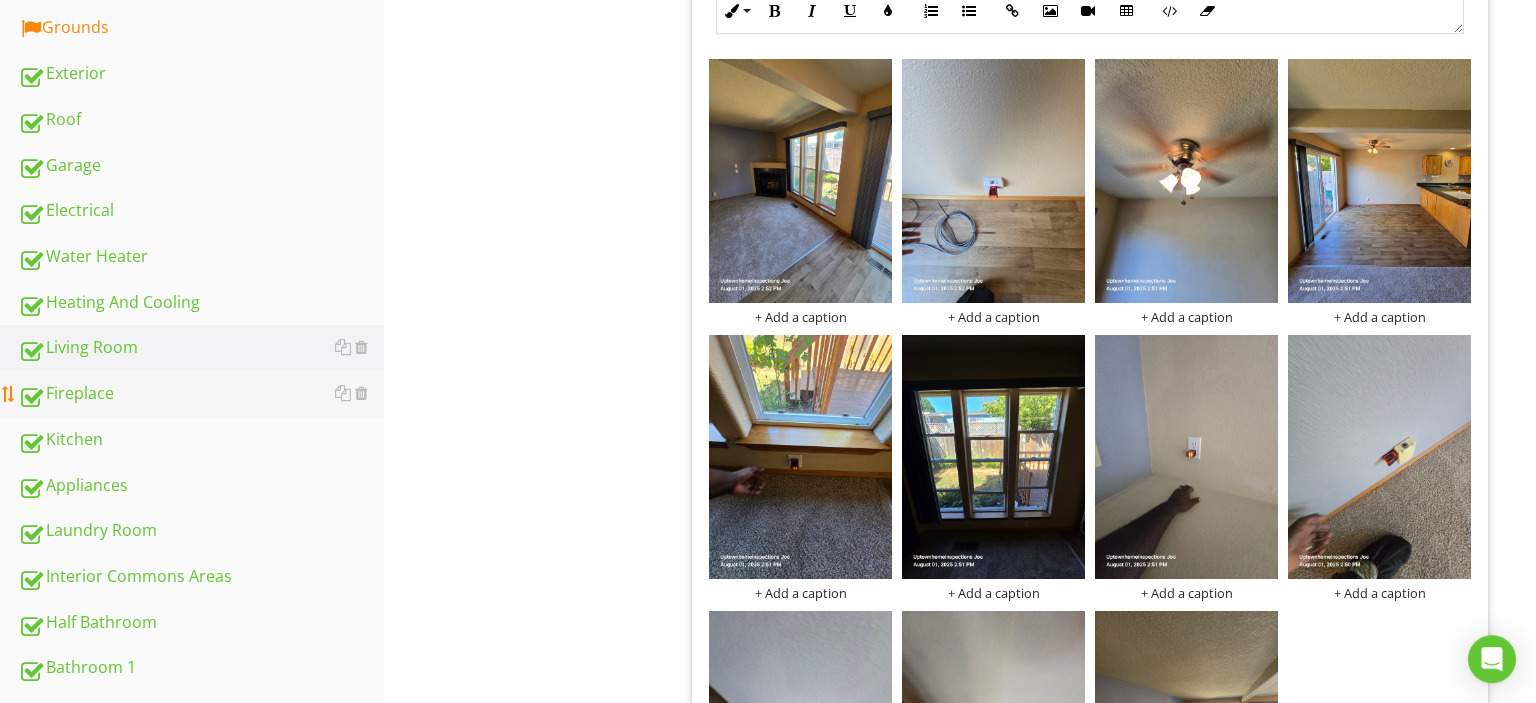 click on "Fireplace" at bounding box center (201, 394) 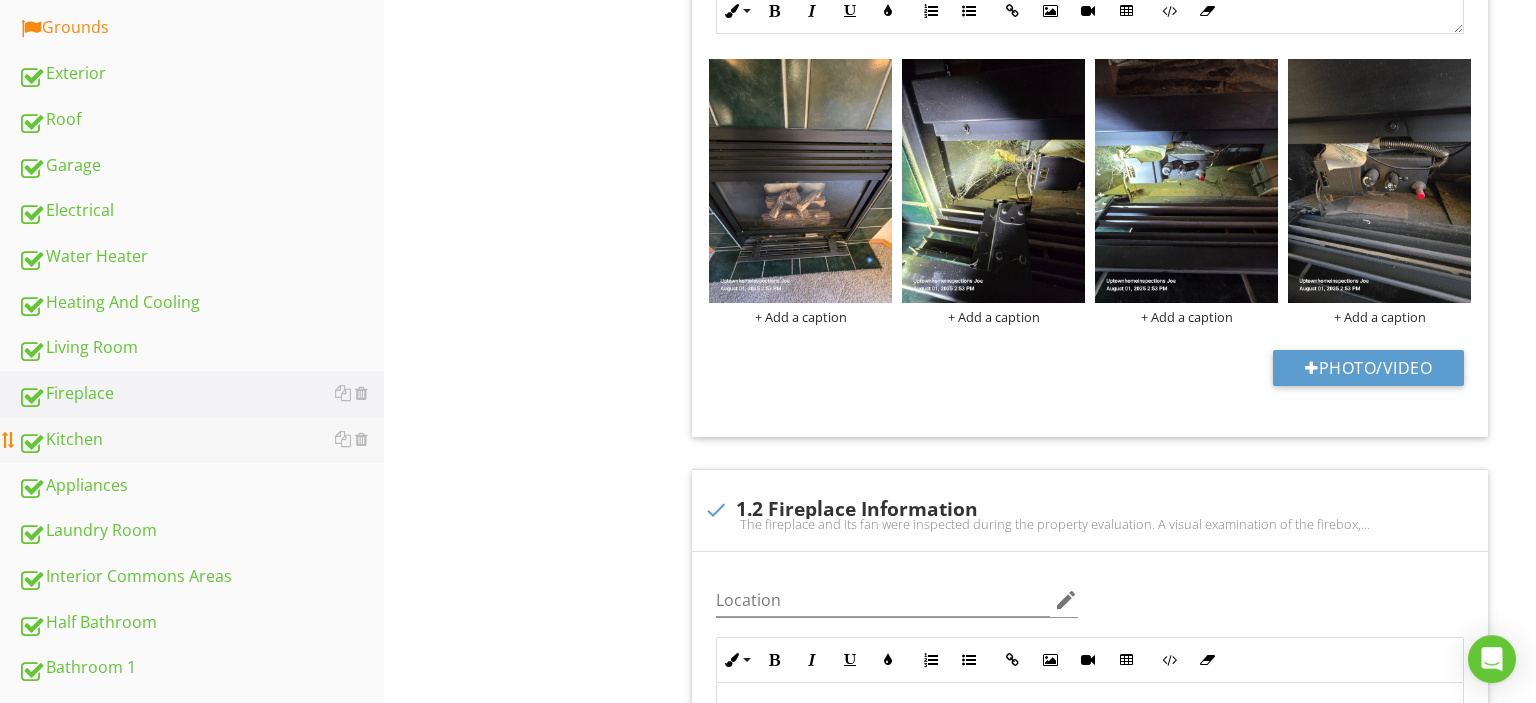 click on "Kitchen" at bounding box center [201, 440] 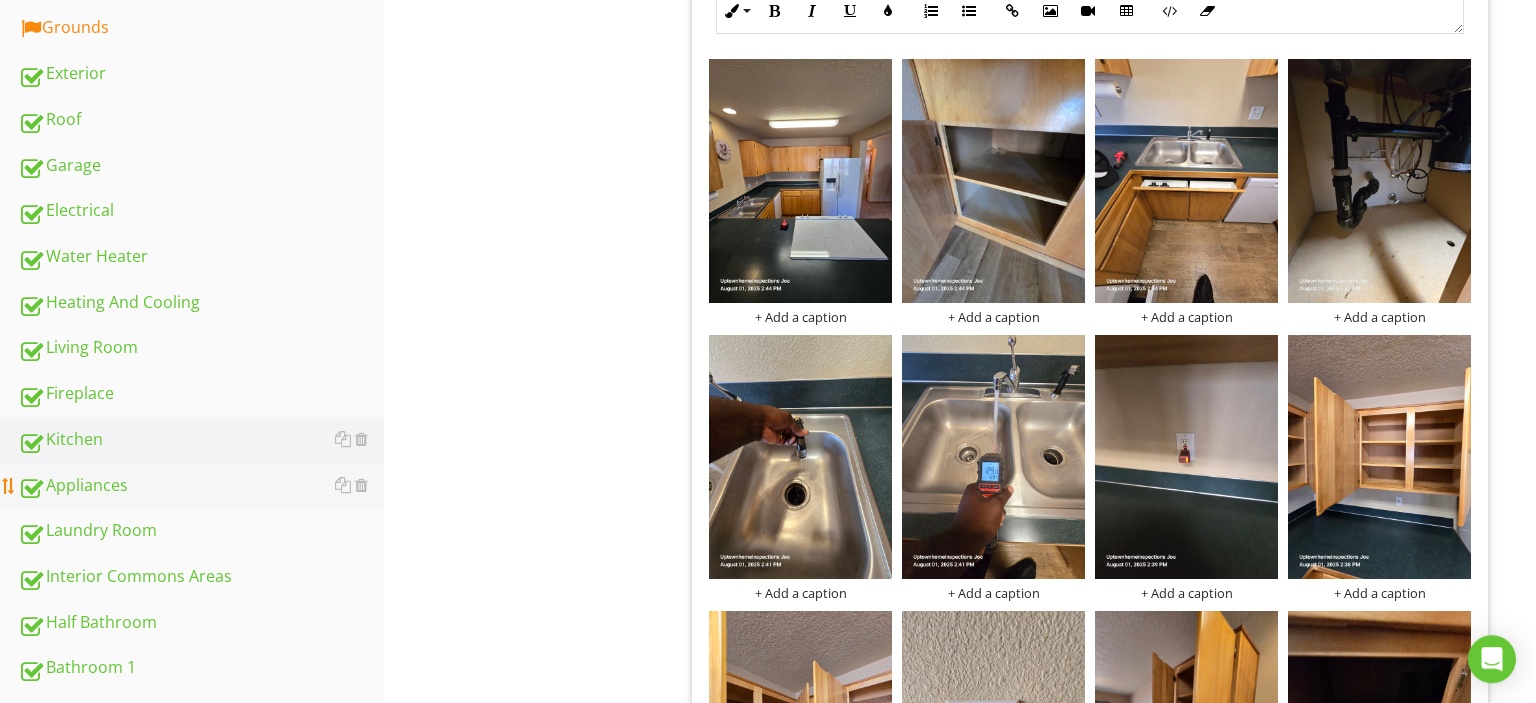 click on "Appliances" at bounding box center [201, 486] 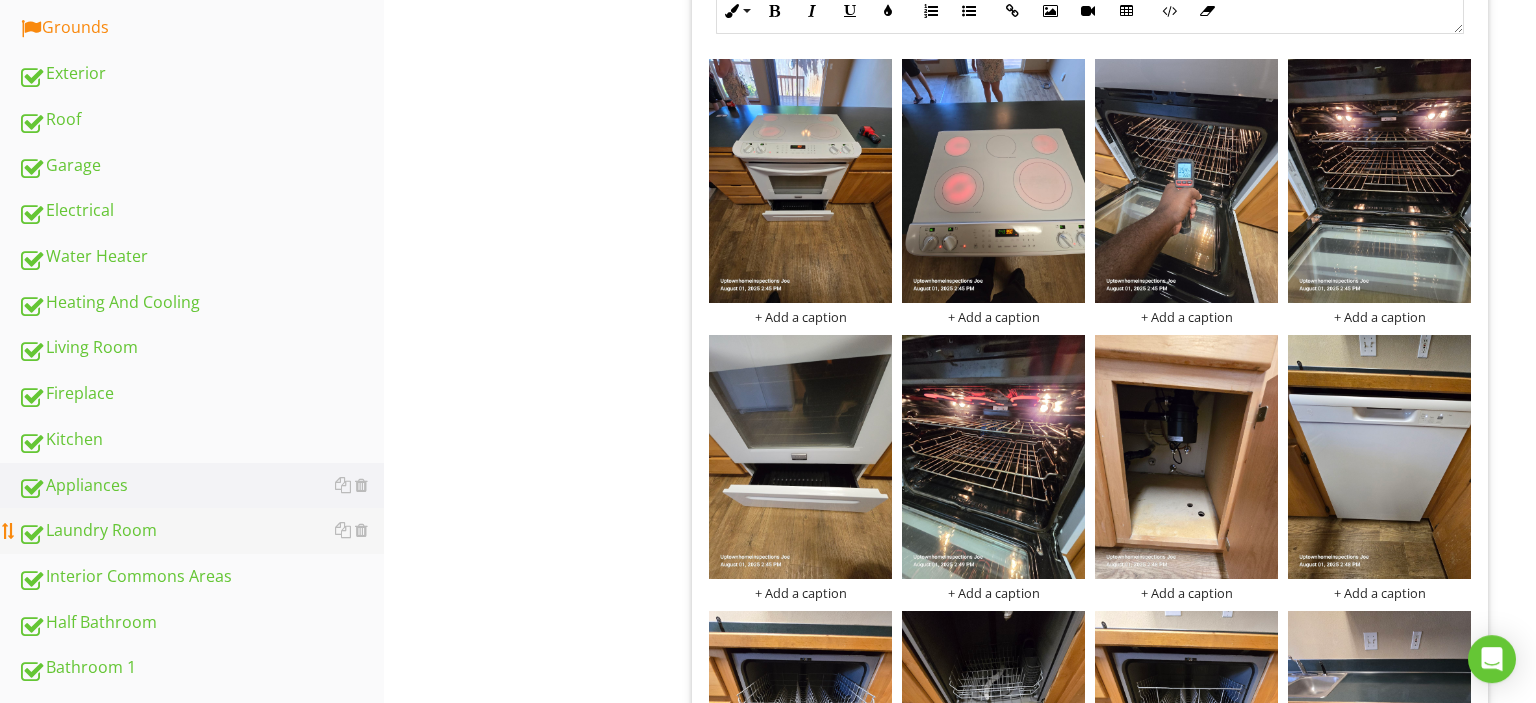 click on "Laundry Room" at bounding box center [201, 531] 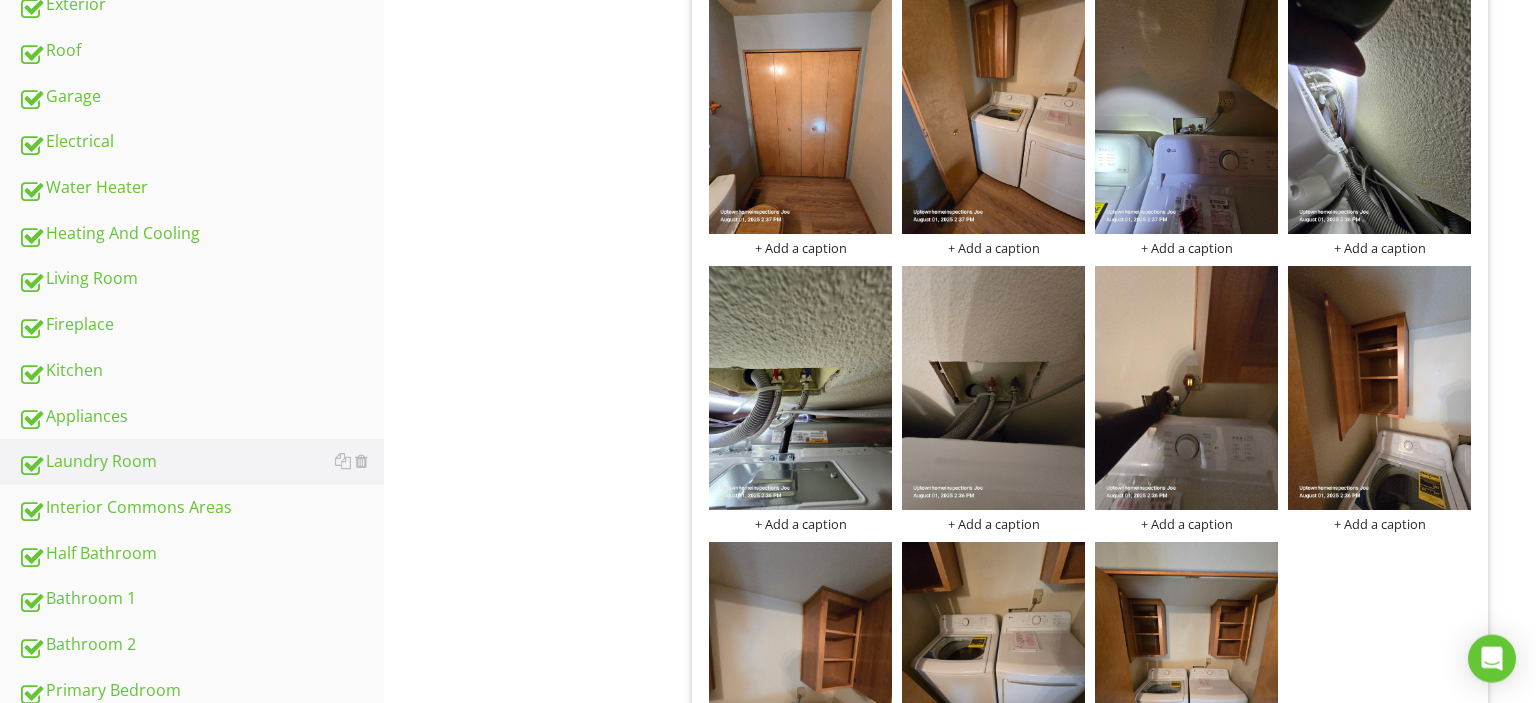 scroll, scrollTop: 1061, scrollLeft: 0, axis: vertical 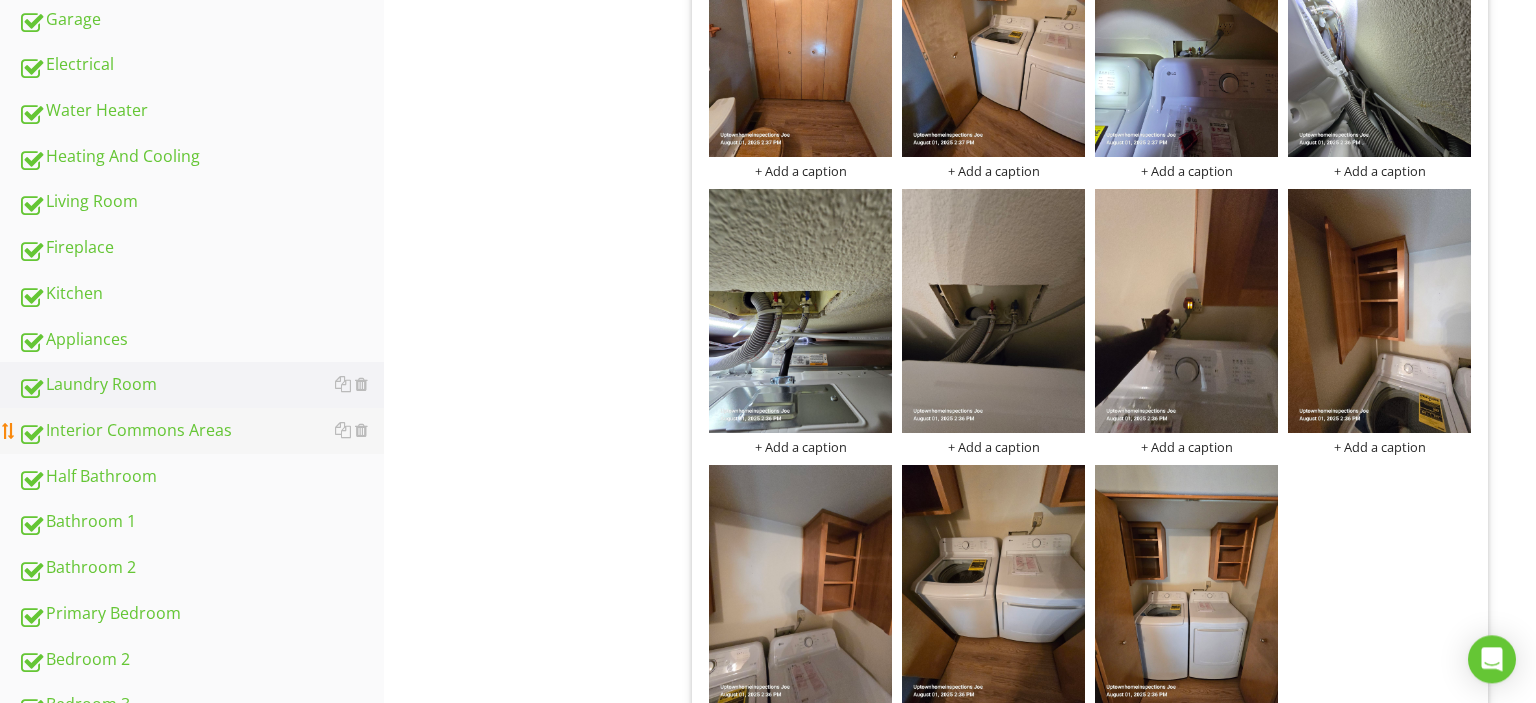 click on "Interior Commons Areas" at bounding box center (201, 431) 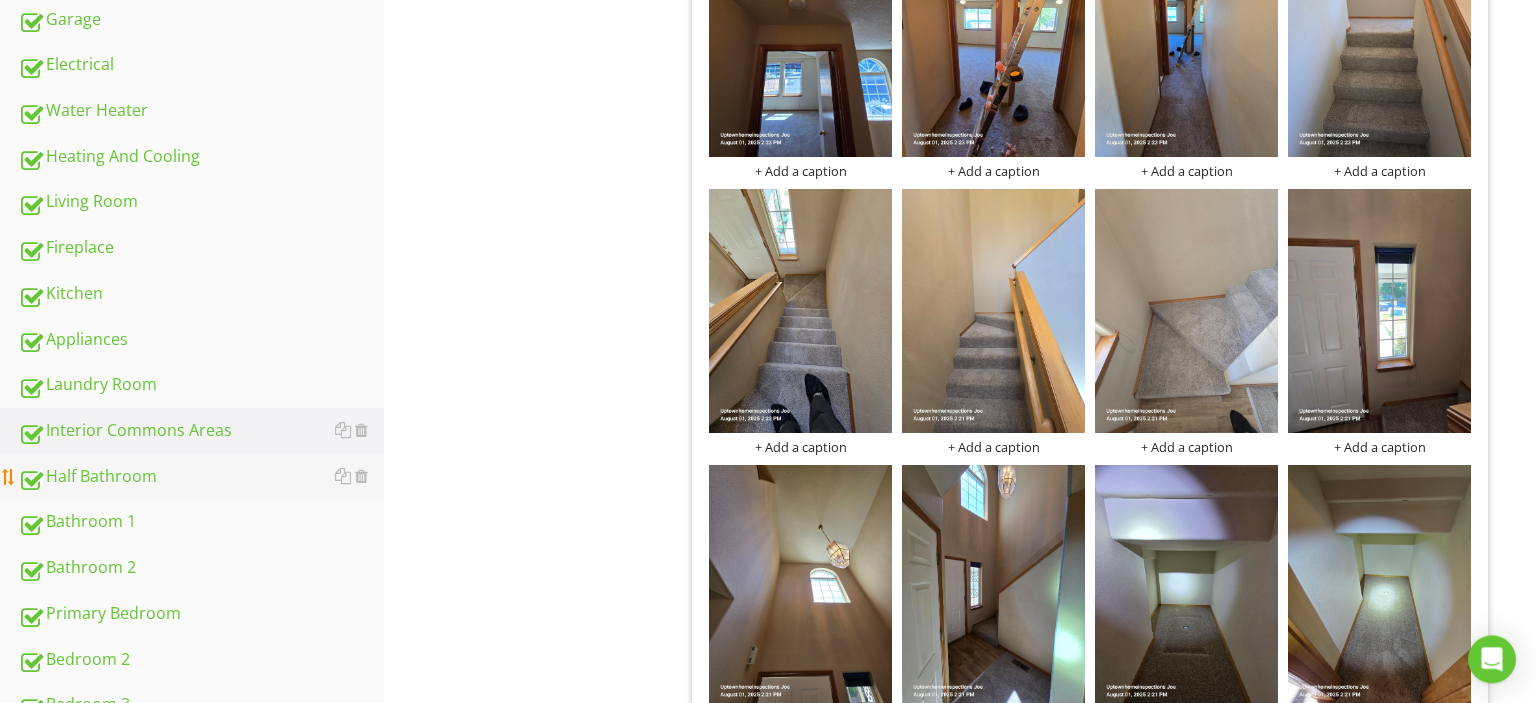 click on "Half Bathroom" at bounding box center (201, 477) 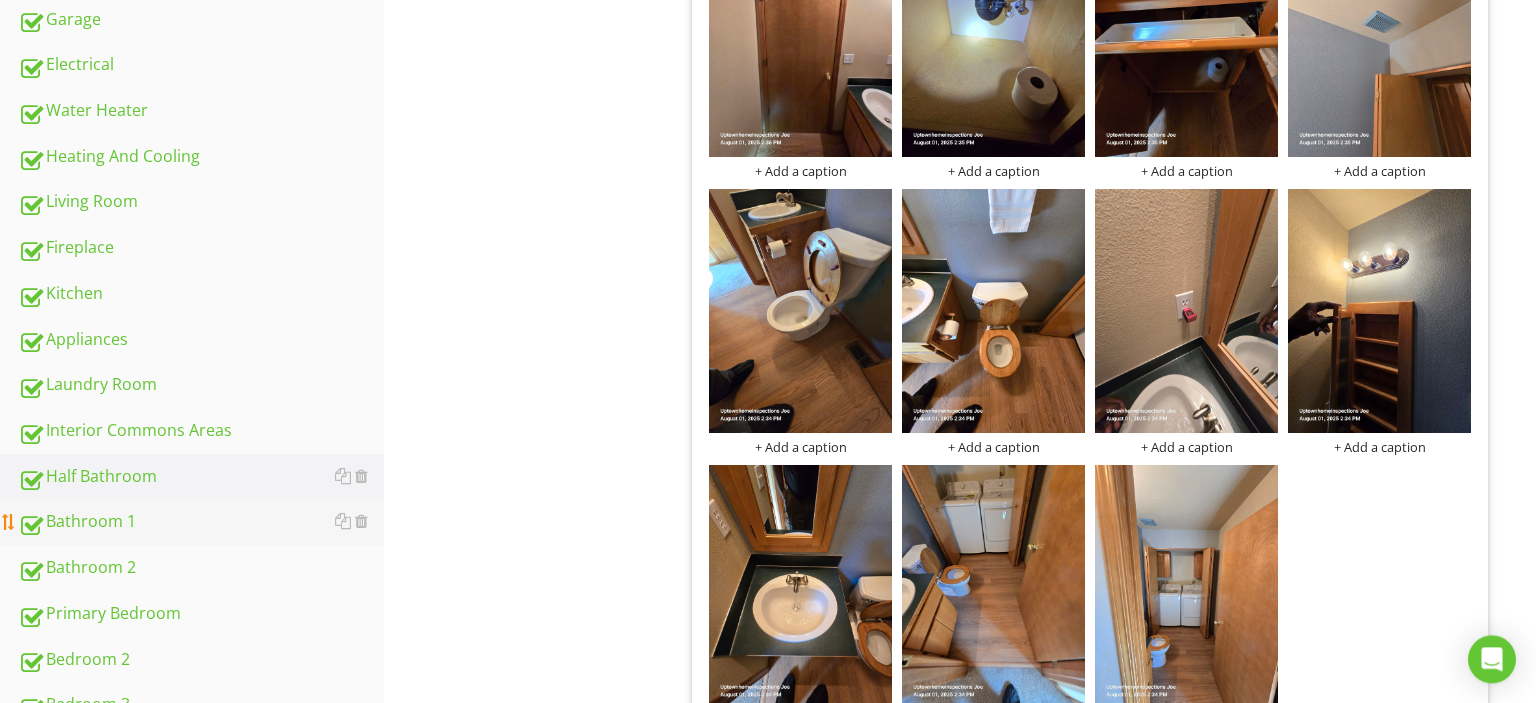 click on "Bathroom 1" at bounding box center (201, 522) 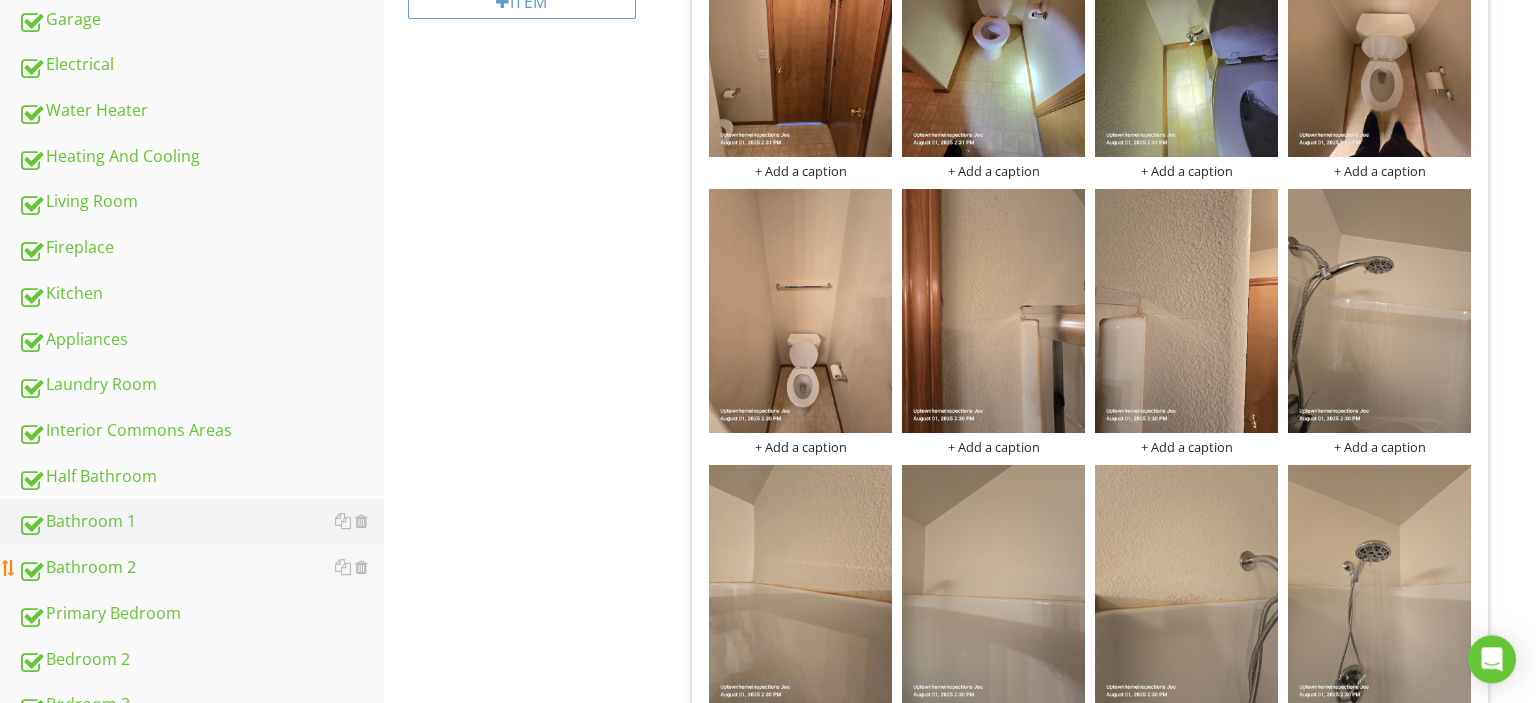 click on "Bathroom 2" at bounding box center (201, 568) 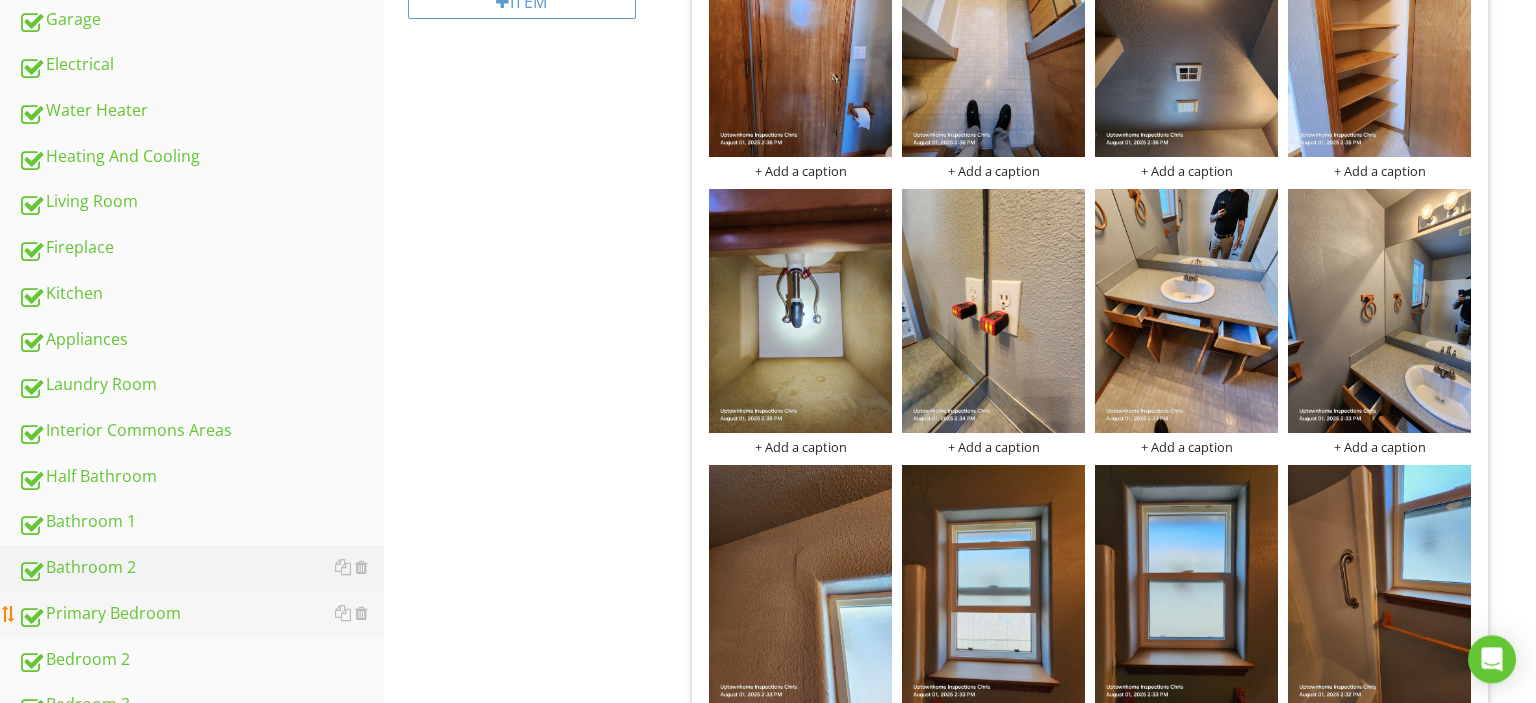 click on "Primary Bedroom" at bounding box center [201, 614] 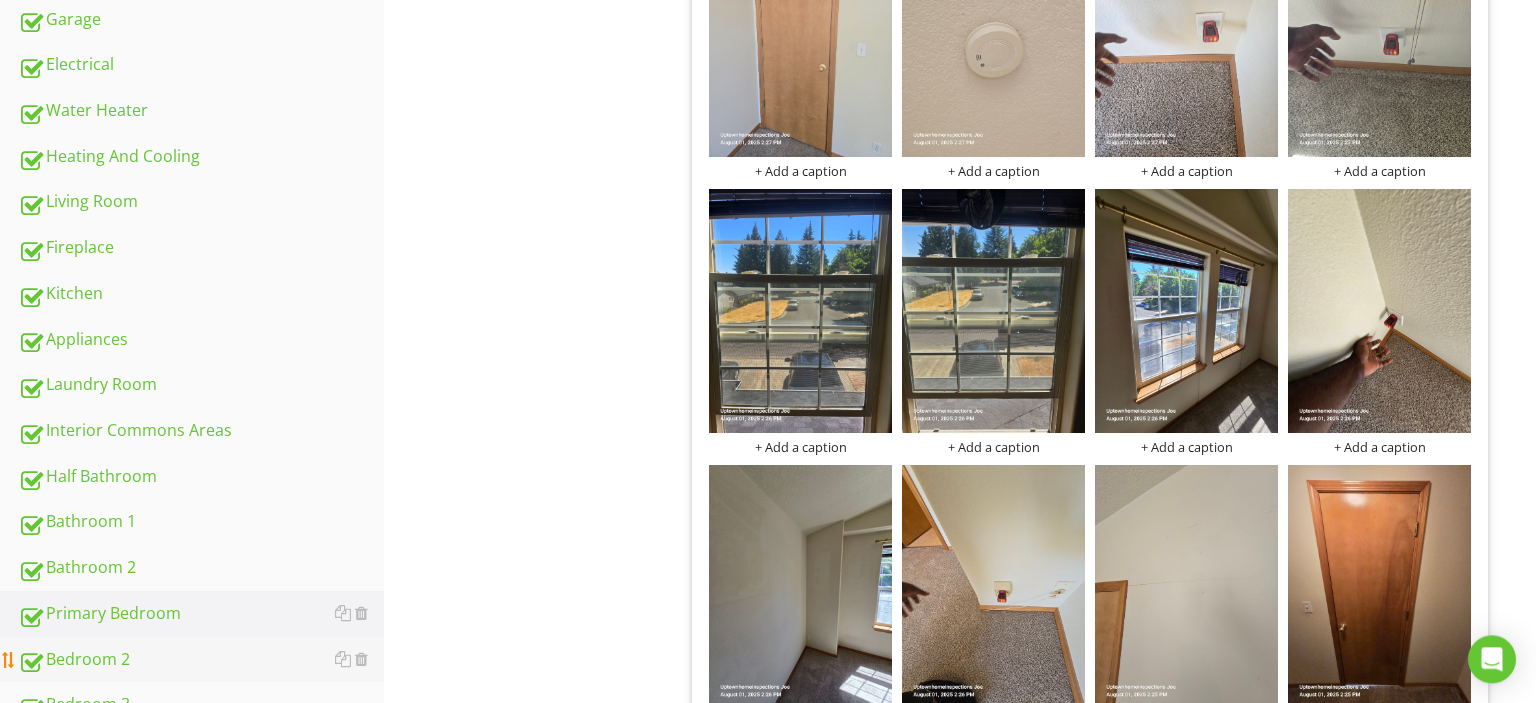 click on "Bedroom 2" at bounding box center (201, 660) 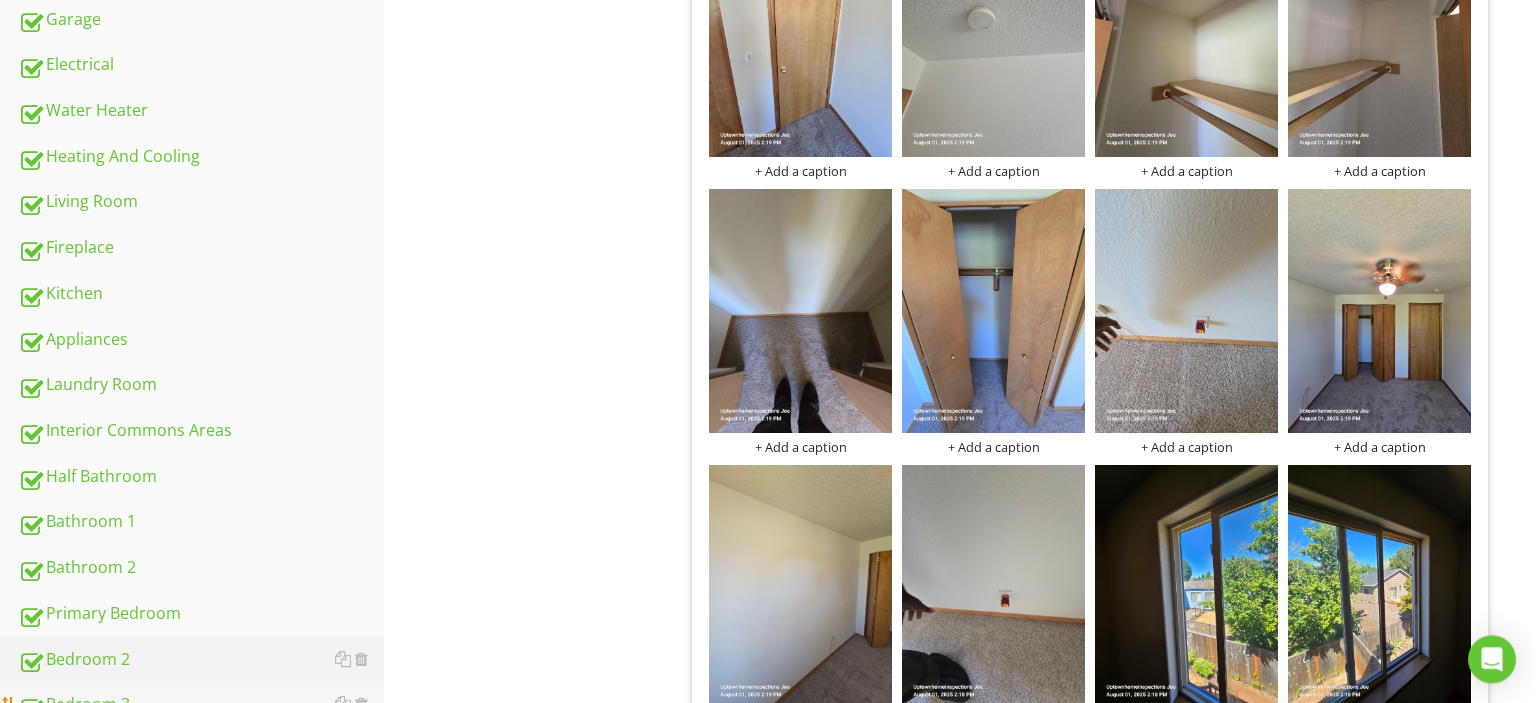 click on "Bedroom 3" at bounding box center (201, 705) 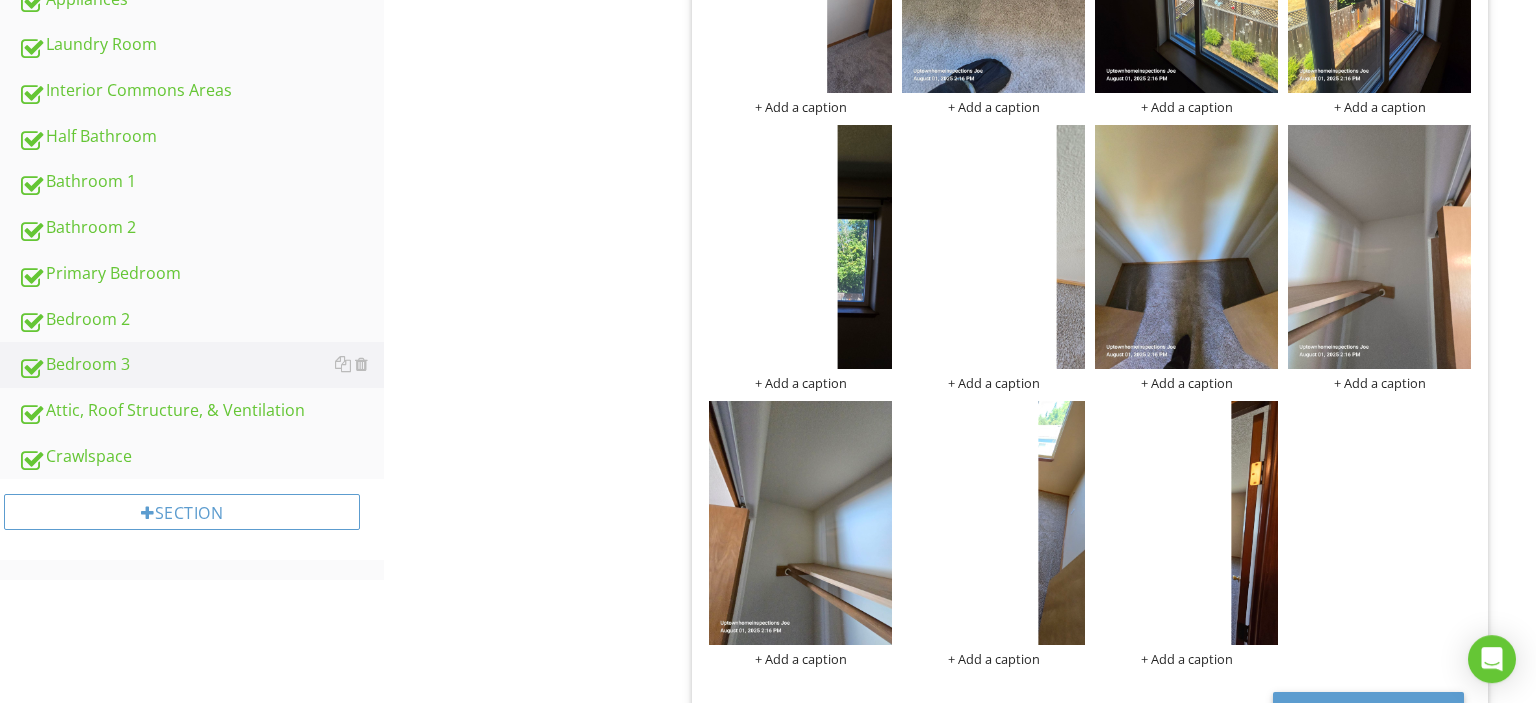 scroll, scrollTop: 1408, scrollLeft: 0, axis: vertical 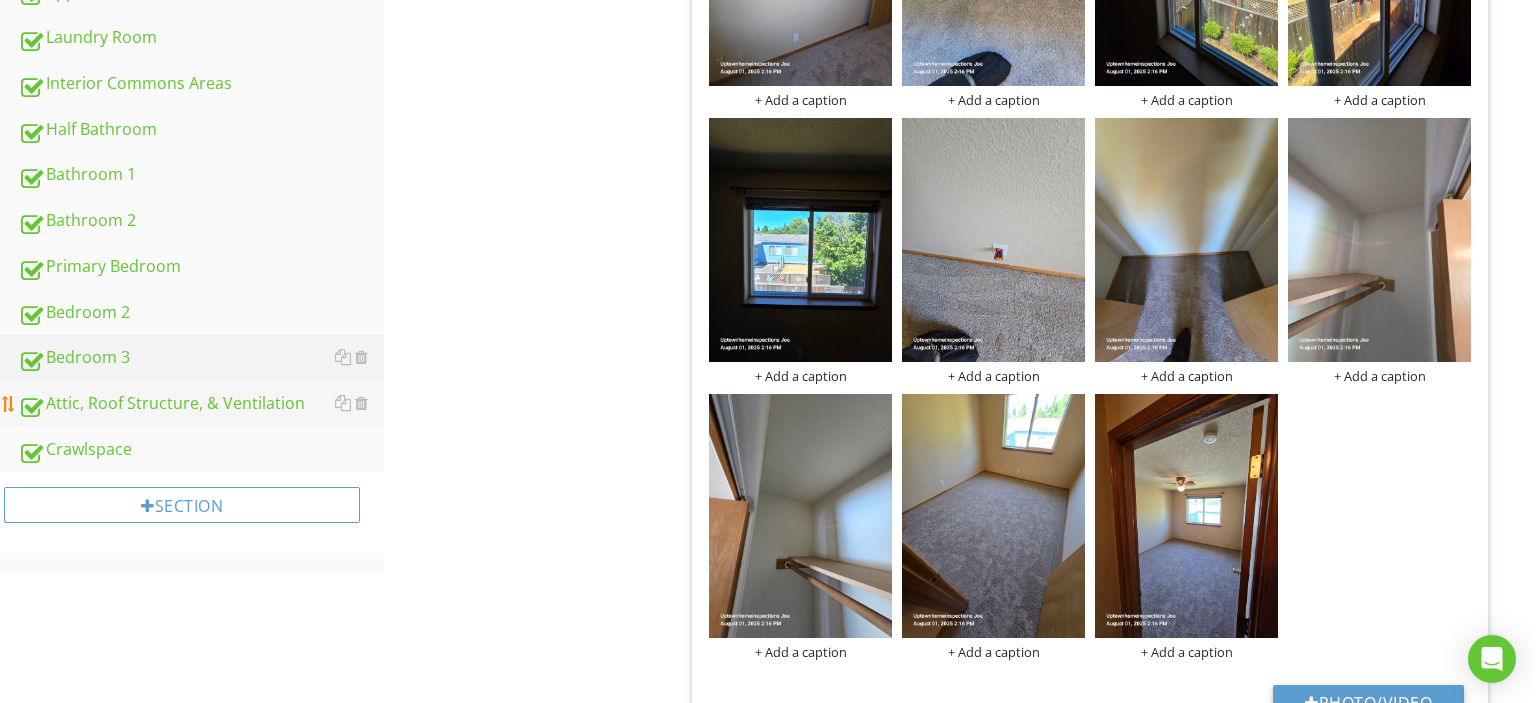 click on "Attic, Roof Structure, & Ventilation" at bounding box center [201, 404] 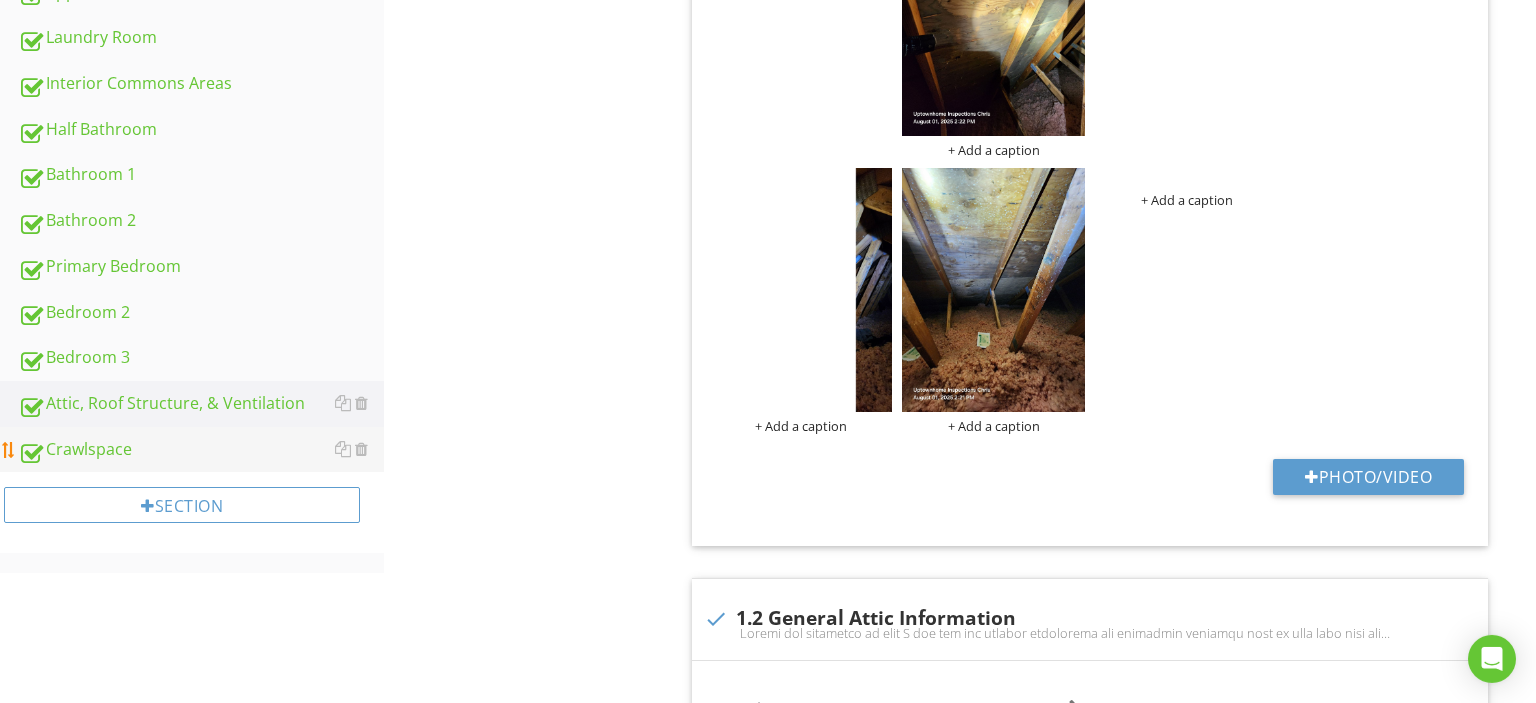 click on "Crawlspace" at bounding box center (201, 450) 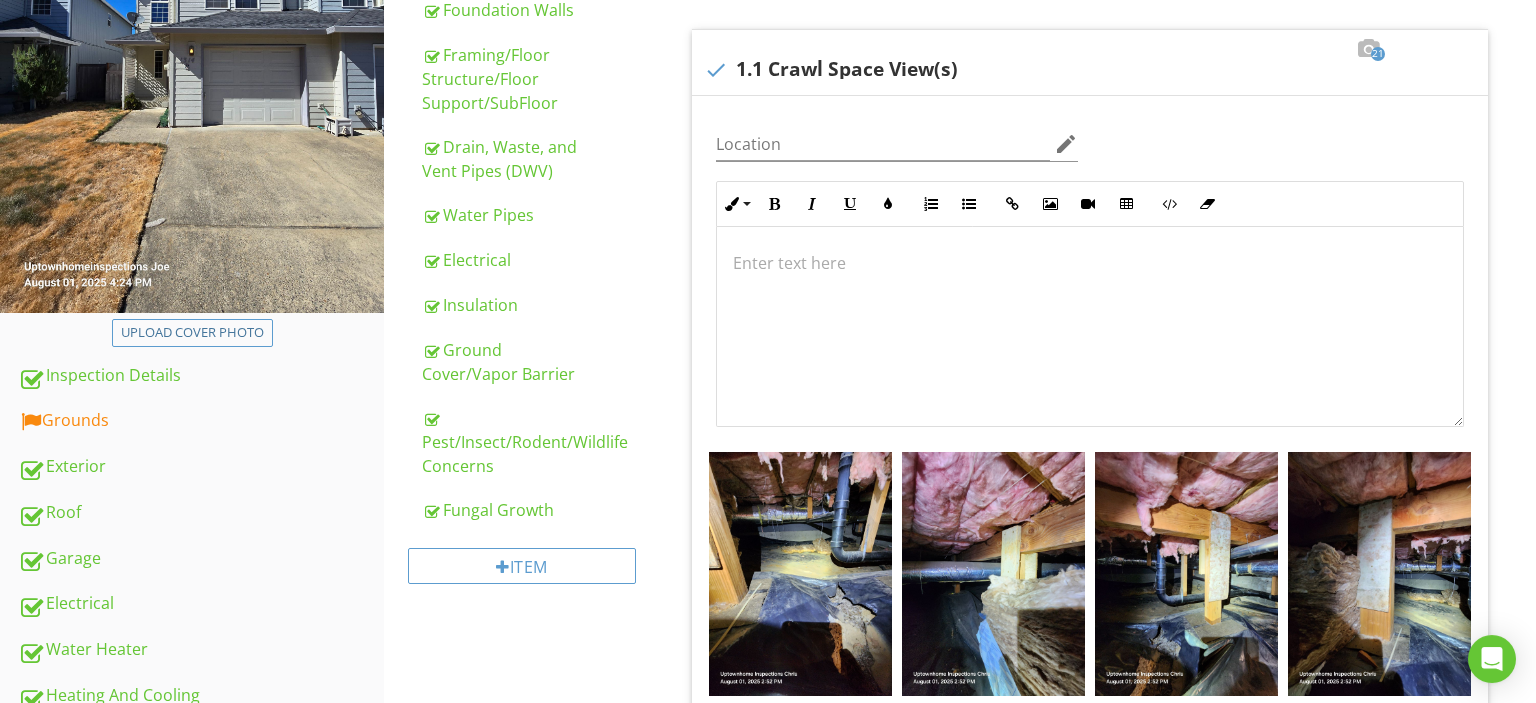 scroll, scrollTop: 523, scrollLeft: 0, axis: vertical 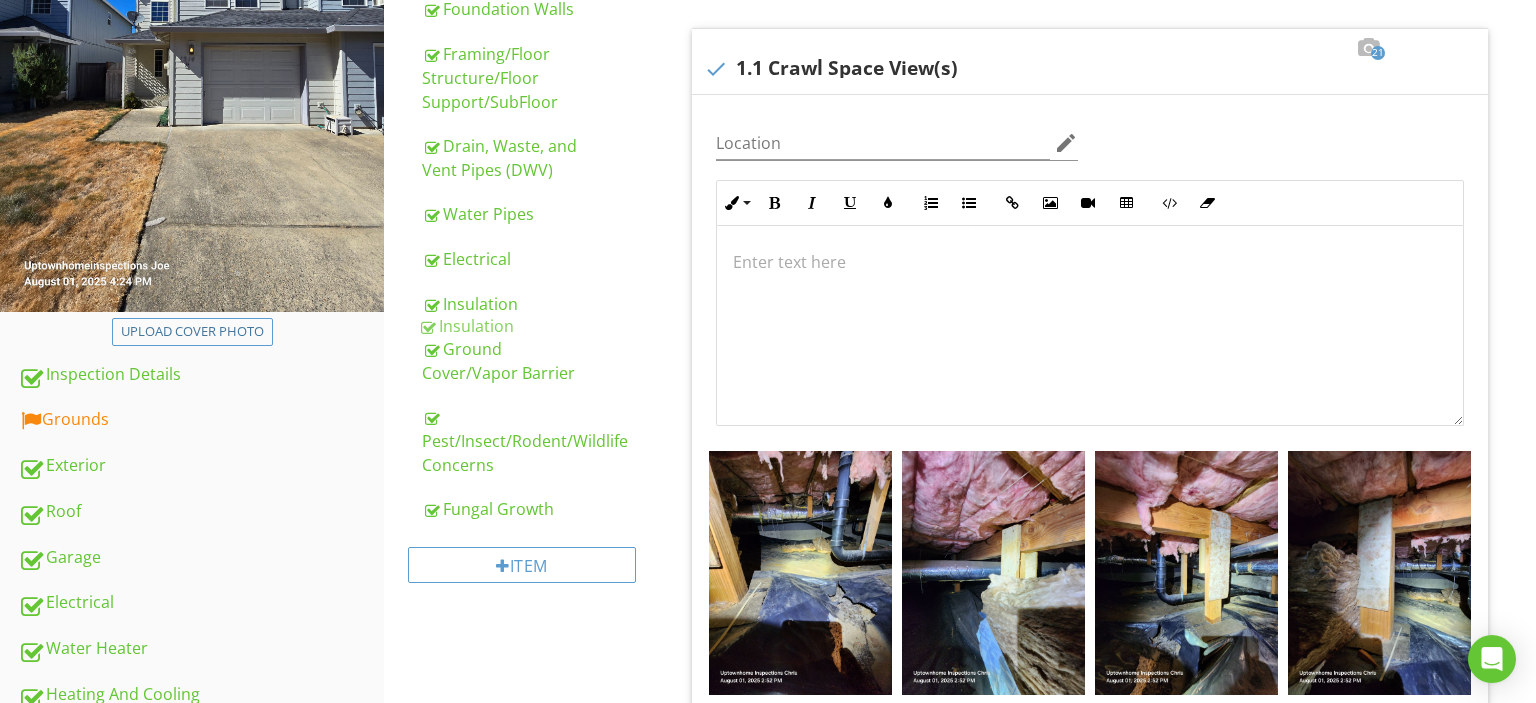 type 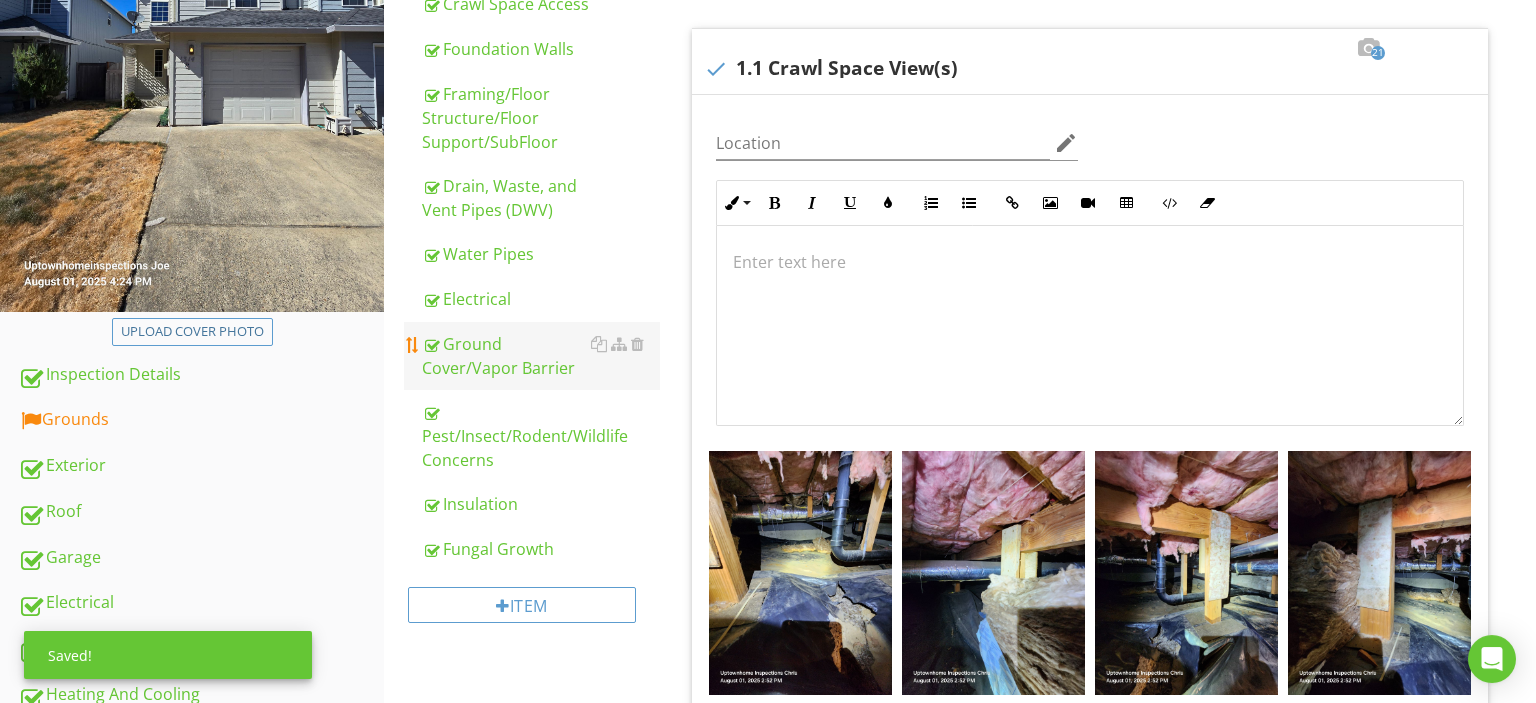 click on "Ground Cover/Vapor Barrier" at bounding box center (541, 356) 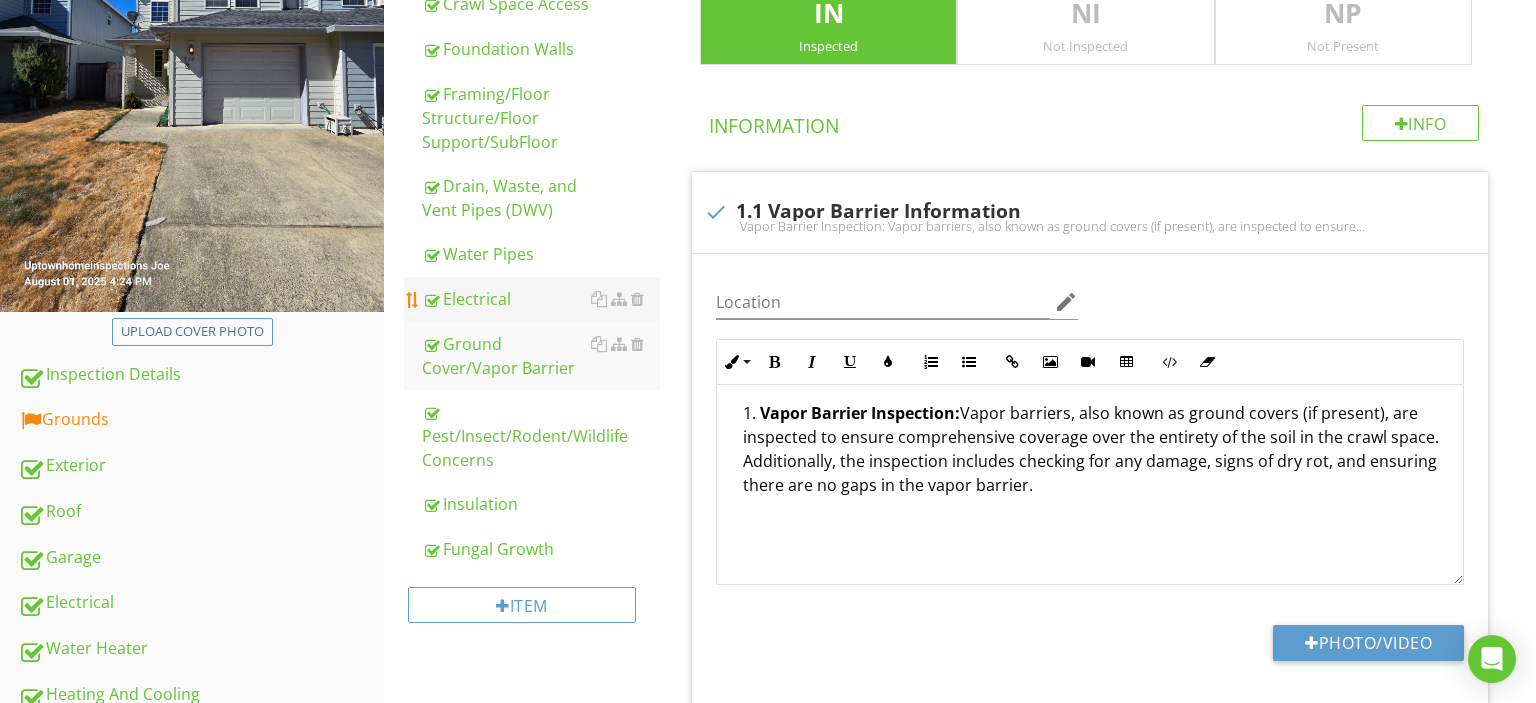 drag, startPoint x: 470, startPoint y: 483, endPoint x: 506, endPoint y: 291, distance: 195.34584 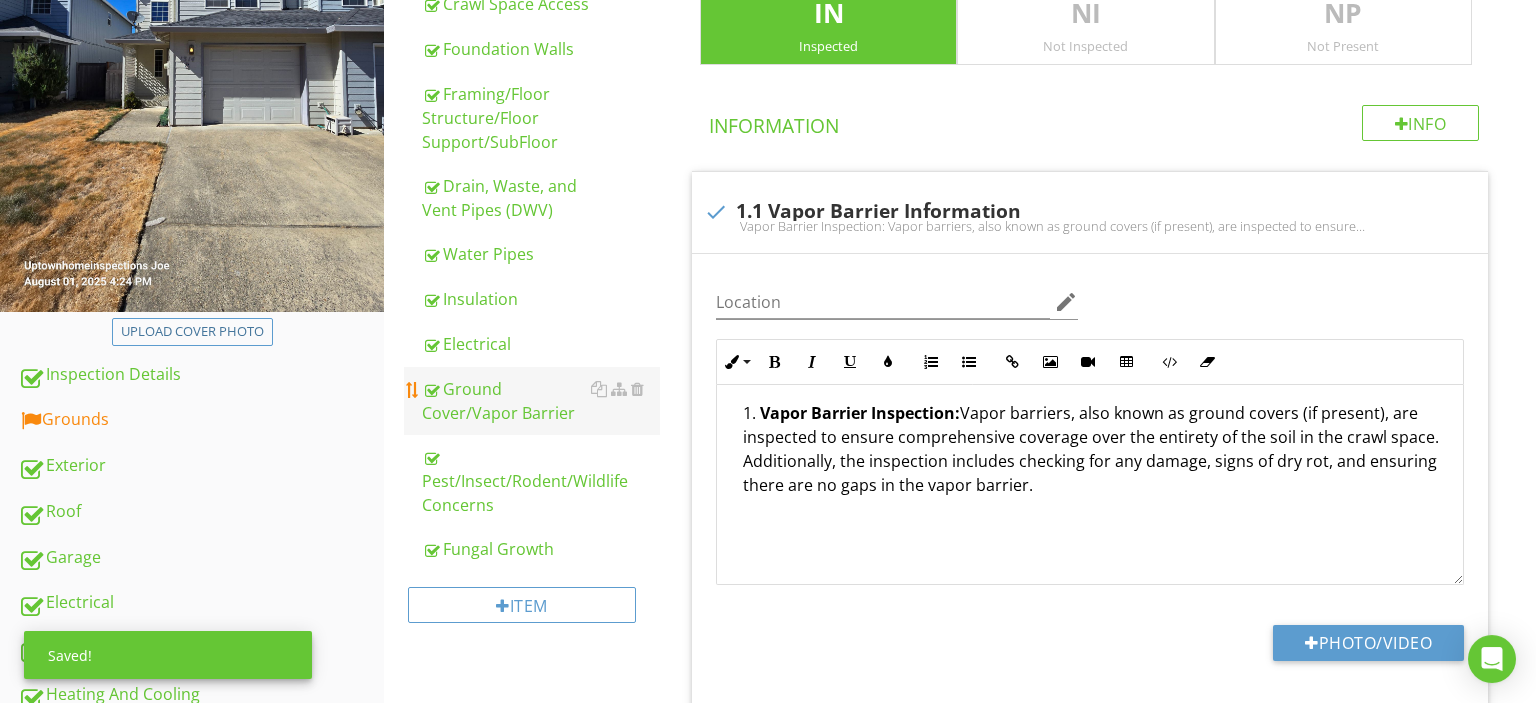 click on "Ground Cover/Vapor Barrier" at bounding box center (541, 401) 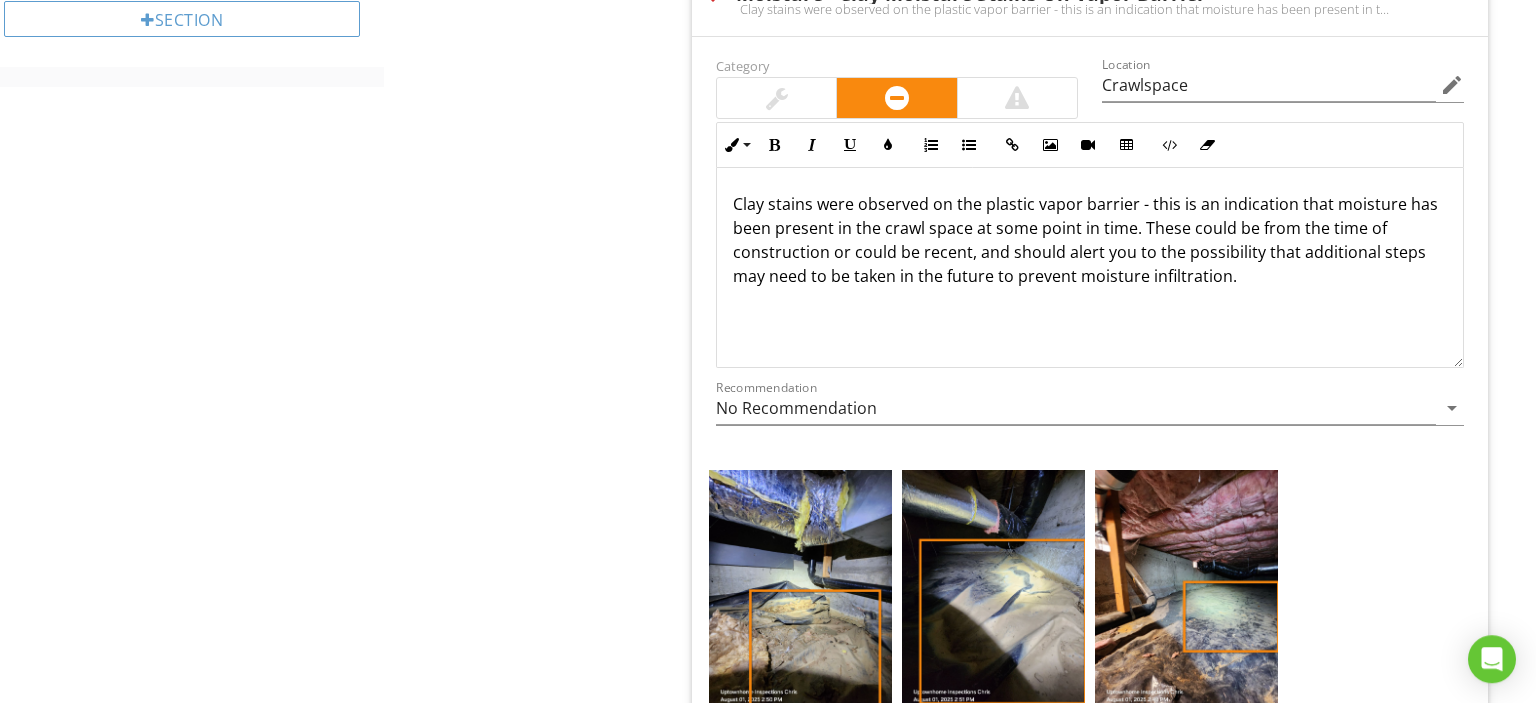 scroll, scrollTop: 1888, scrollLeft: 0, axis: vertical 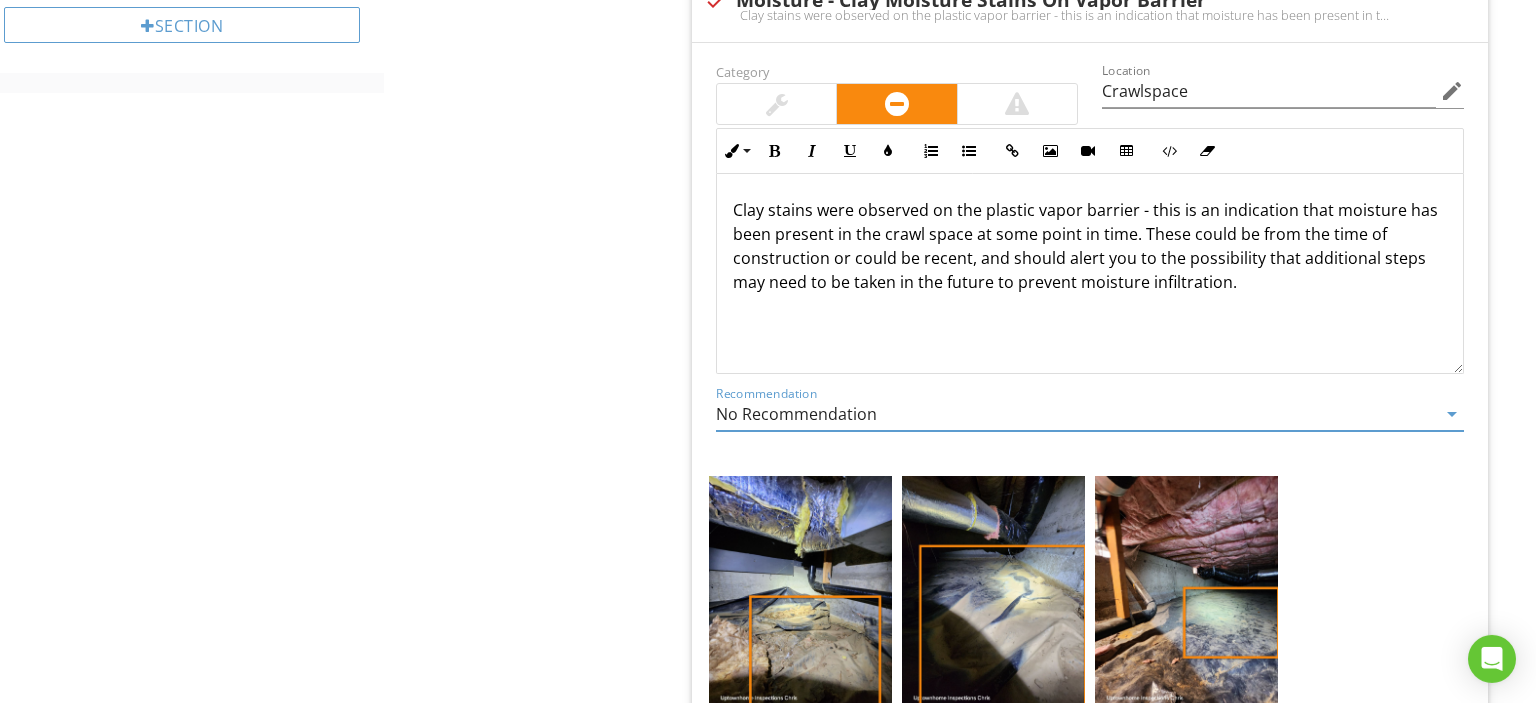 click on "Recommendation No Recommendation arrow_drop_down" at bounding box center [1090, 418] 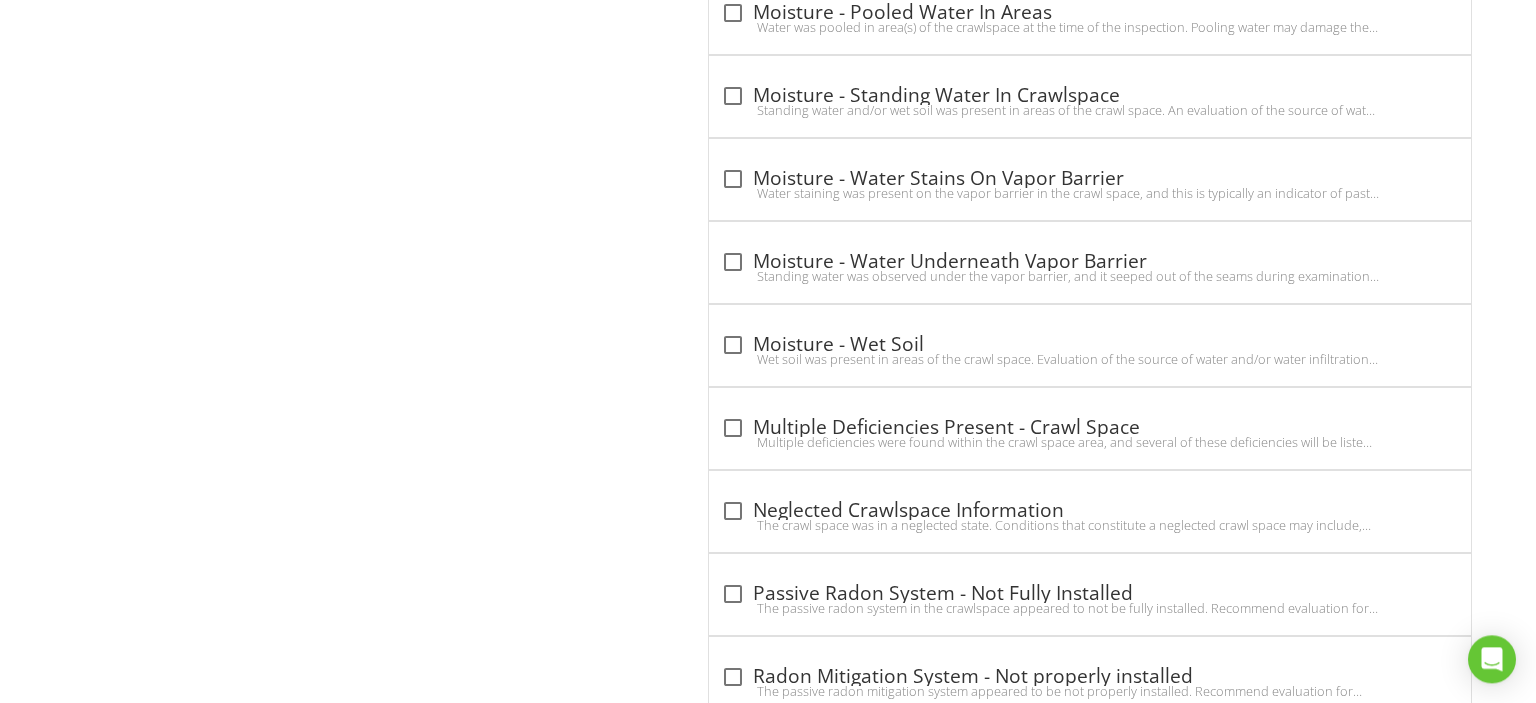 scroll, scrollTop: 3056, scrollLeft: 0, axis: vertical 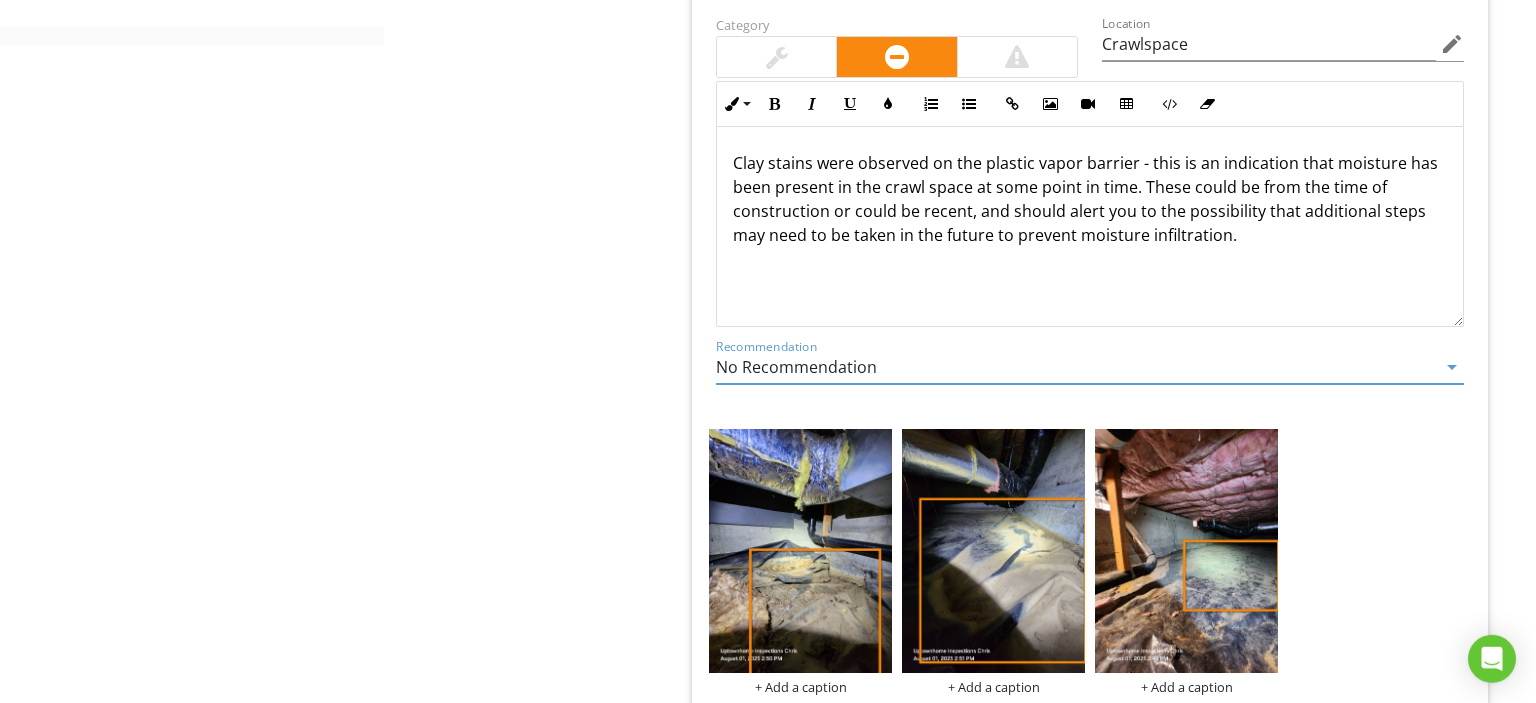 click on "Clay stains were observed on the plastic vapor barrier - this is an indication that moisture has been present in the crawl space at some point in time. These could be from the time of construction or could be recent, and should alert you to the possibility that additional steps may need to be taken in the future to prevent moisture infiltration." at bounding box center (1090, 199) 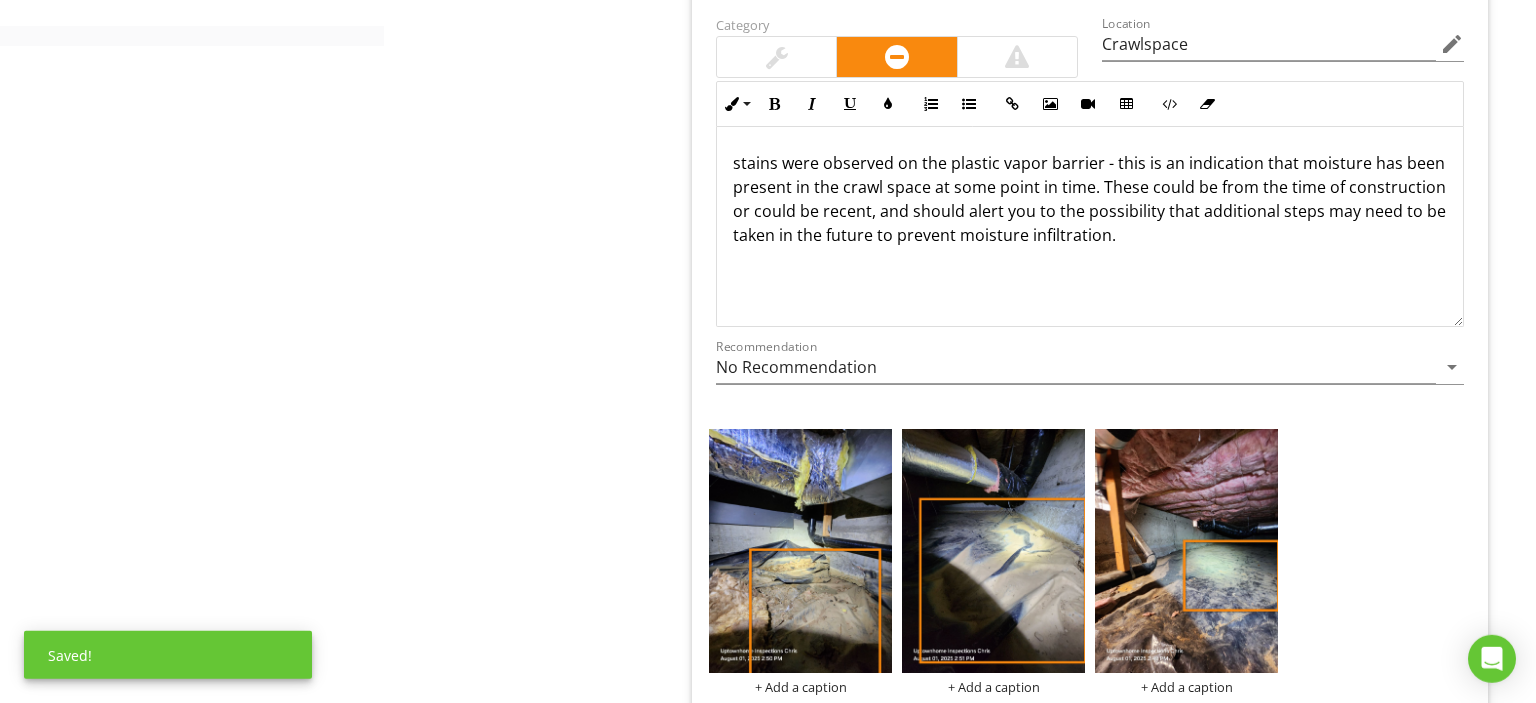 type 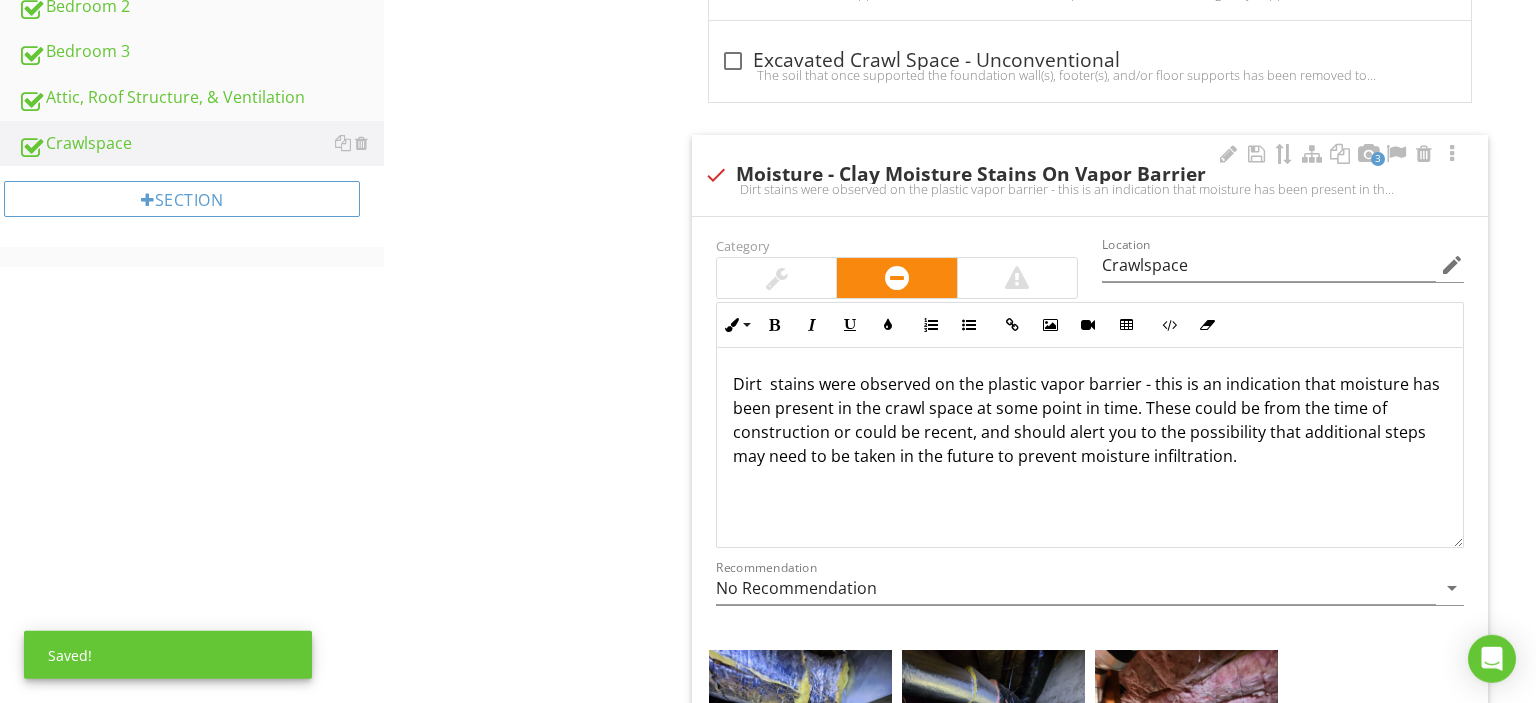 scroll, scrollTop: 1713, scrollLeft: 0, axis: vertical 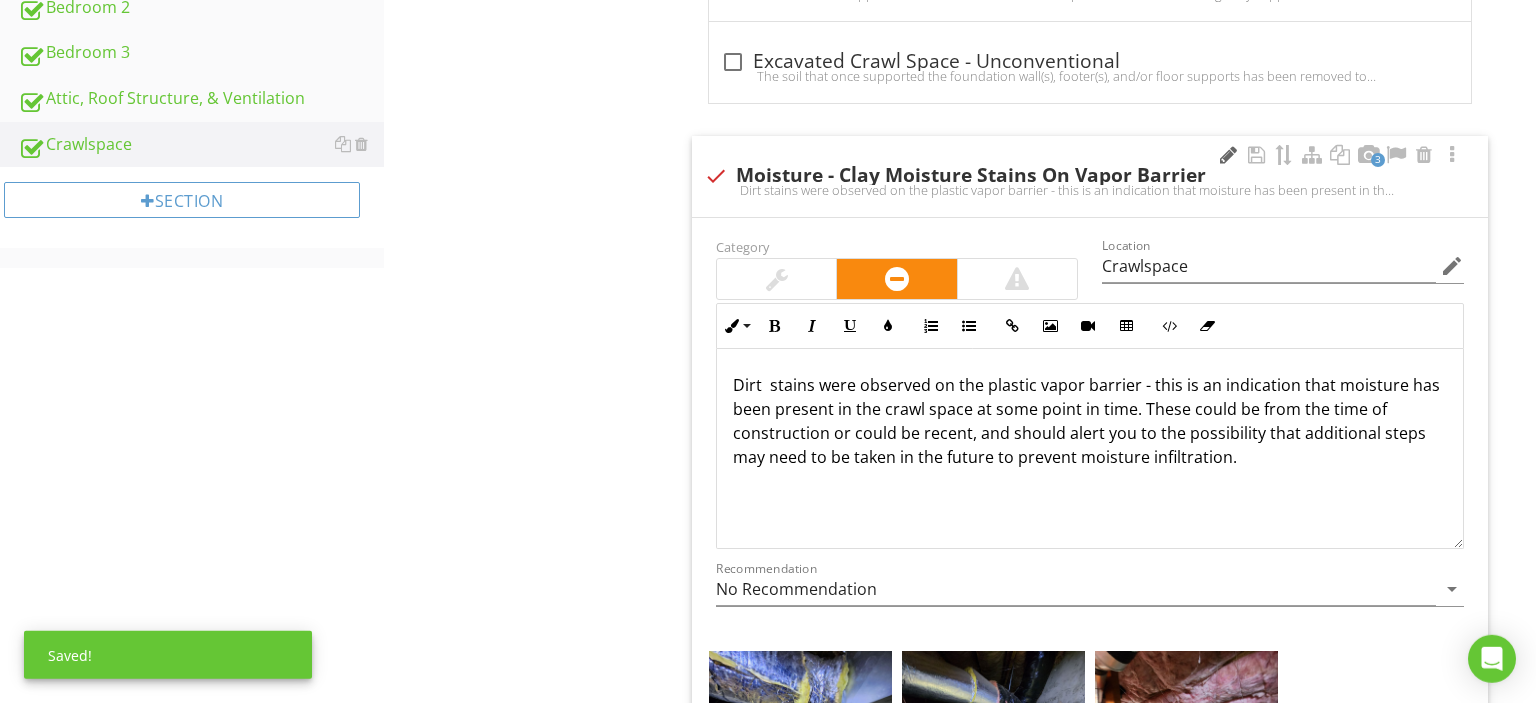 click at bounding box center (1228, 155) 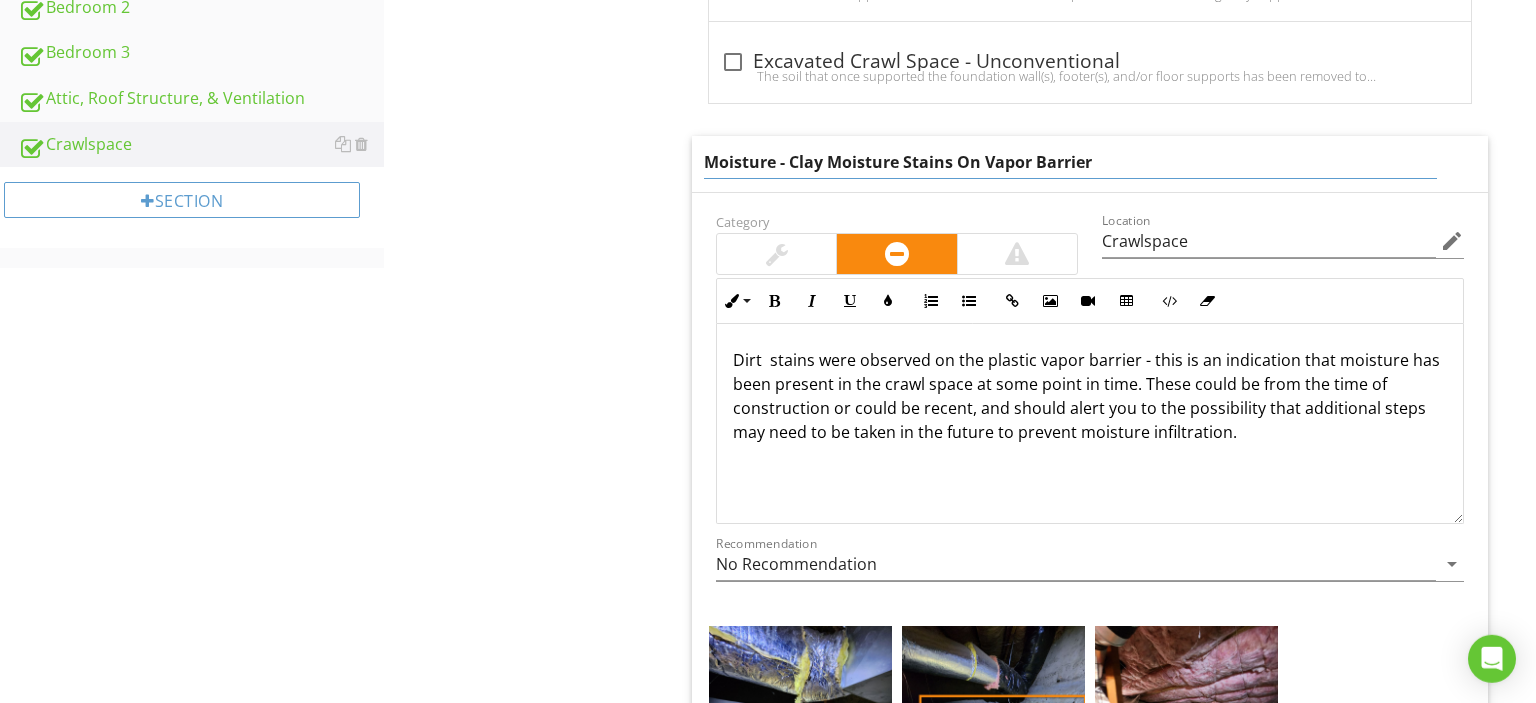 click on "Moisture - Clay Moisture Stains On Vapor Barrier" at bounding box center (1070, 162) 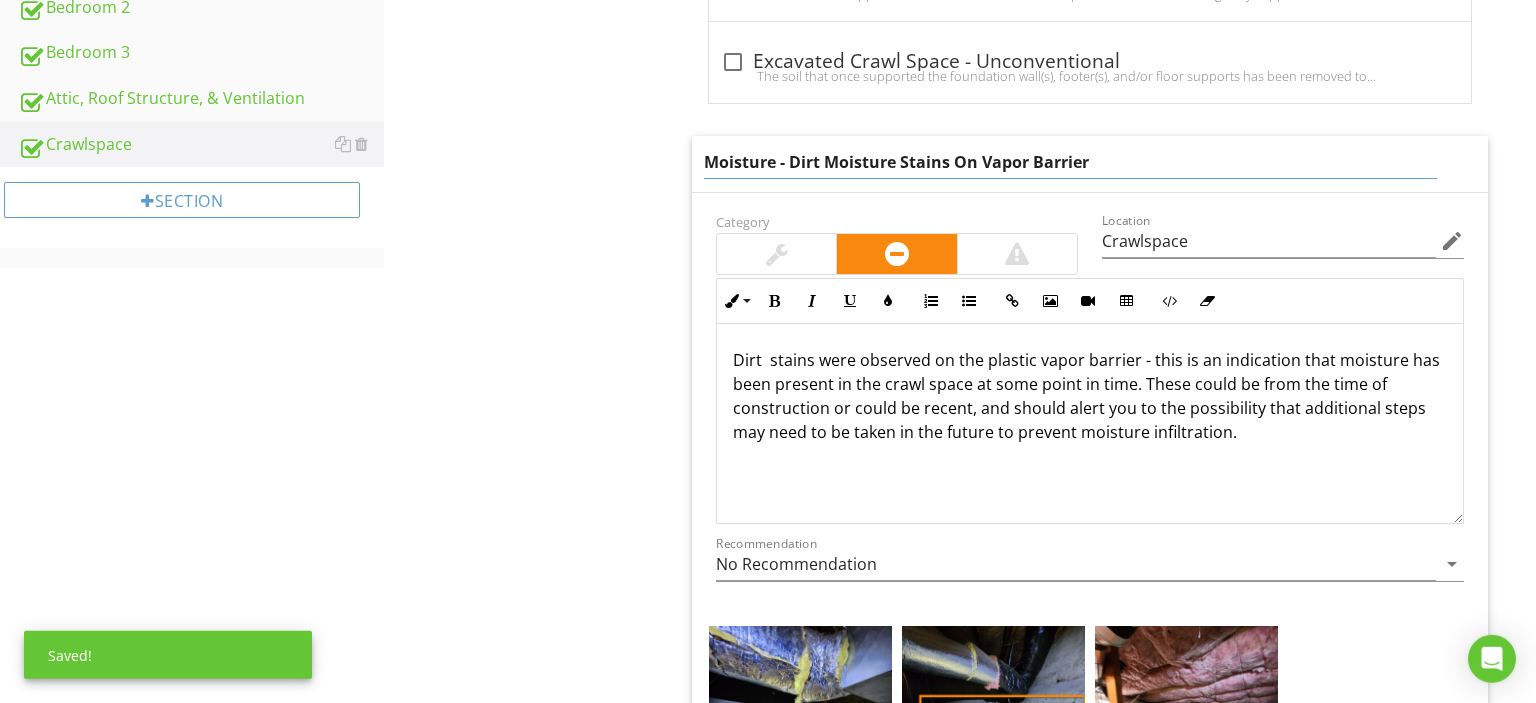 click on "Moisture - Dirt Moisture Stains On Vapor Barrier" at bounding box center [1070, 162] 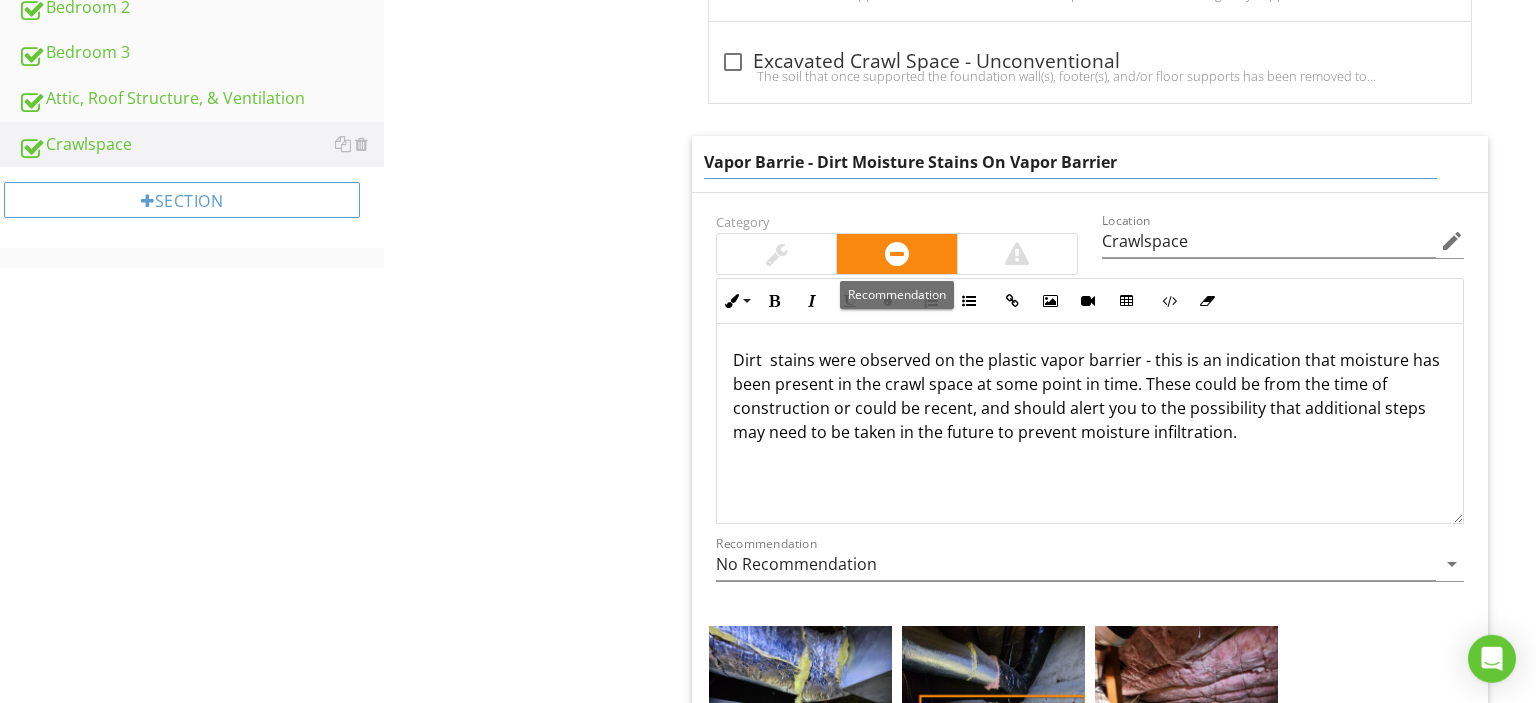 type on "Vapor Barrier - Dirt Moisture Stains On Vapor Barrier" 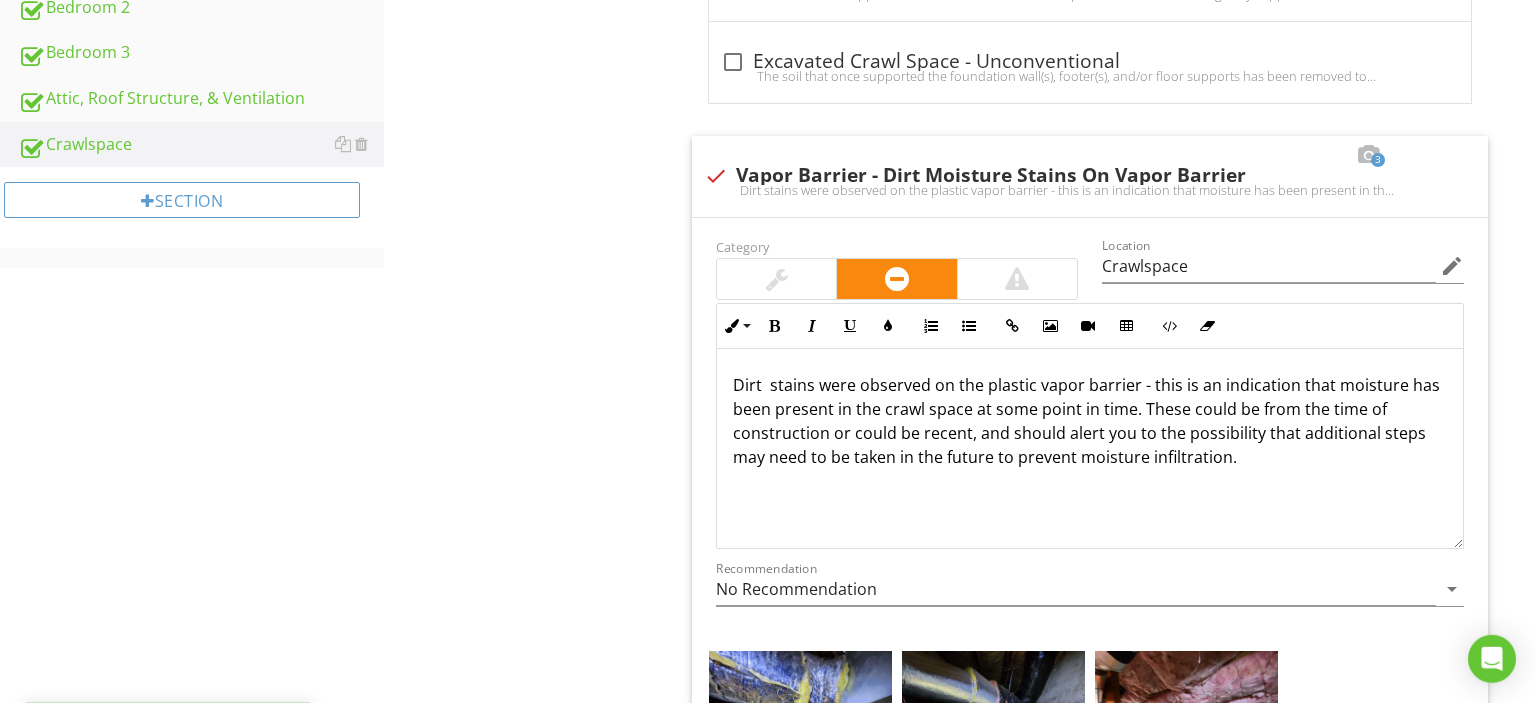 click on "Ground Cover/Vapor Barrier
IN   Inspected NI   Not Inspected NP   Not Present
Info
Information                       check
1.1 Vapor Barrier Information
Vapor Barrier Inspection: Vapor barriers, also known as ground covers (if present), are inspected to ensure comprehensive coverage over the entirety of the soil in the crawl space. Additionally, the inspection includes checking for any damage, signs of dry rot, and ensuring there are no gaps in the vapor barrier.
Location edit       Inline Style XLarge Large Normal Small Light Small/Light Bold Italic Underline Colors Ordered List Unordered List Insert Link Insert Image Insert Video Insert Table Code View Clear Formatting Vapor Barrier Inspection: Enter text here
Photo/Video
Limitations
Limitations" at bounding box center (1104, 748) 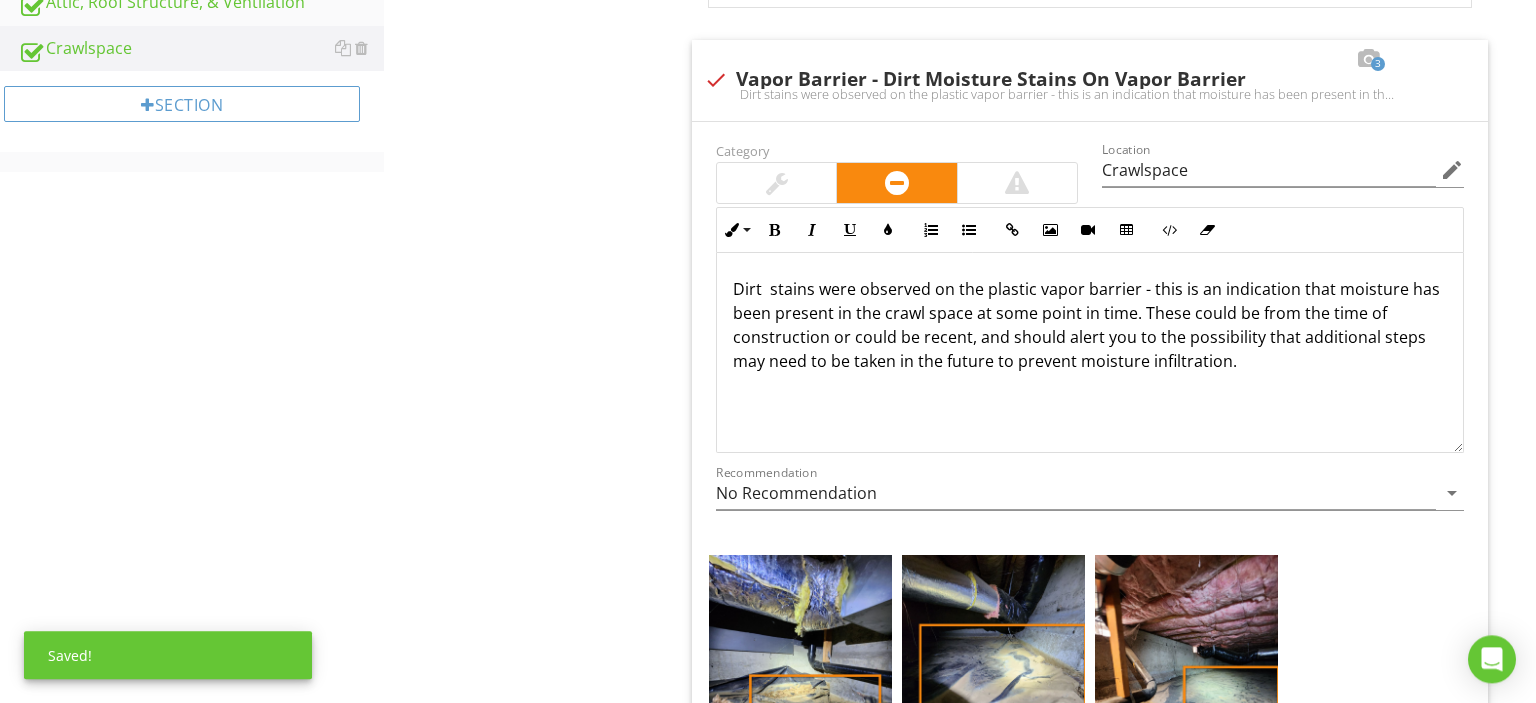 scroll, scrollTop: 1814, scrollLeft: 0, axis: vertical 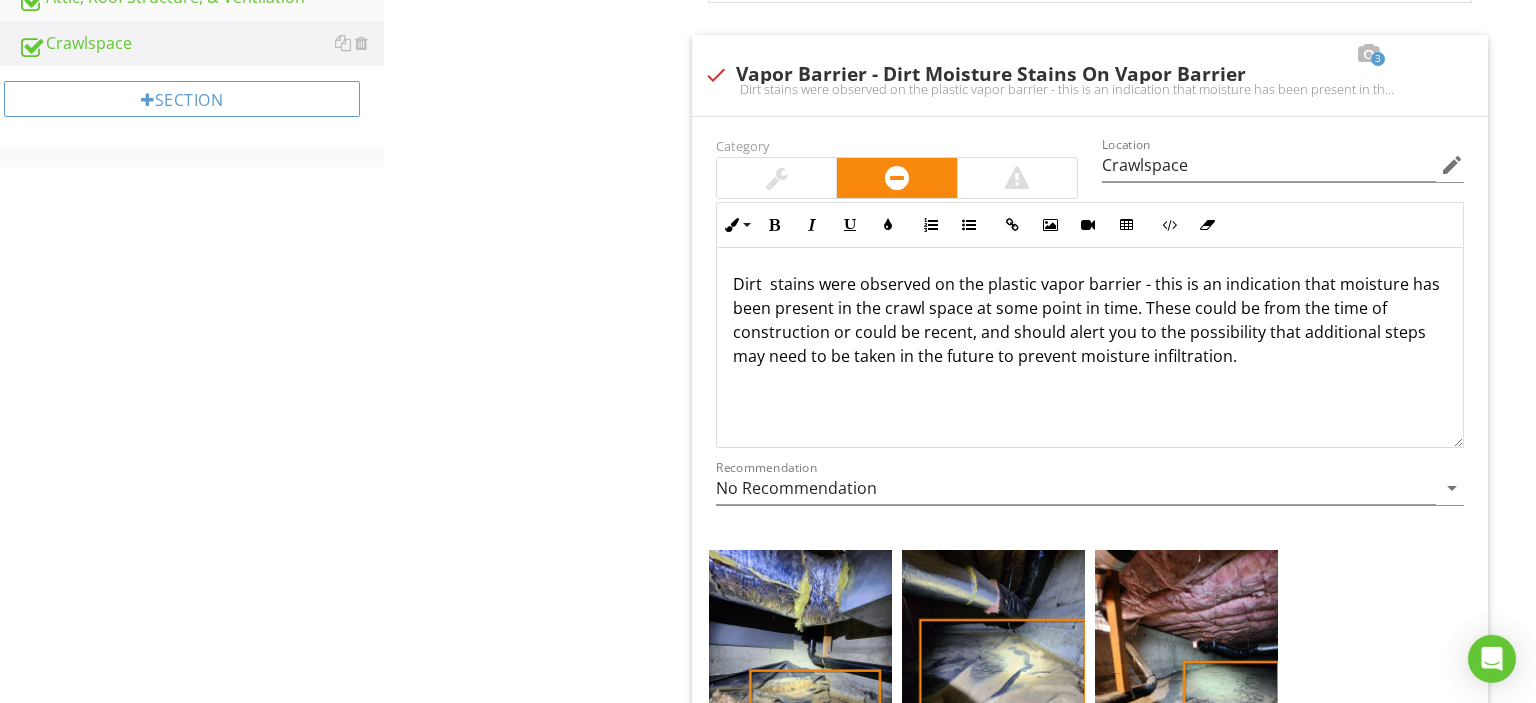 click on "Dirt  stains were observed on the plastic vapor barrier - this is an indication that moisture has been present in the crawl space at some point in time. These could be from the time of construction or could be recent, and should alert you to the possibility that additional steps may need to be taken in the future to prevent moisture infiltration." at bounding box center [1090, 320] 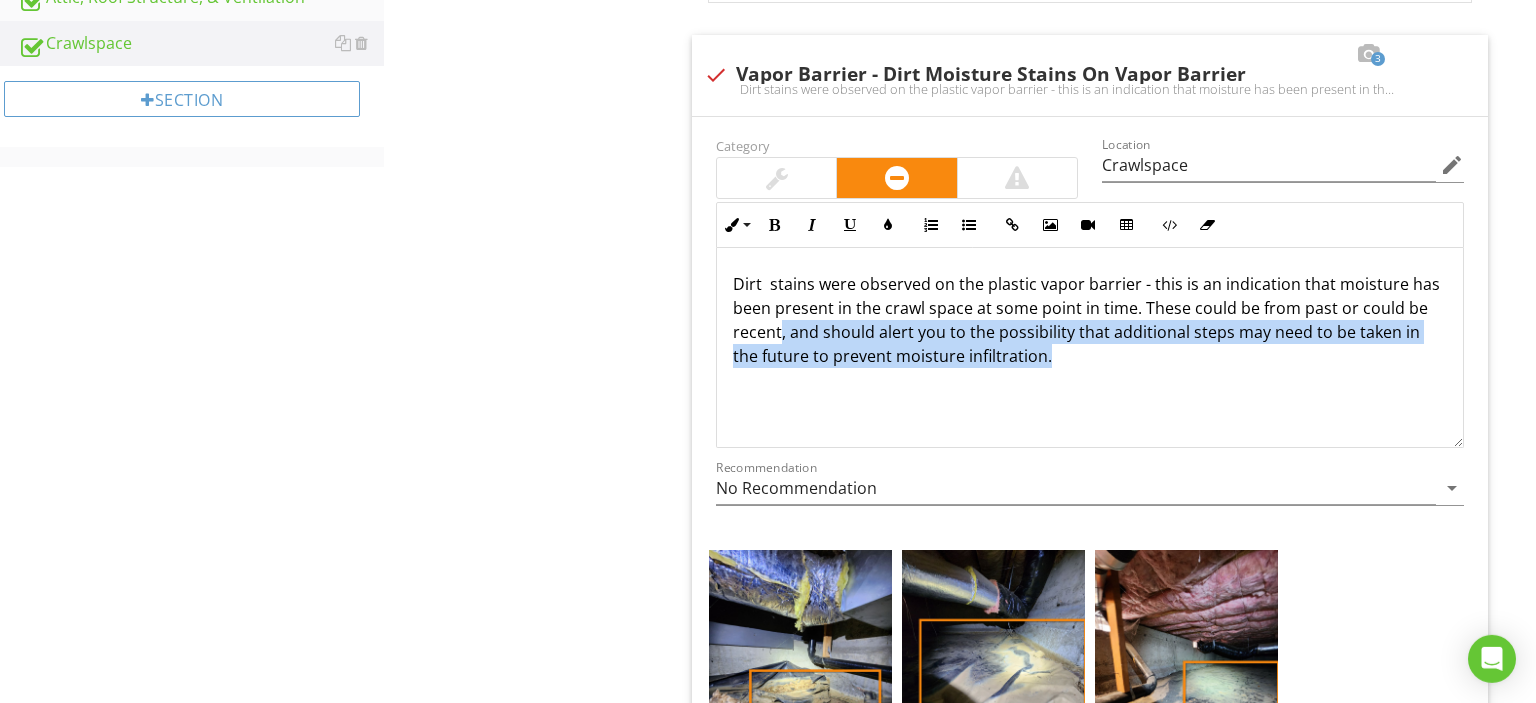 drag, startPoint x: 1075, startPoint y: 359, endPoint x: 779, endPoint y: 326, distance: 297.83383 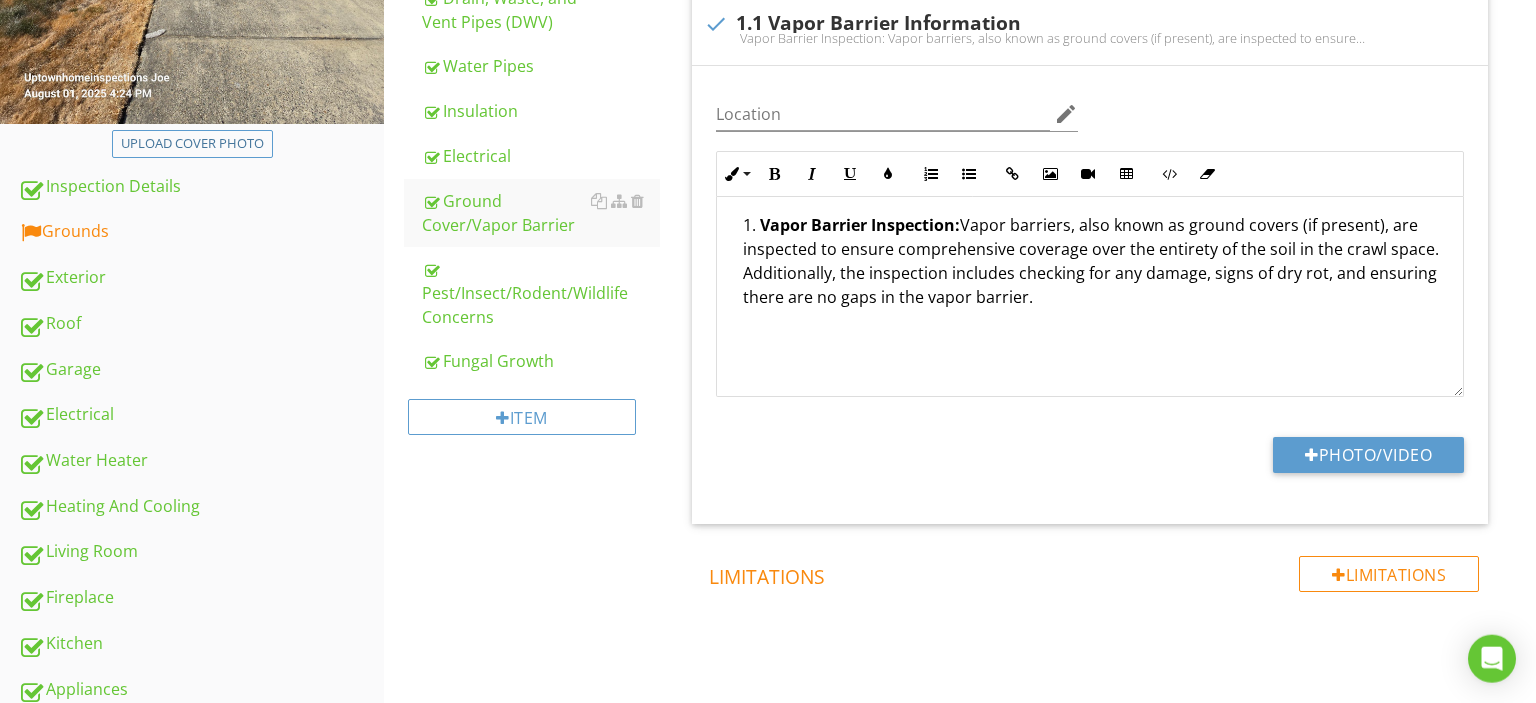 scroll, scrollTop: 759, scrollLeft: 0, axis: vertical 